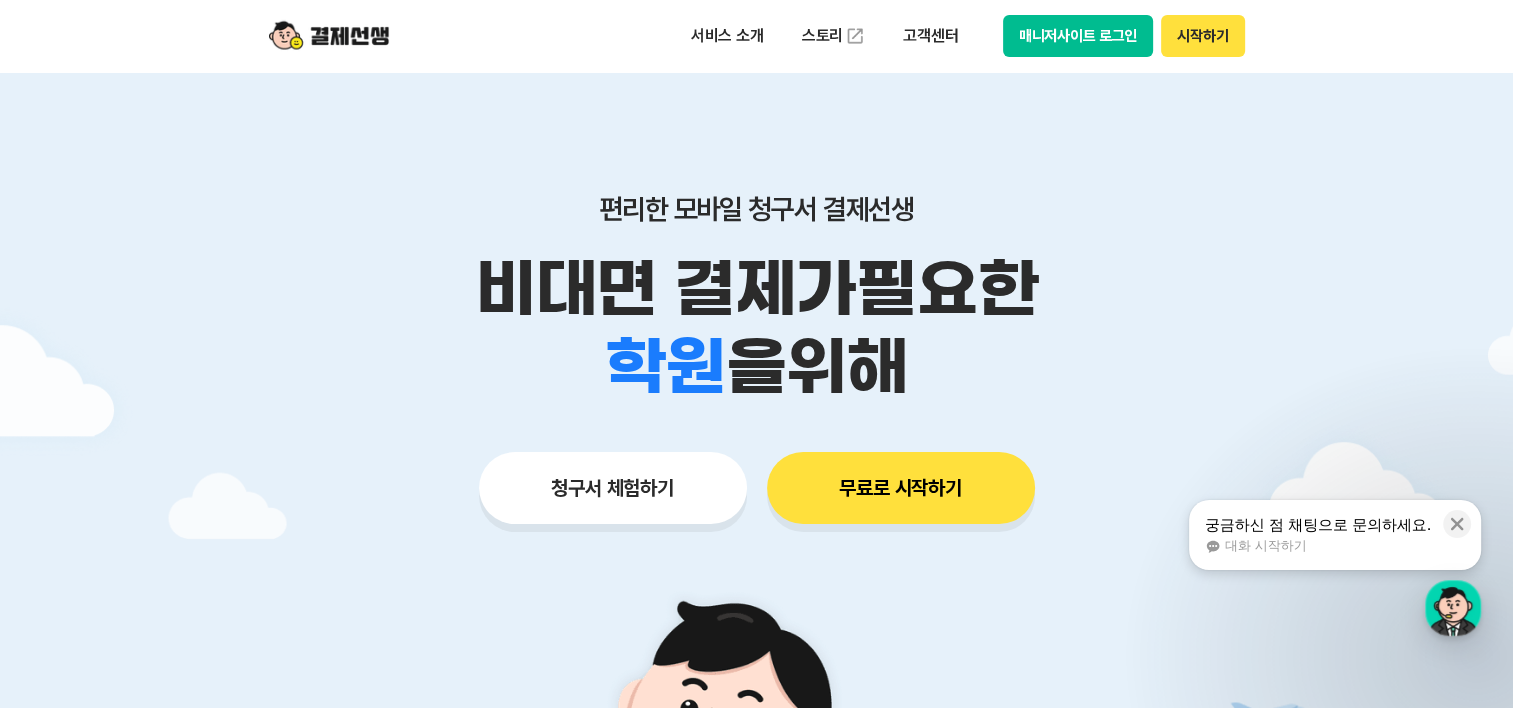 scroll, scrollTop: 0, scrollLeft: 0, axis: both 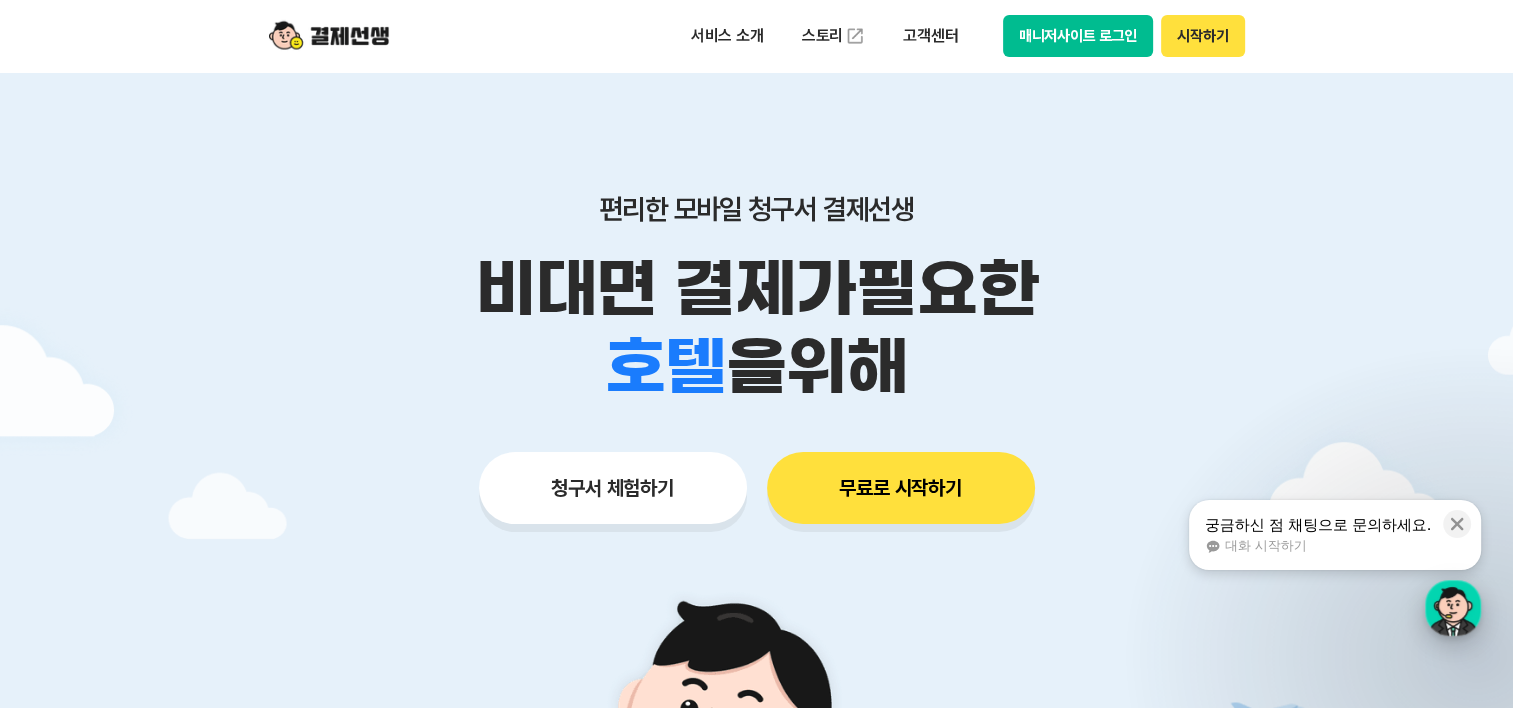 click at bounding box center (1453, 608) 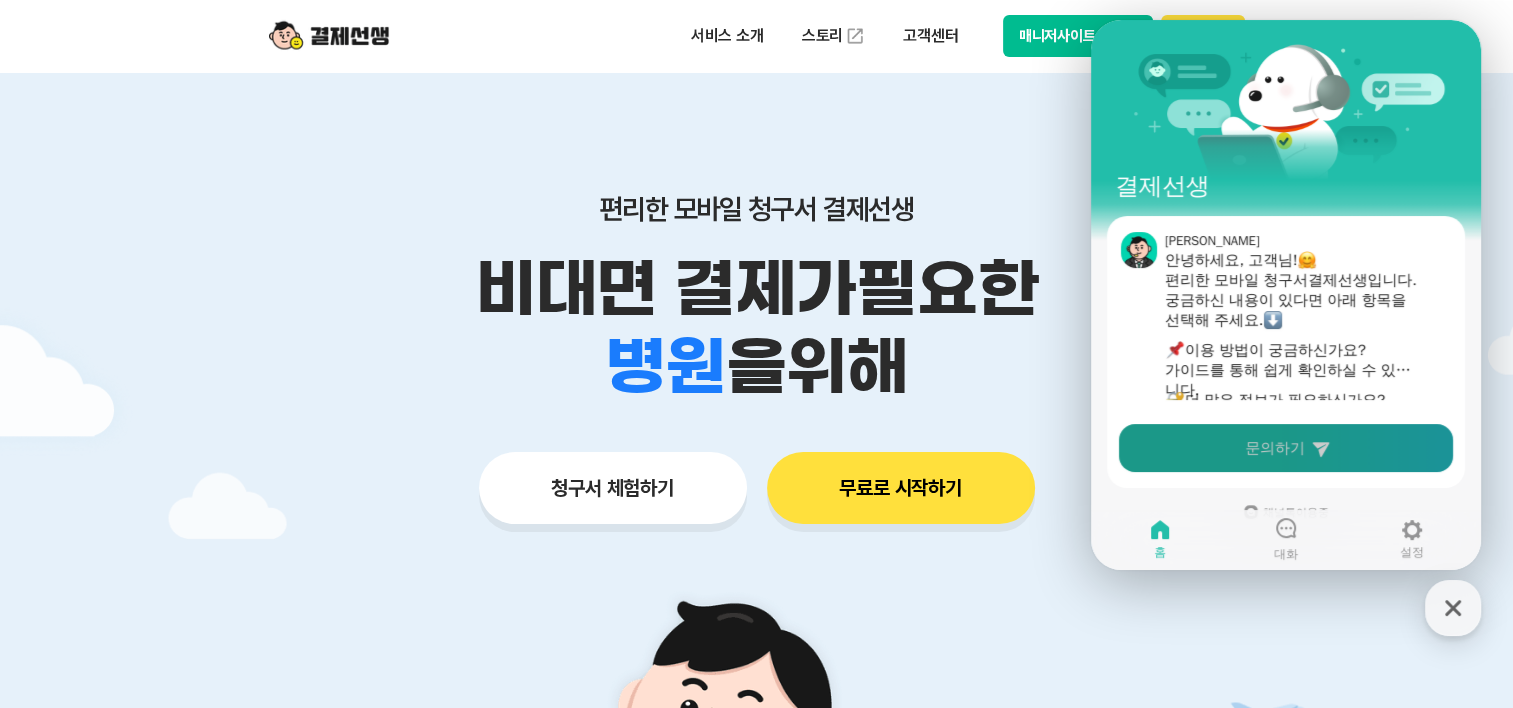 click on "문의하기" at bounding box center [1275, 448] 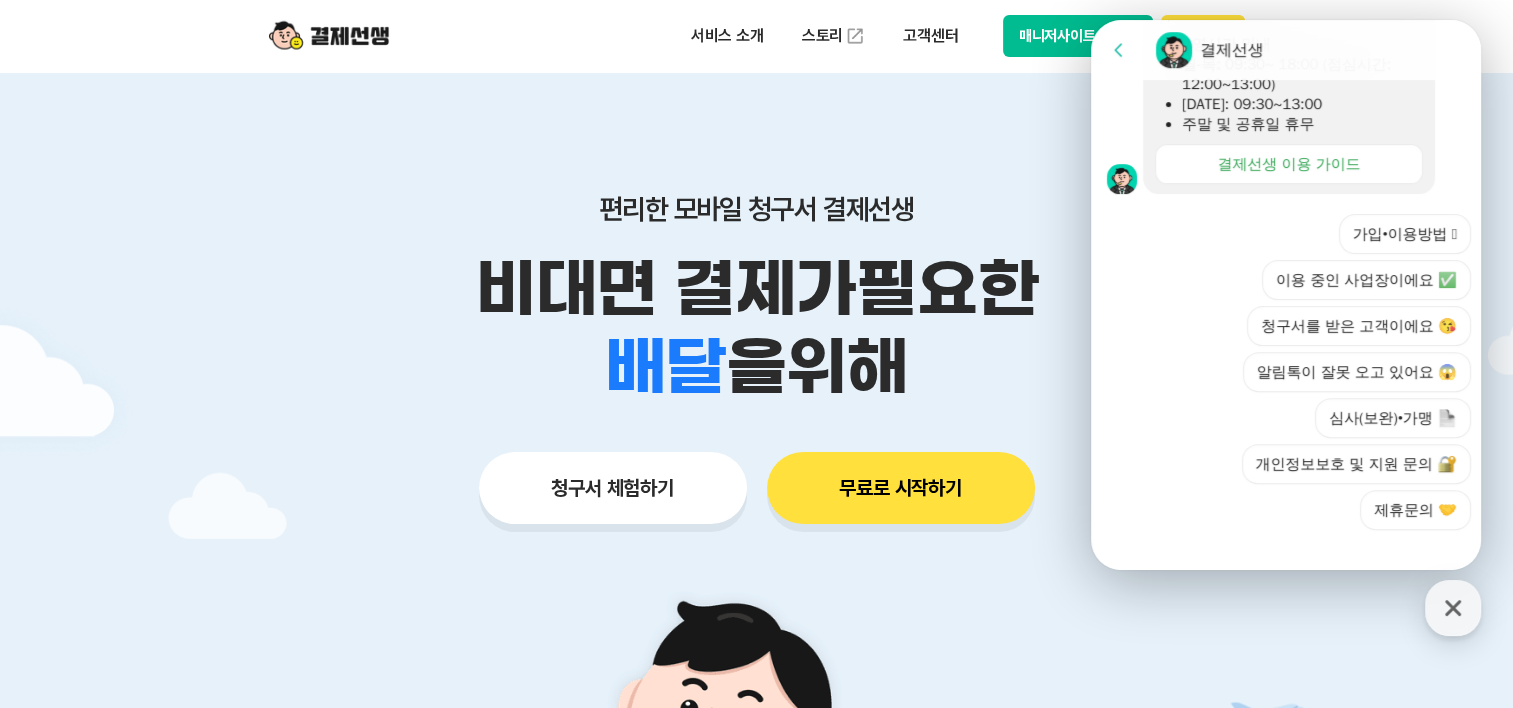 scroll, scrollTop: 695, scrollLeft: 0, axis: vertical 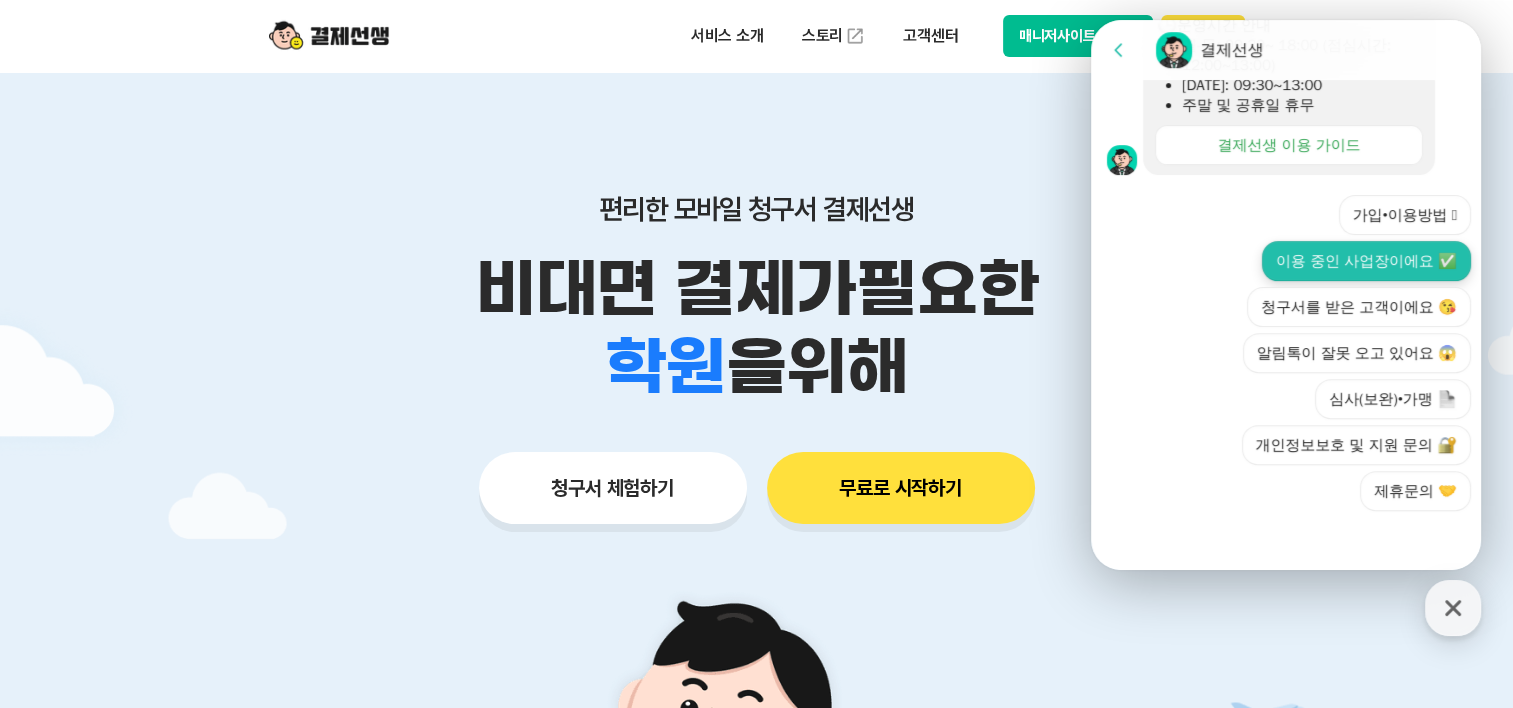 click on "이용 중인 사업장이에요 ✅" at bounding box center (1366, 261) 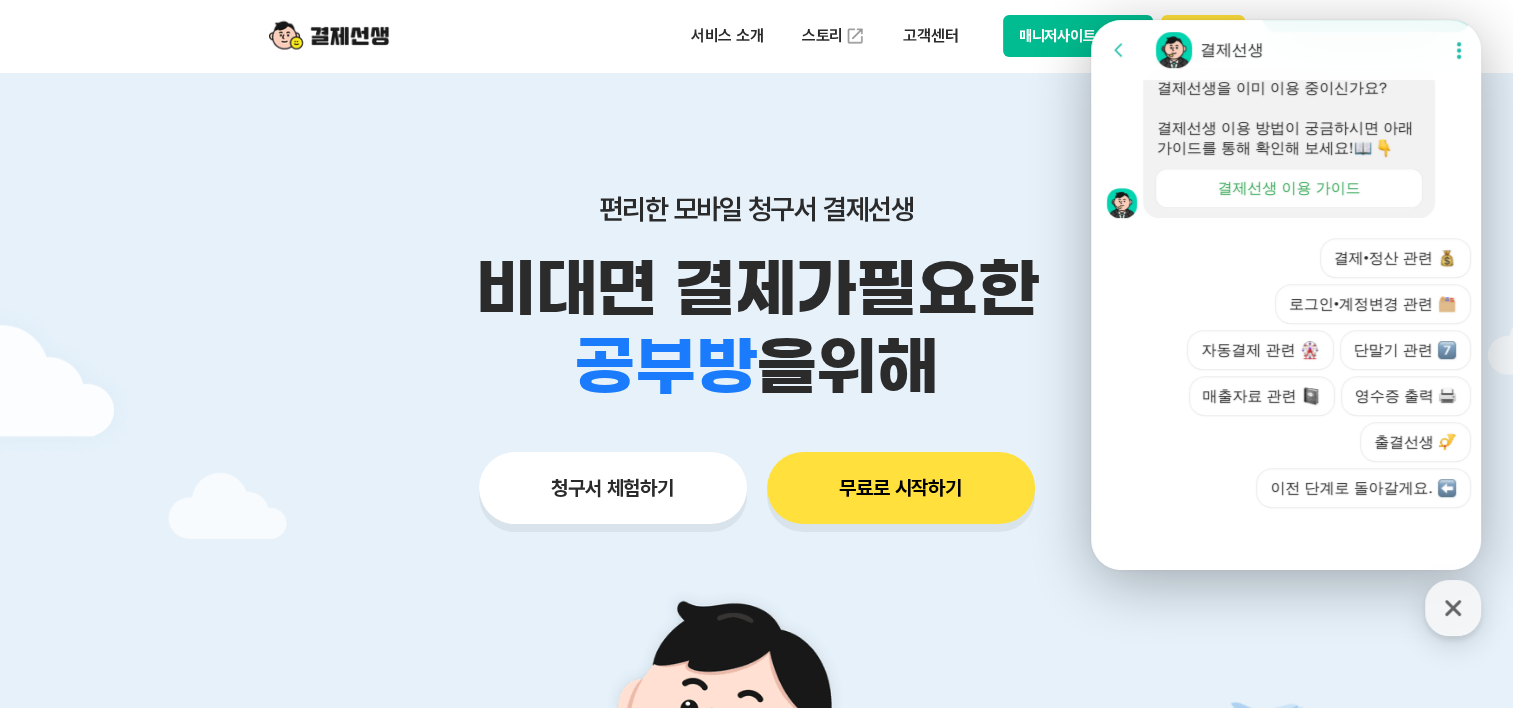 scroll, scrollTop: 915, scrollLeft: 0, axis: vertical 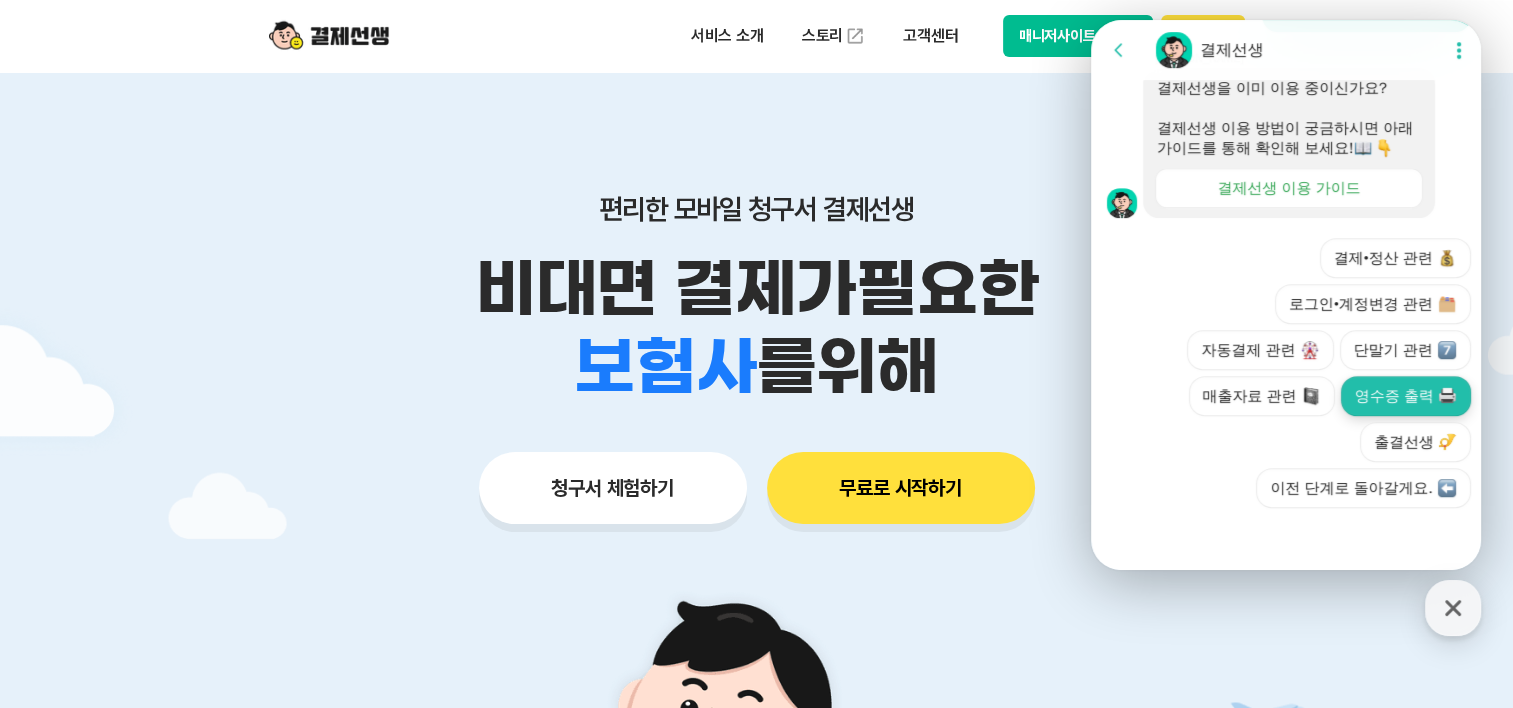 click on "영수증 출력 🖨️" at bounding box center (1406, 396) 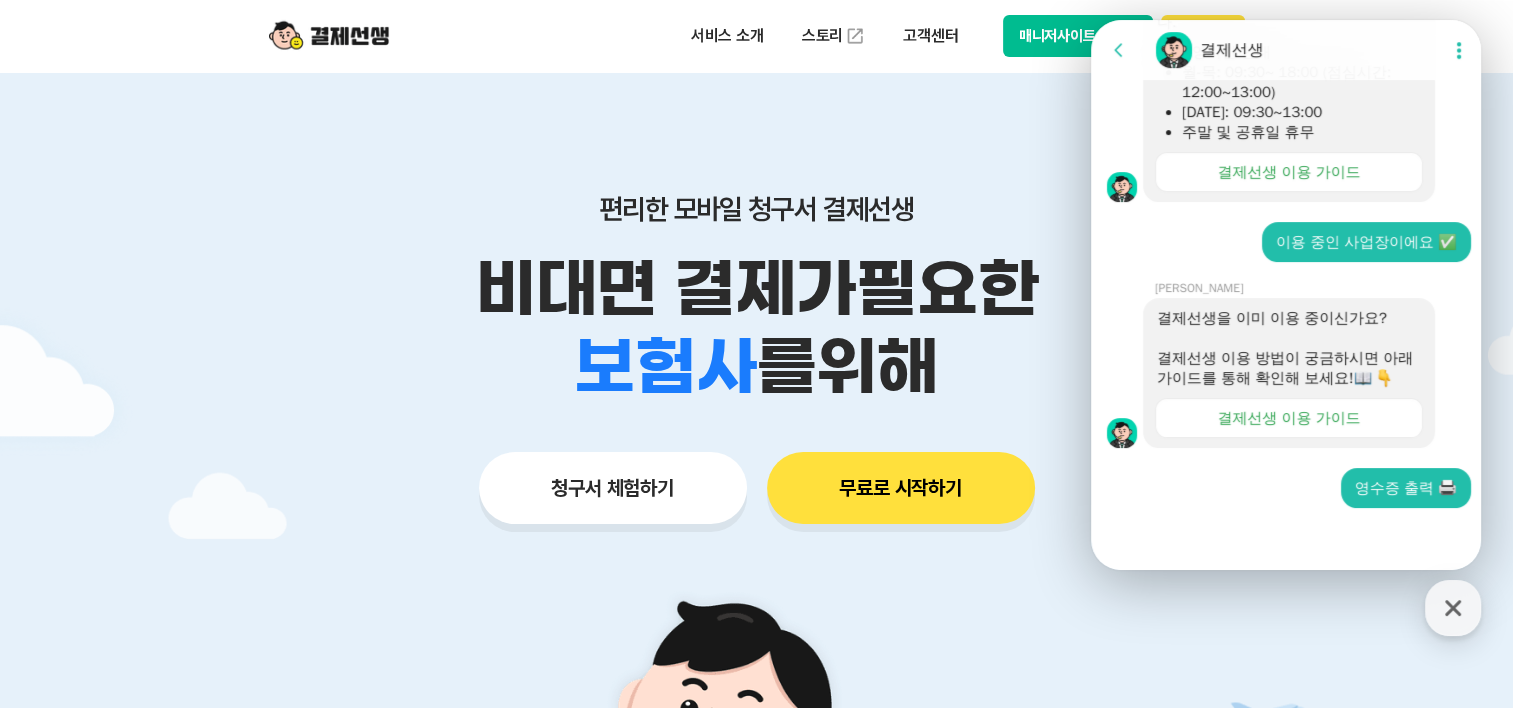 scroll, scrollTop: 688, scrollLeft: 0, axis: vertical 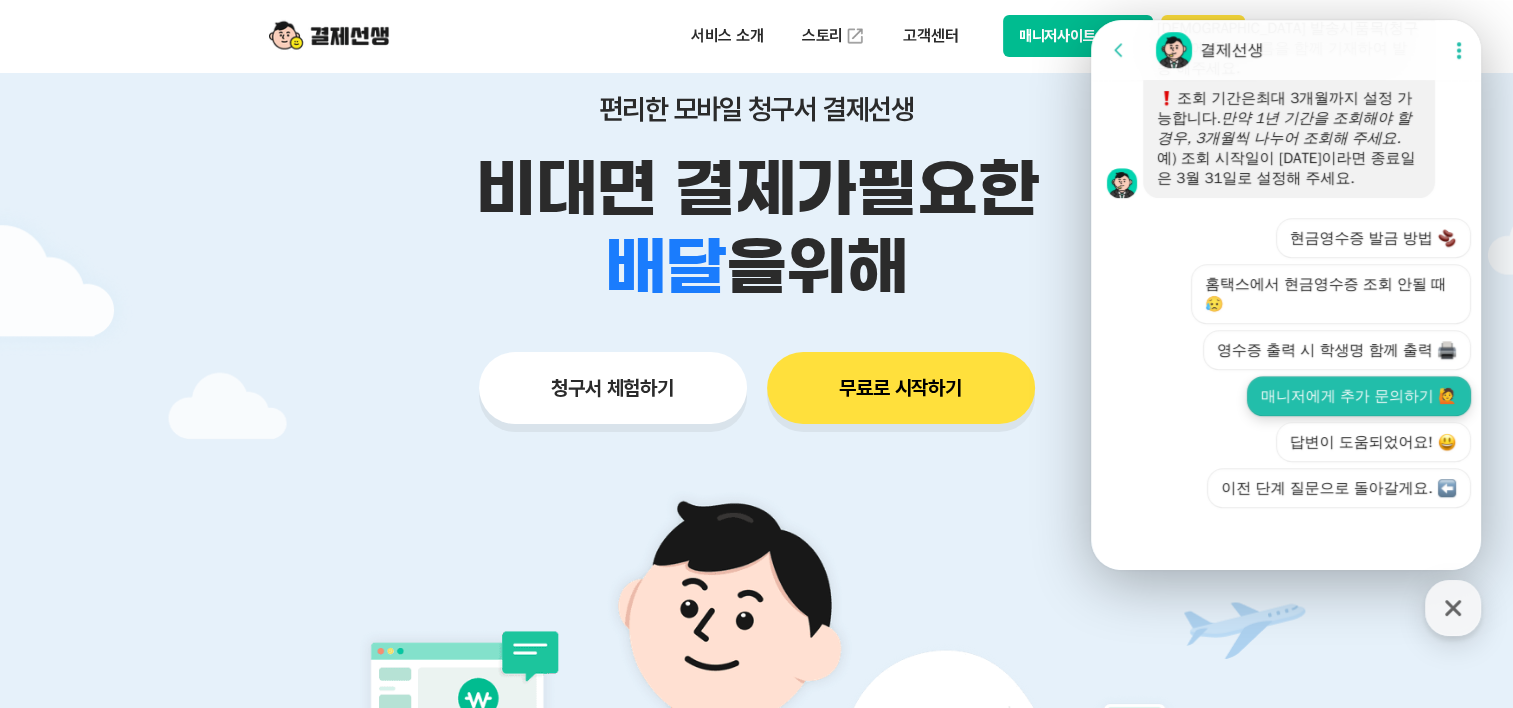 click on "매니저에게 추가 문의하기 🙋" at bounding box center [1359, 396] 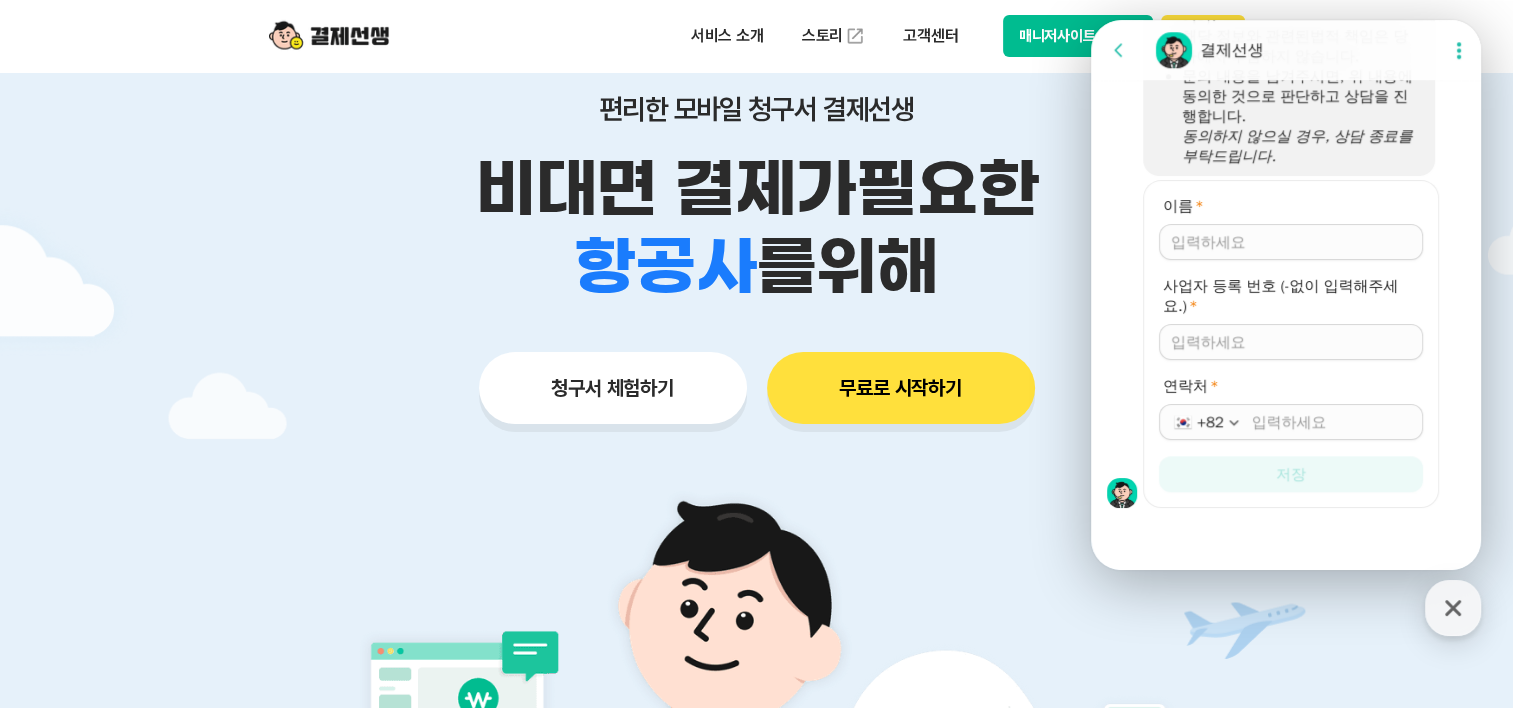 scroll, scrollTop: 1941, scrollLeft: 0, axis: vertical 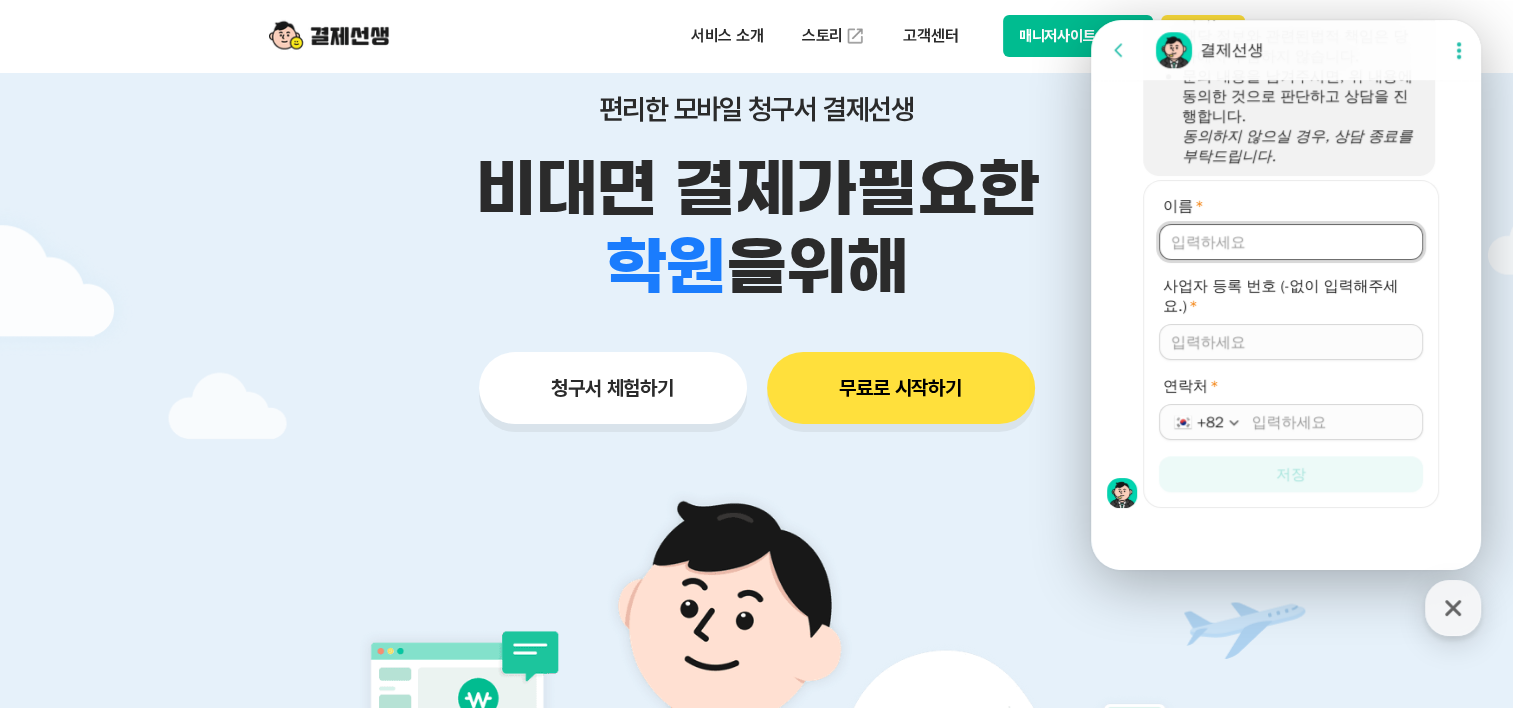 click on "이름 *" at bounding box center [1291, 242] 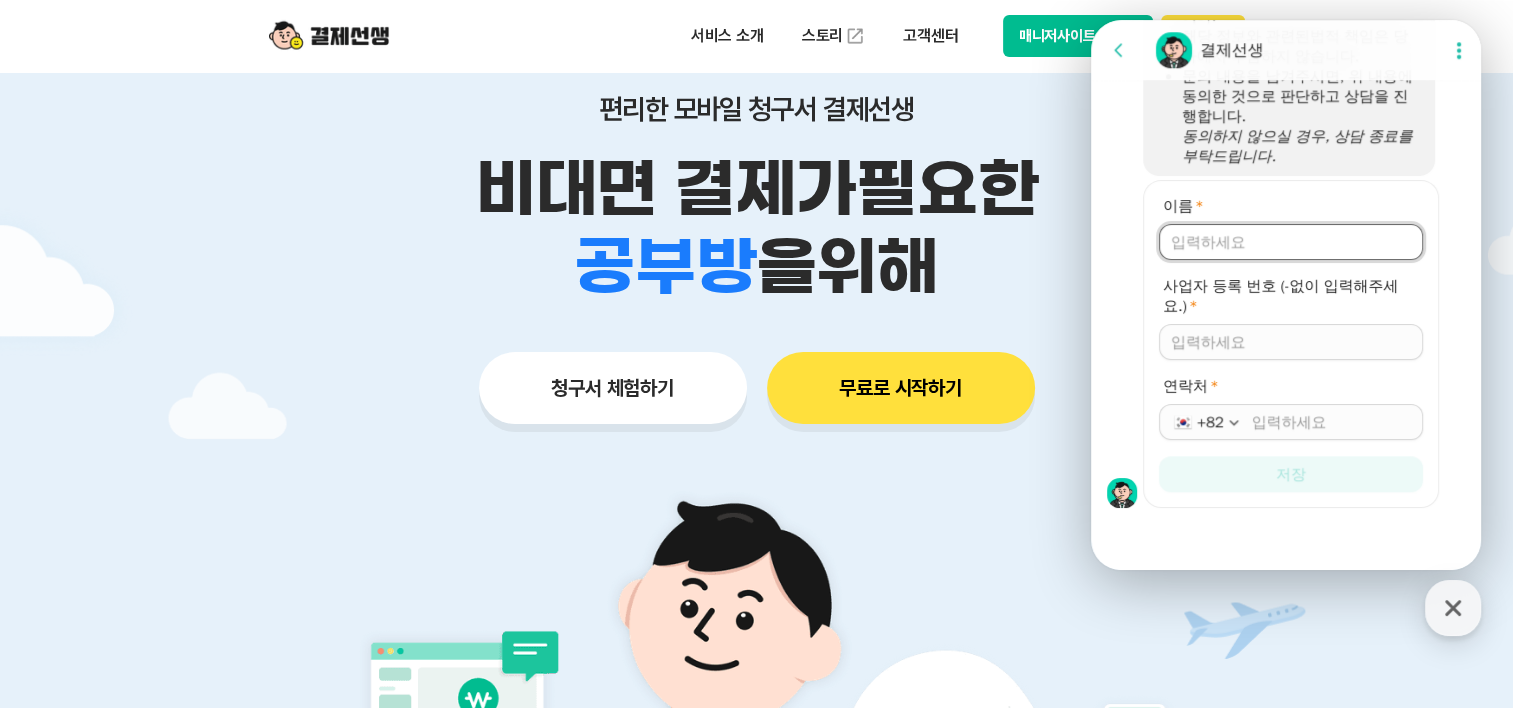 type on "[PERSON_NAME]" 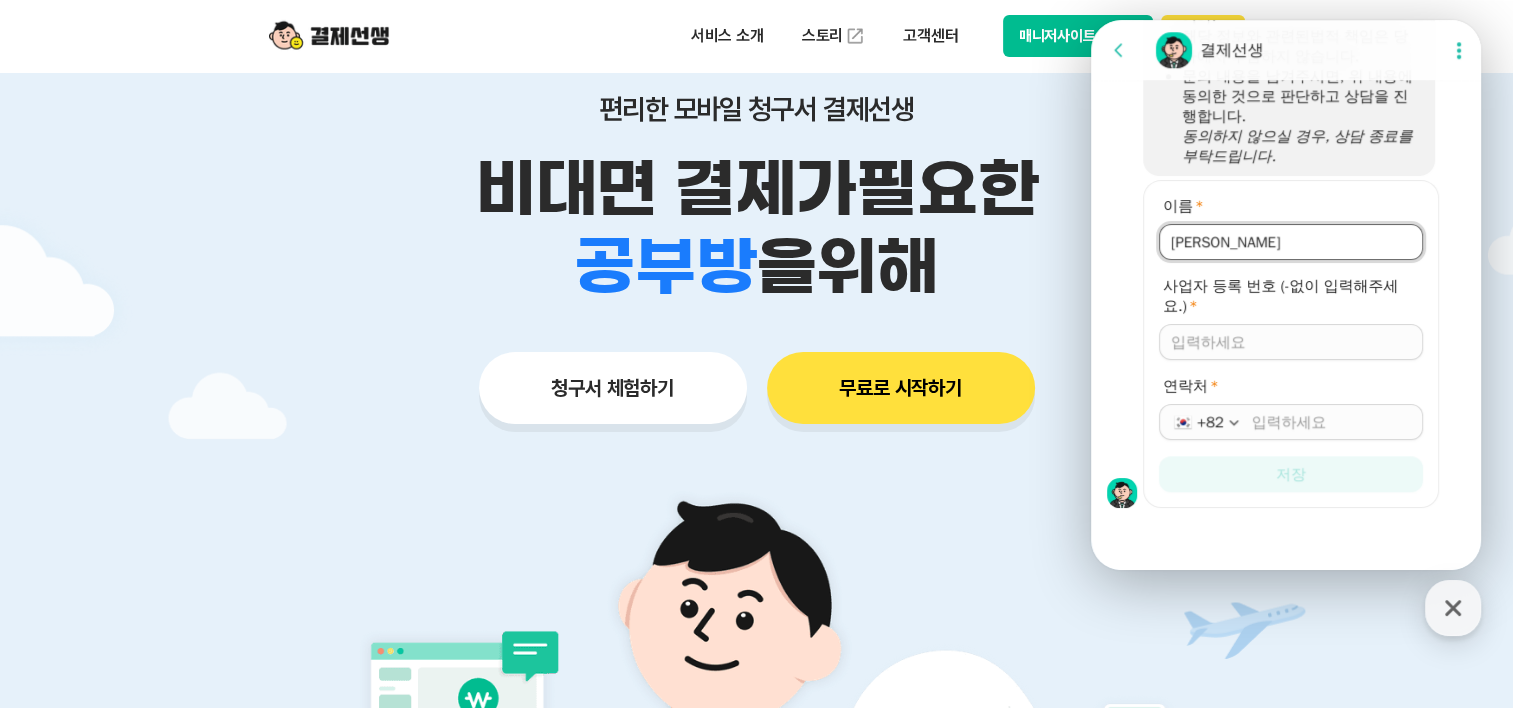 click on "사업자 등록 번호 (-없이 입력해주세요.) *" at bounding box center [1291, 342] 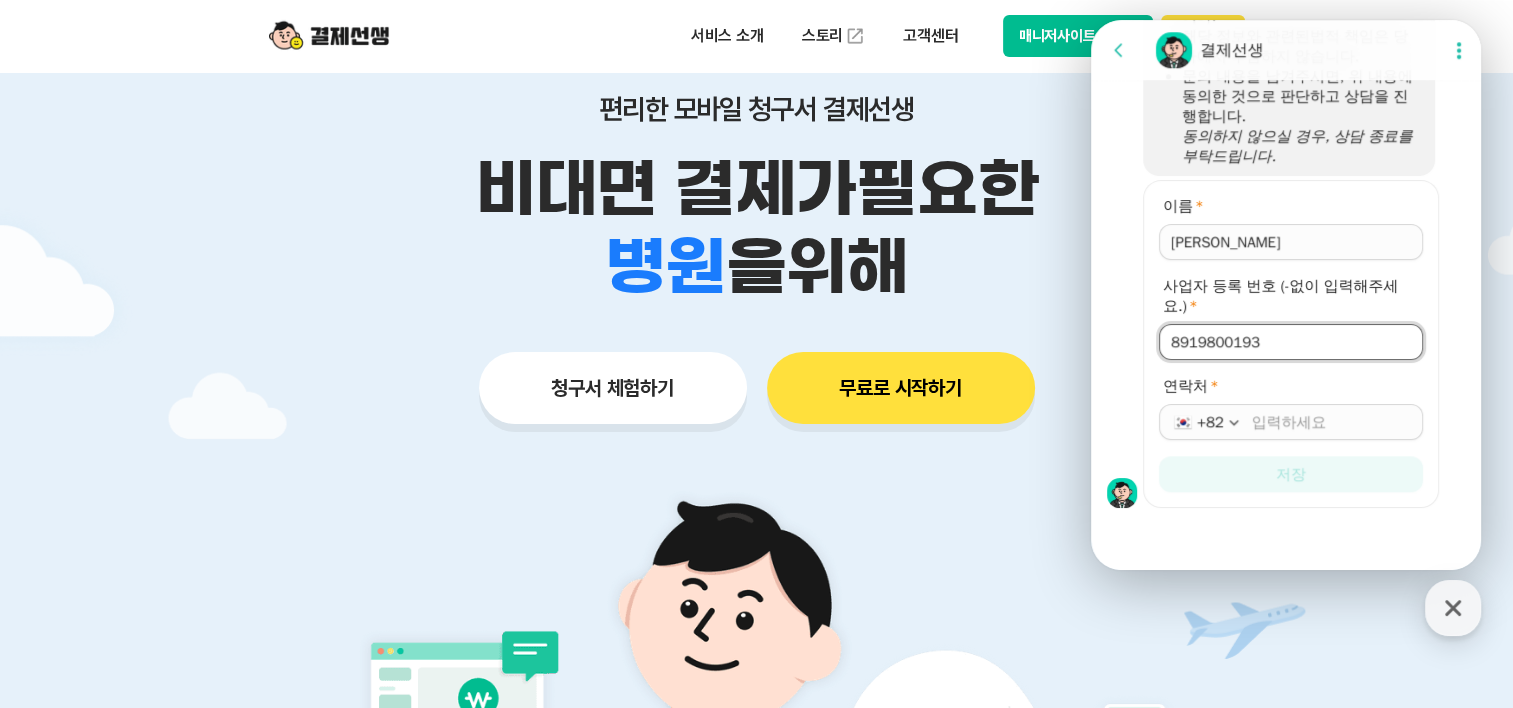 type on "8919800193" 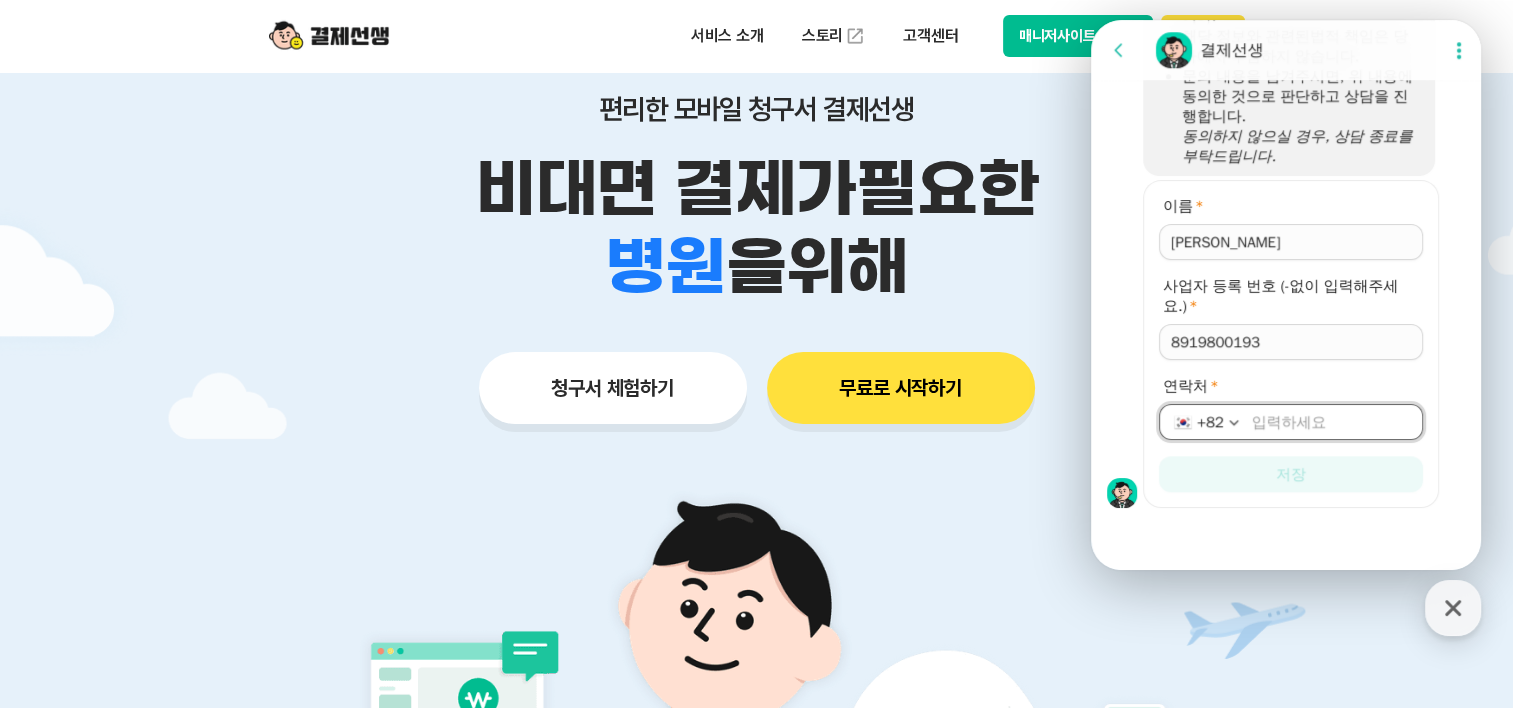 type on "[PHONE_NUMBER]" 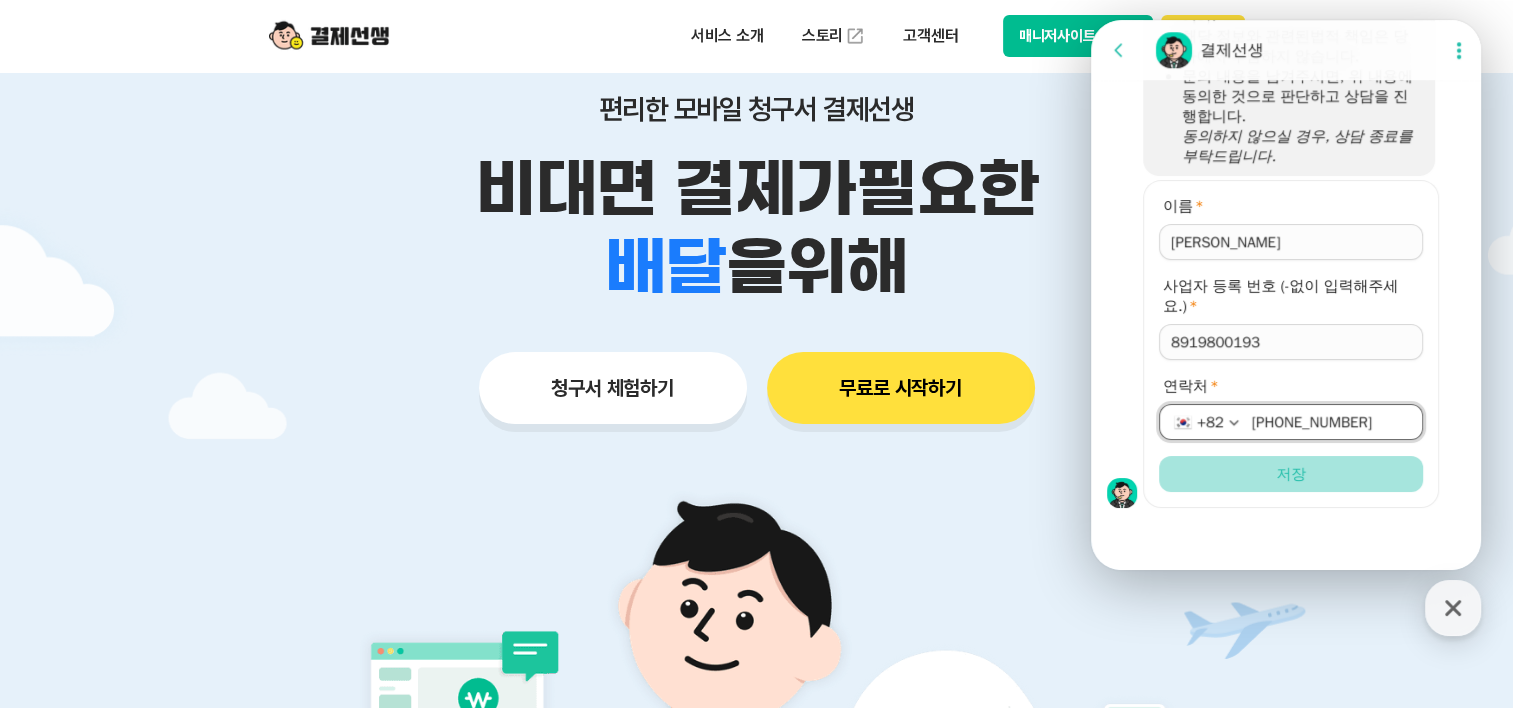 click on "저장" at bounding box center [1291, 474] 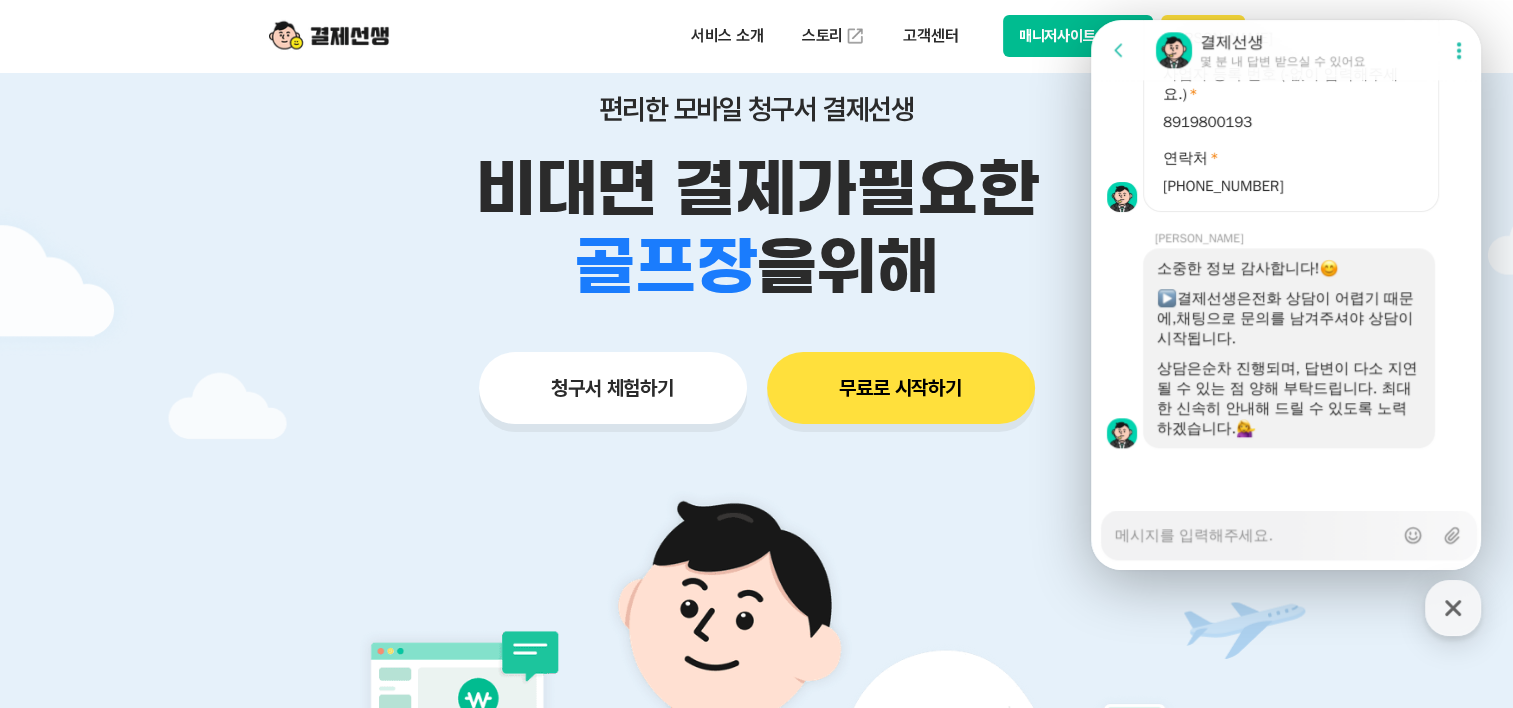 scroll, scrollTop: 2137, scrollLeft: 0, axis: vertical 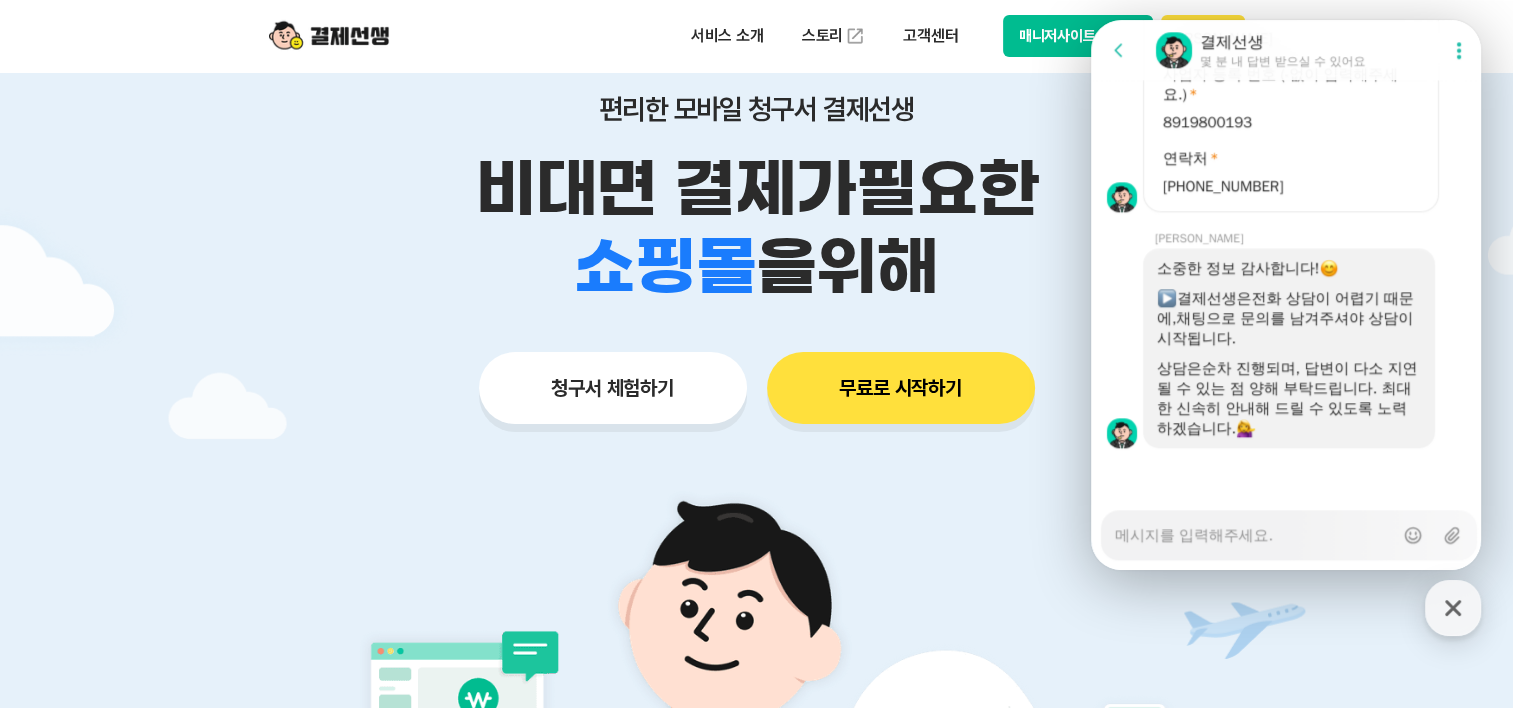 click on "Messenger Input Textarea" at bounding box center [1254, 528] 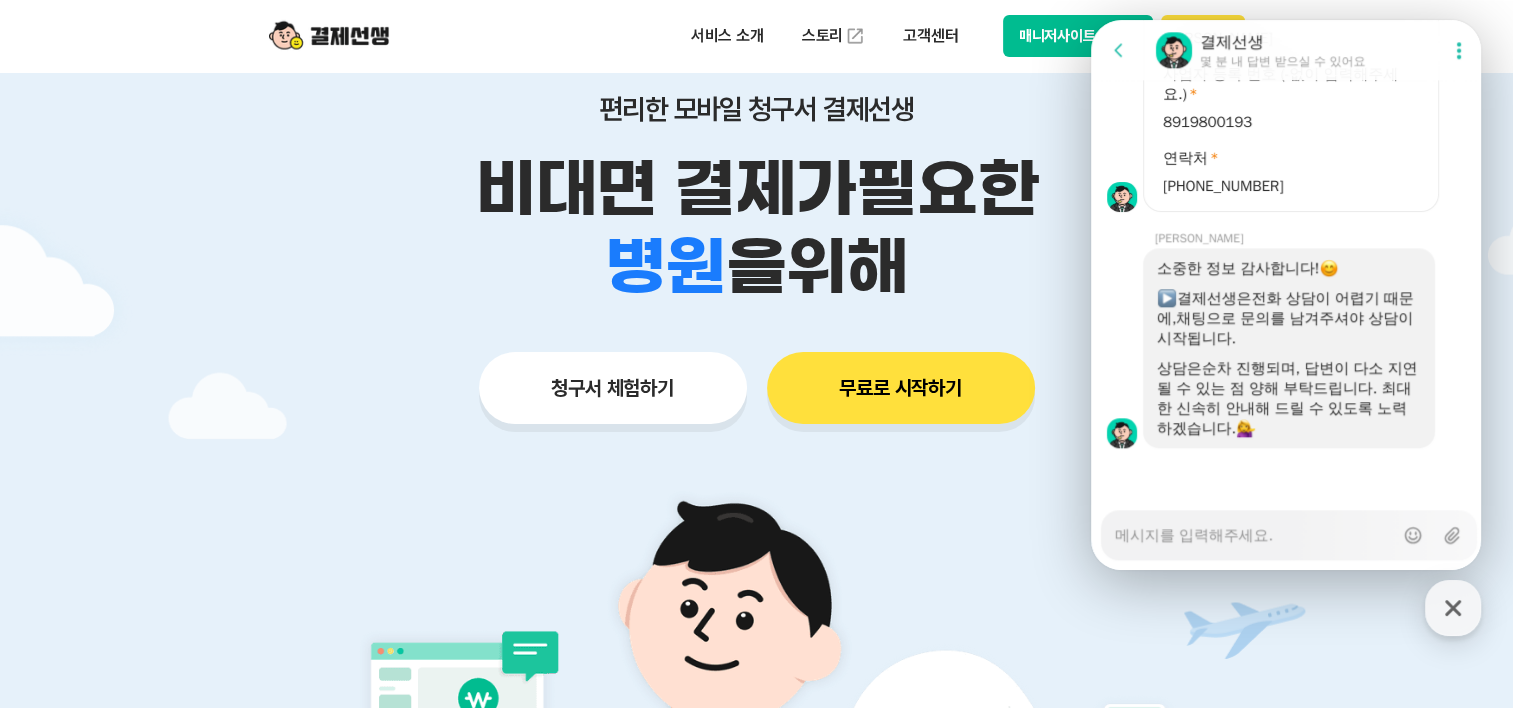 type on "x" 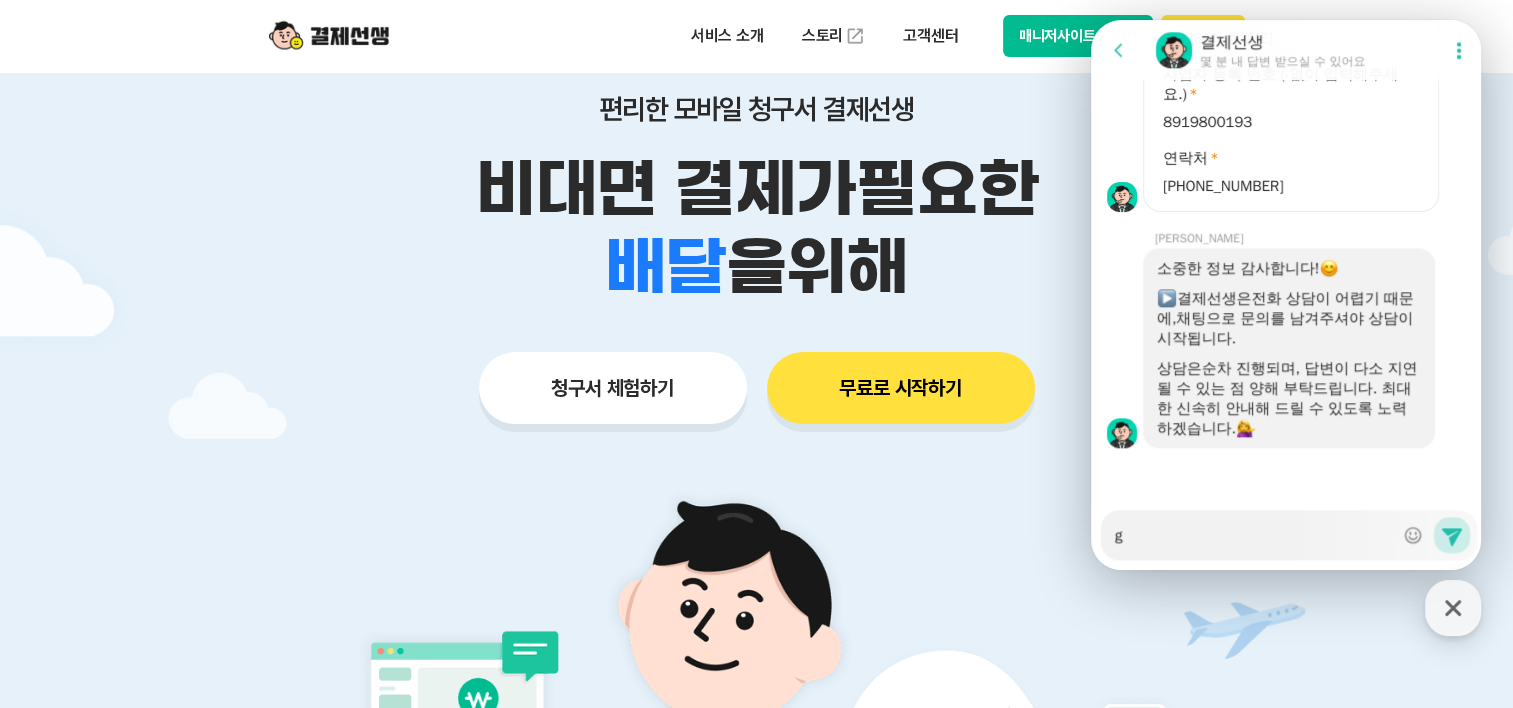 type on "x" 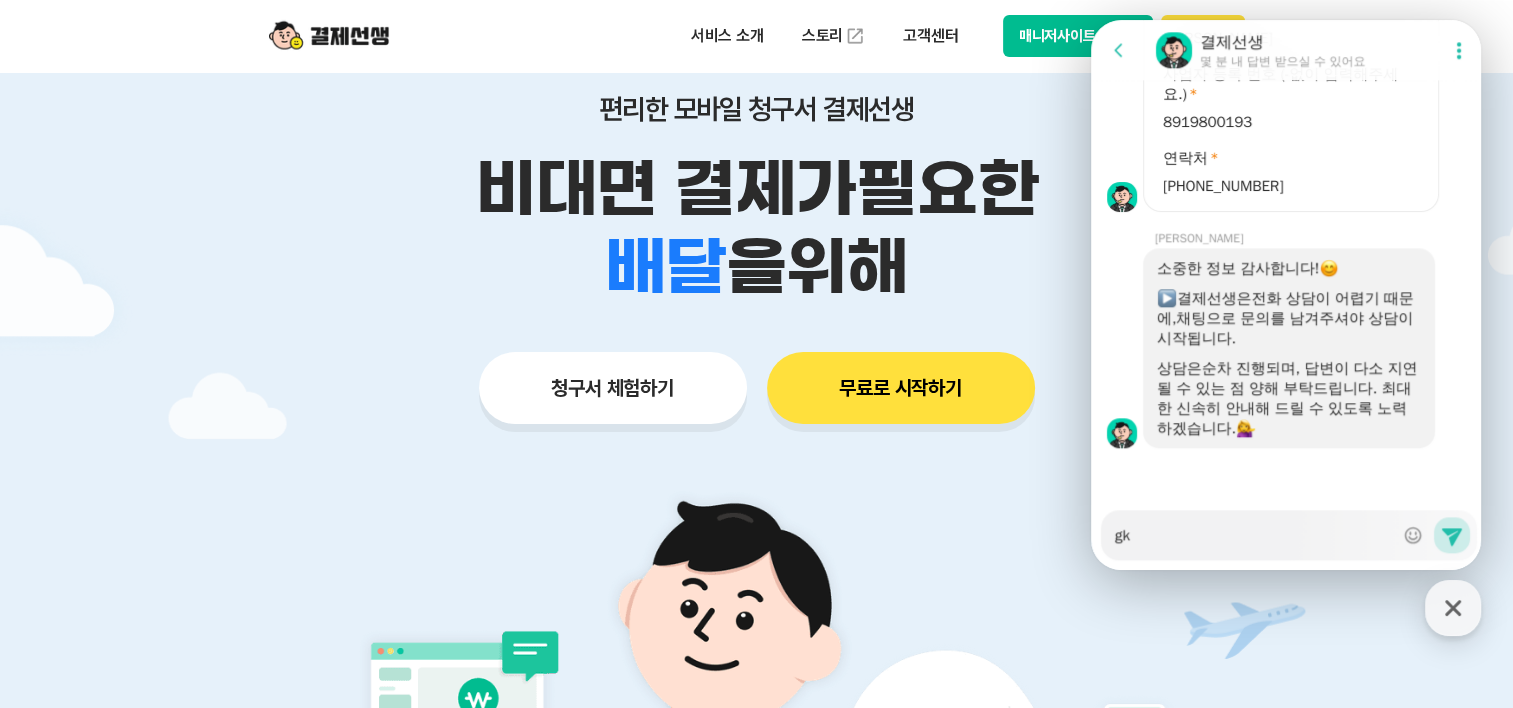 type on "x" 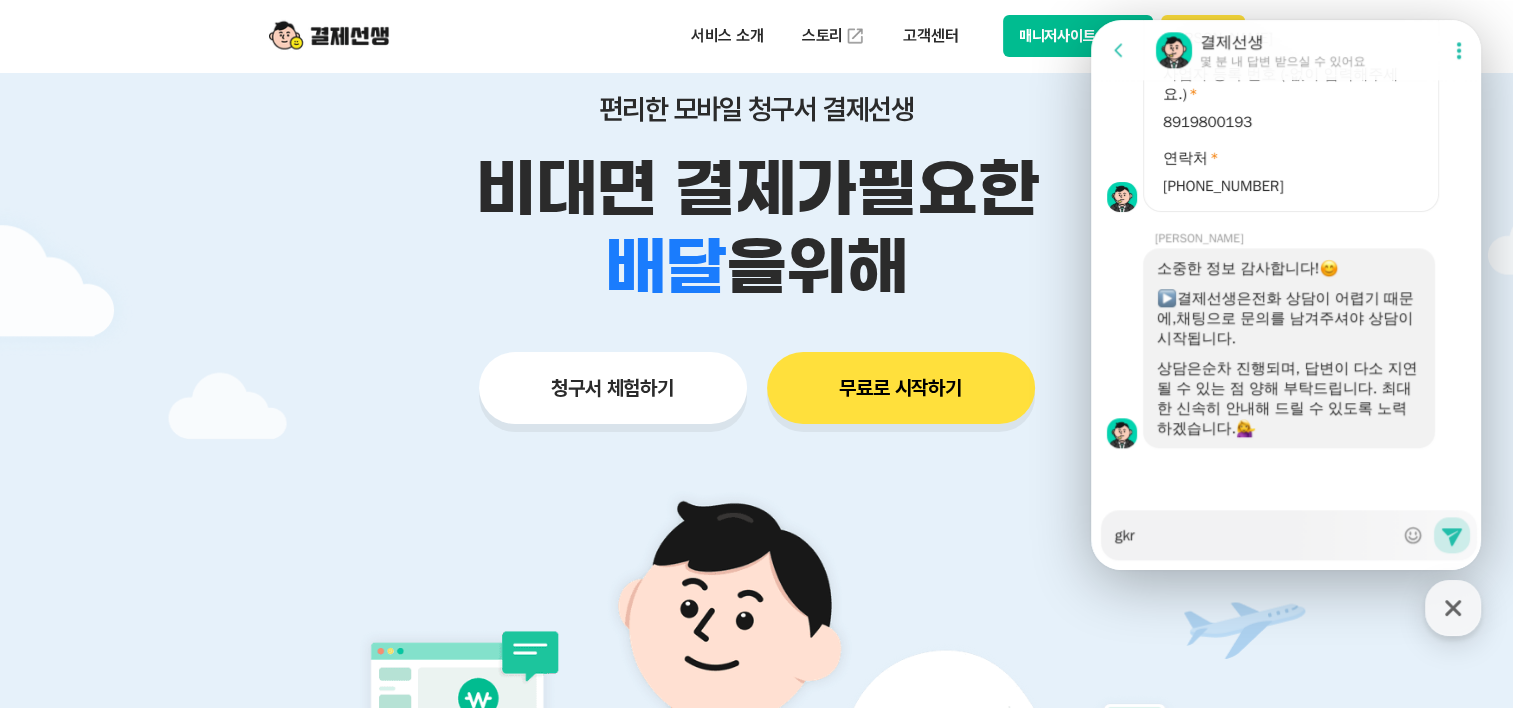 type on "x" 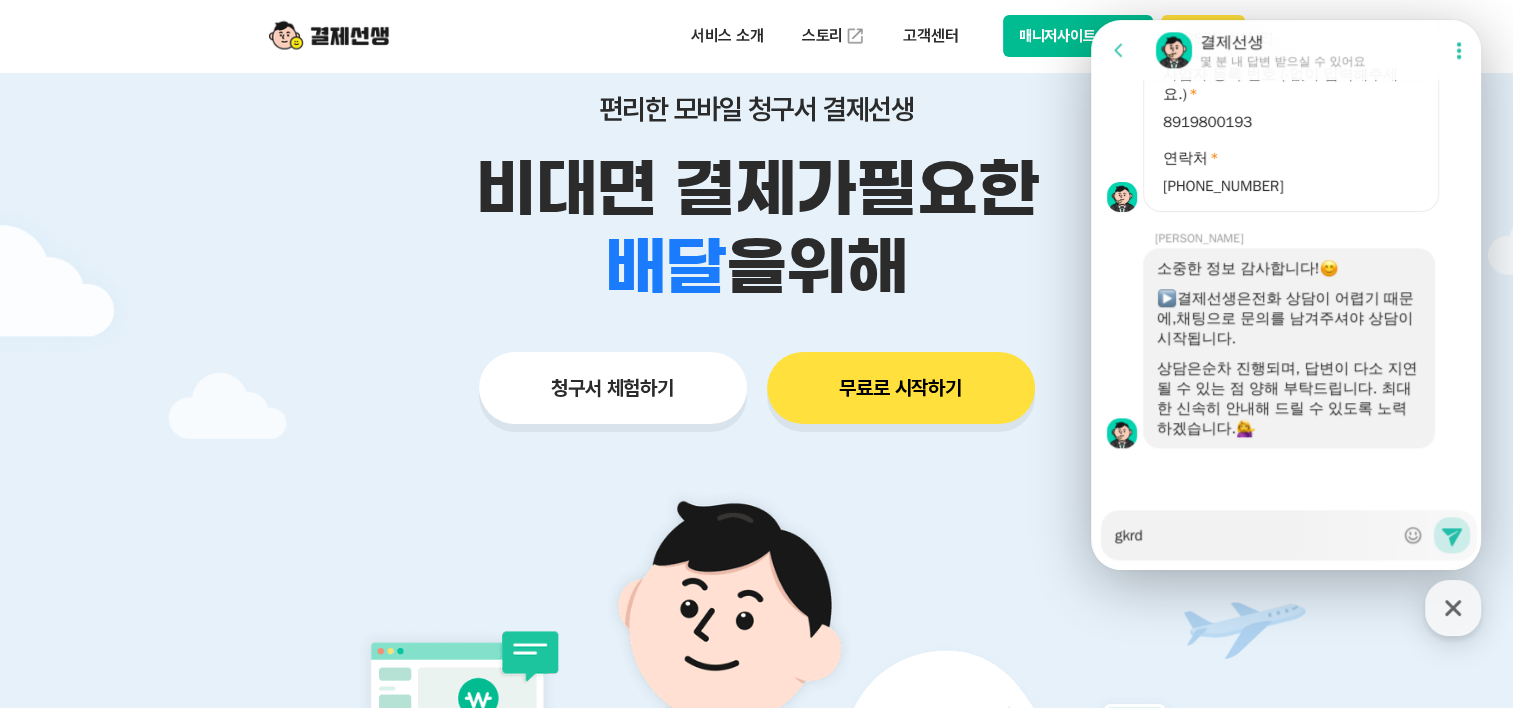 type on "x" 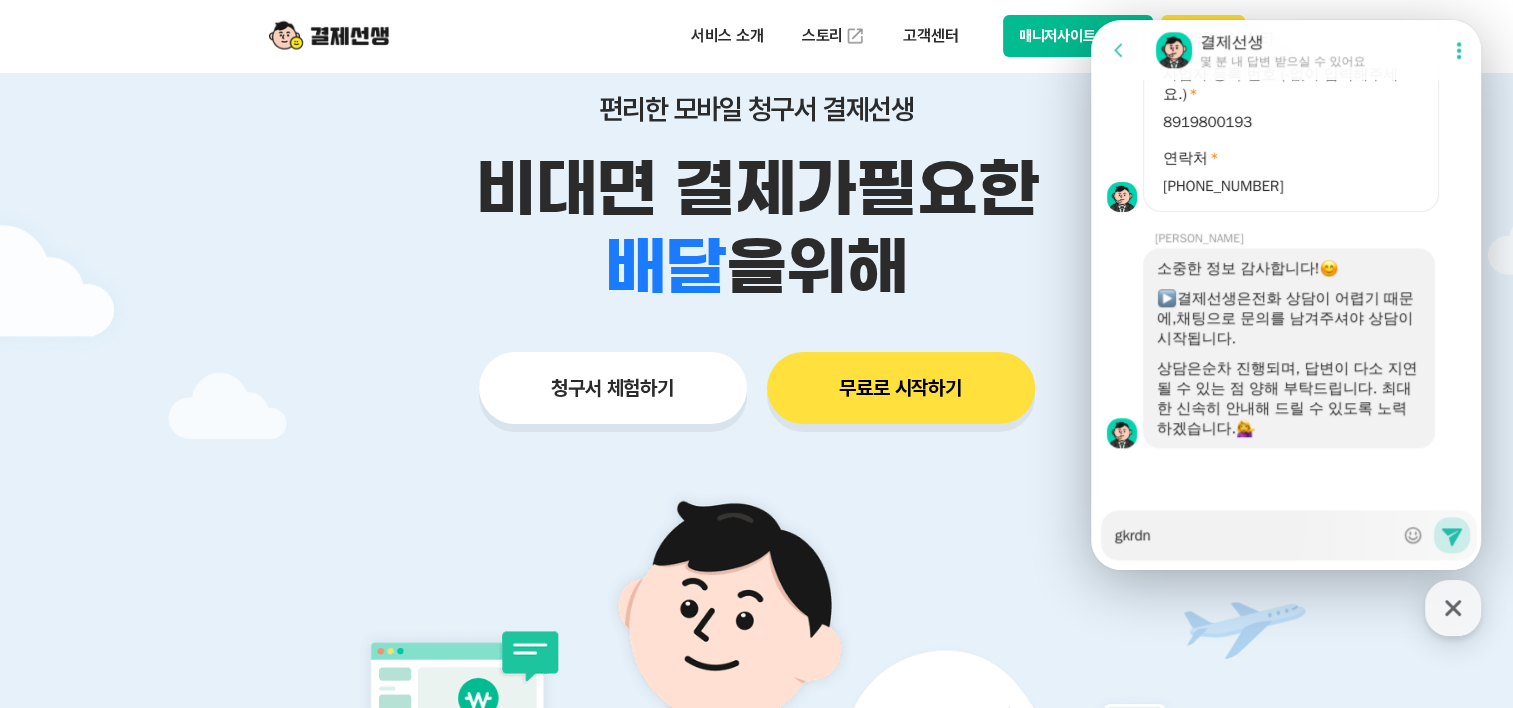 type on "x" 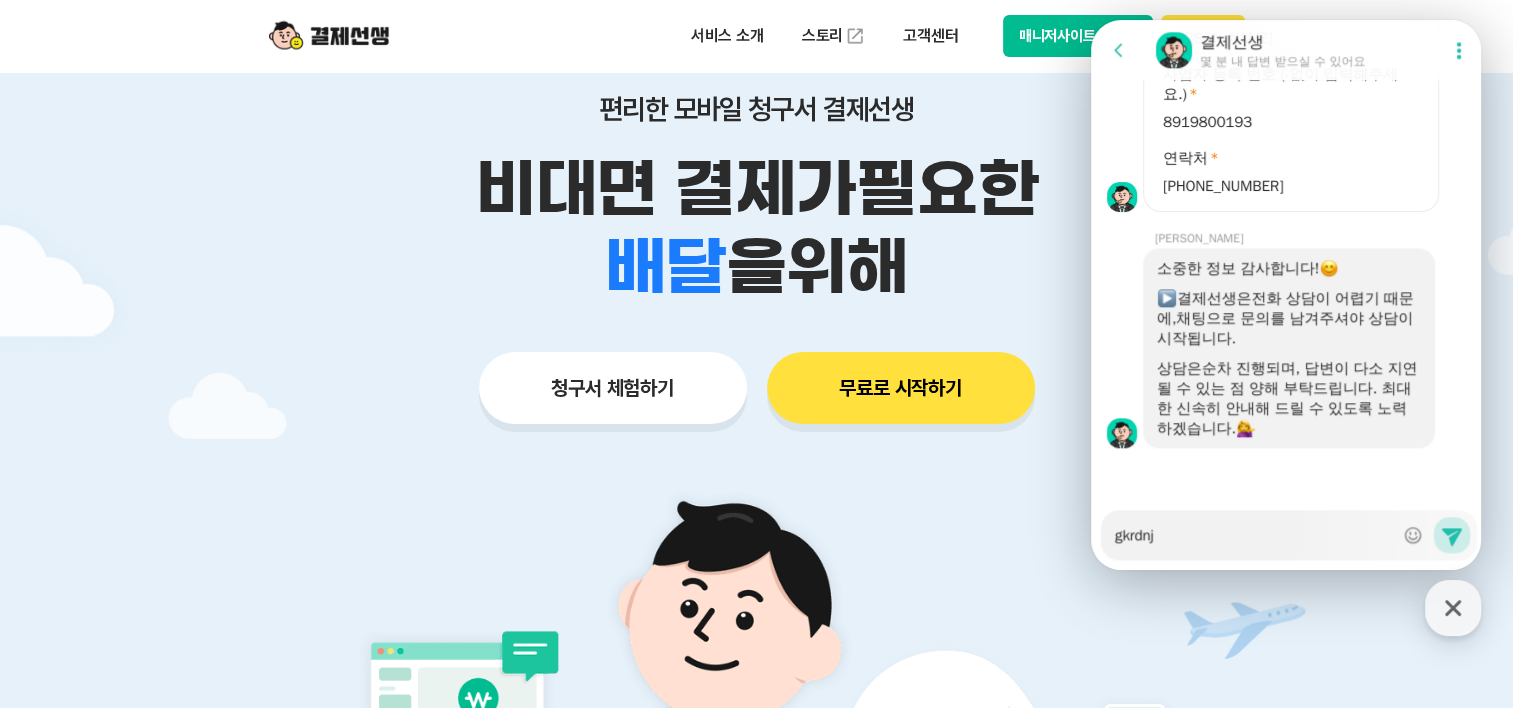 type on "x" 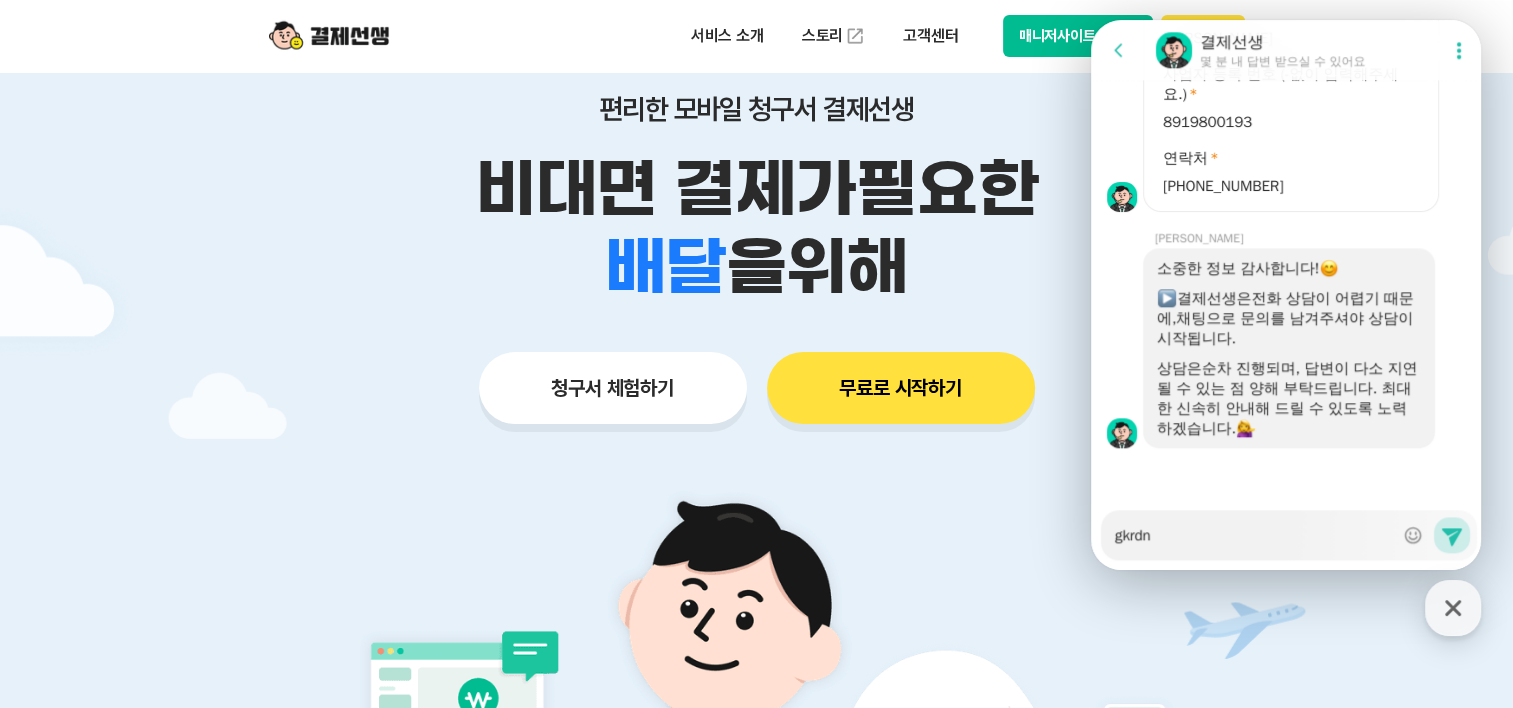 type on "x" 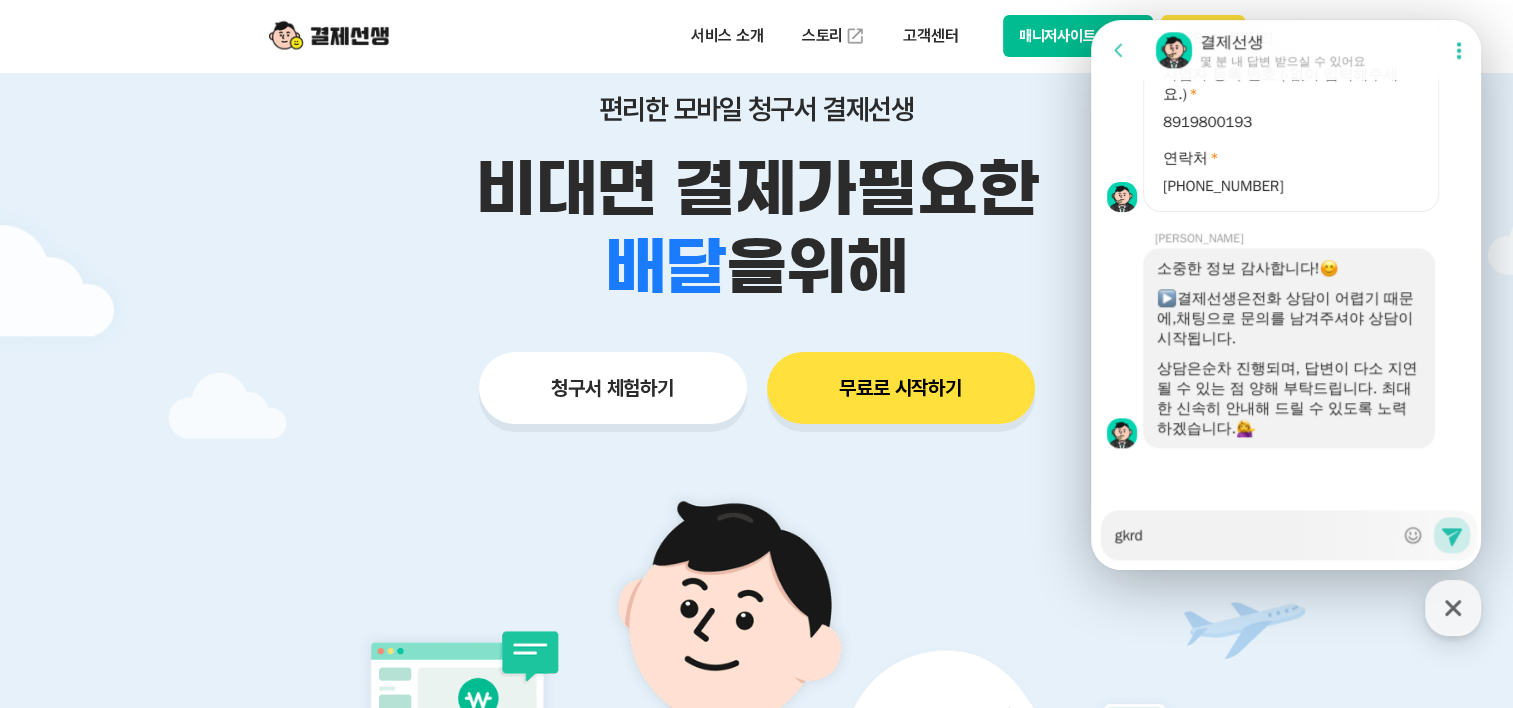 type on "x" 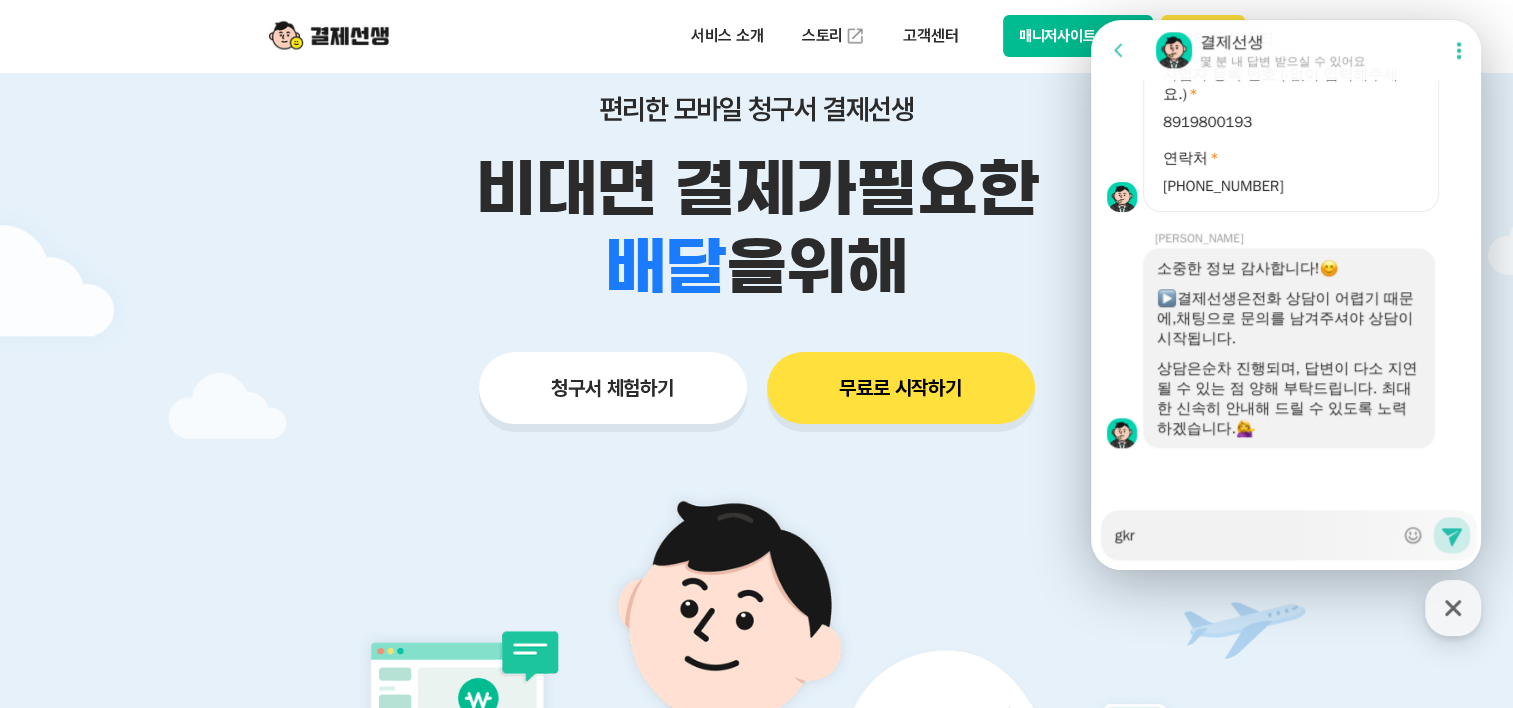 type on "x" 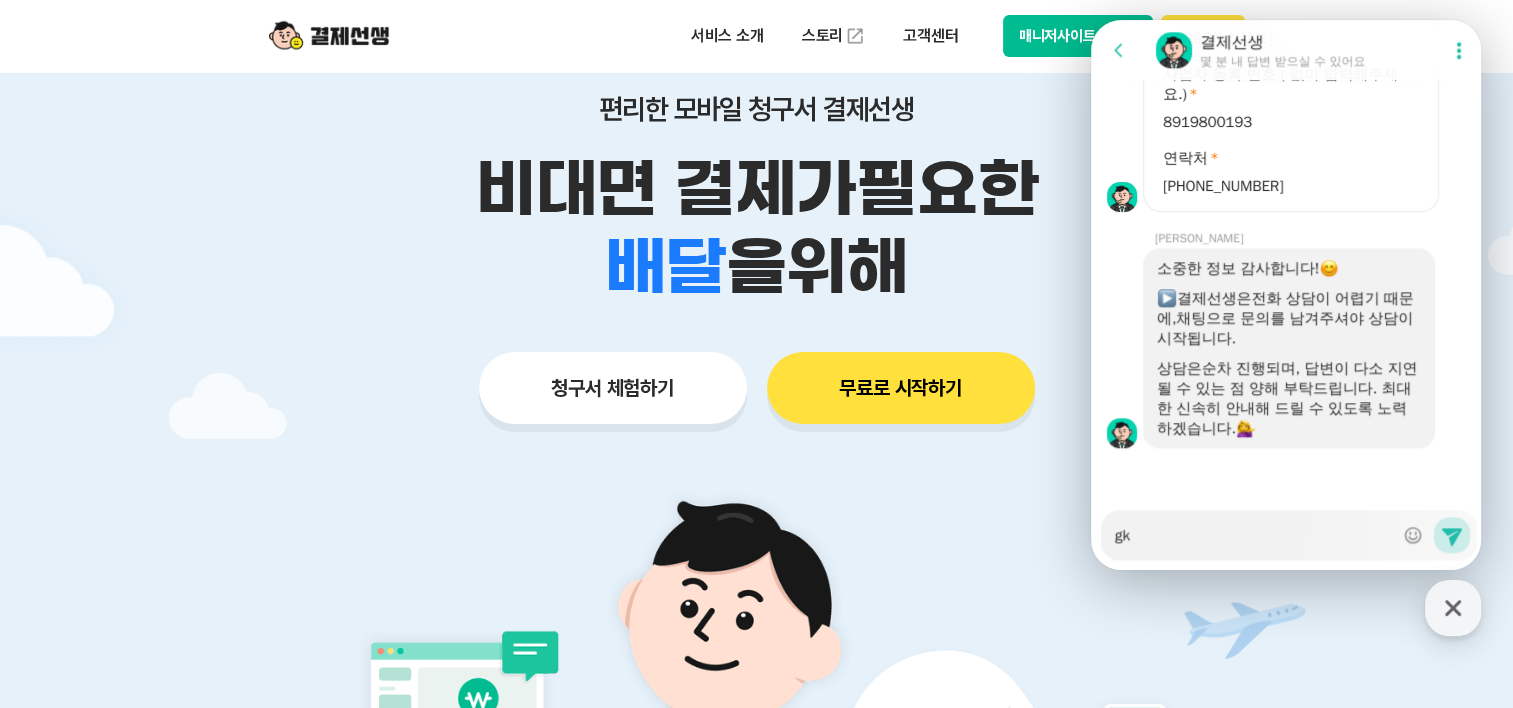 type on "x" 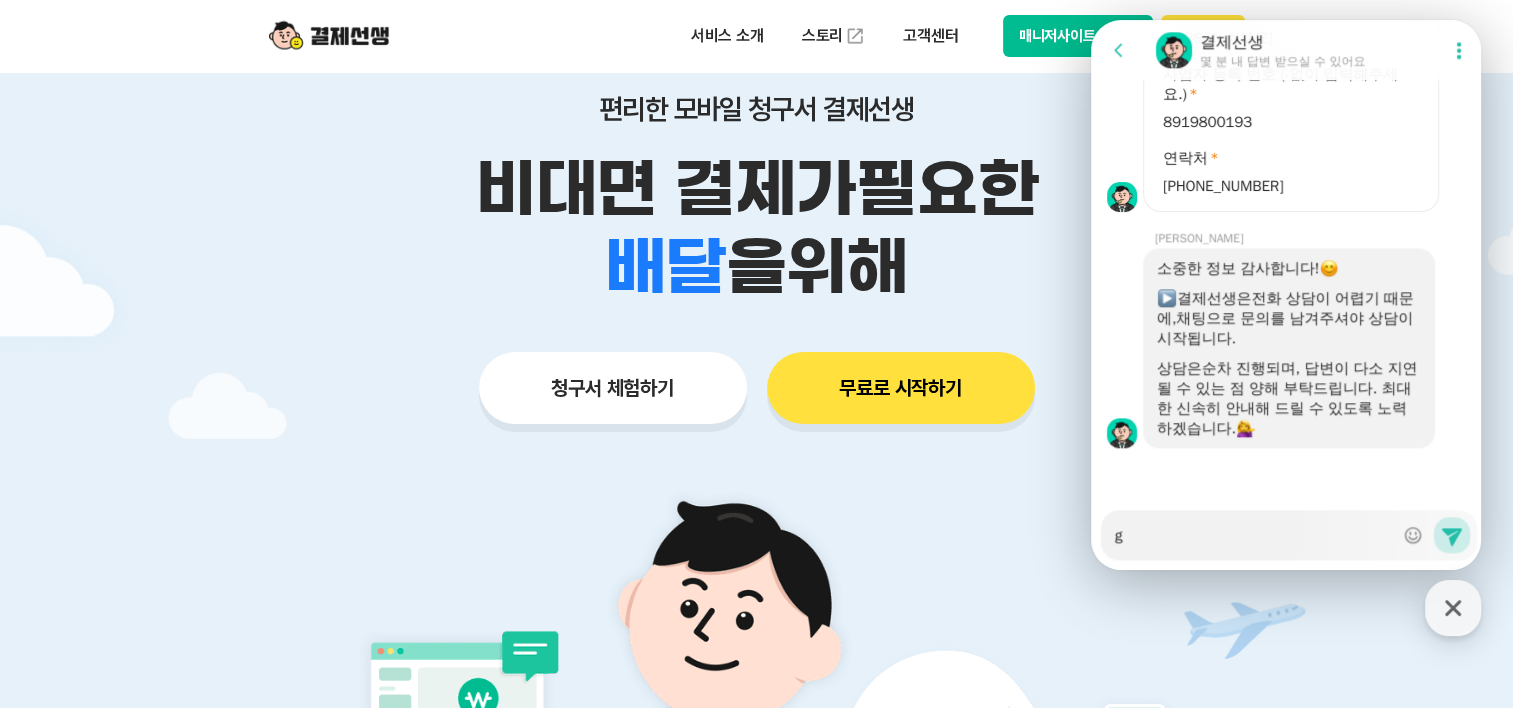 type on "x" 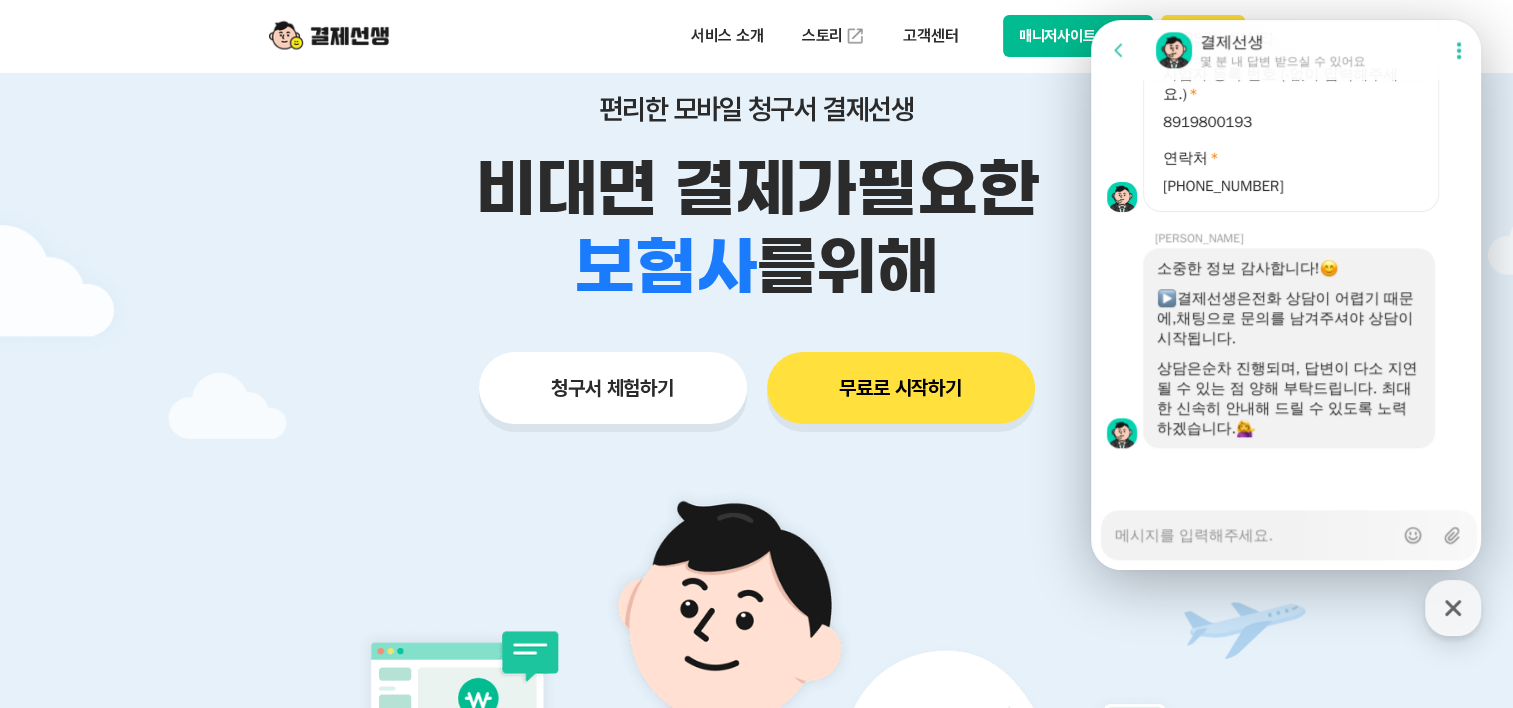 type on "x" 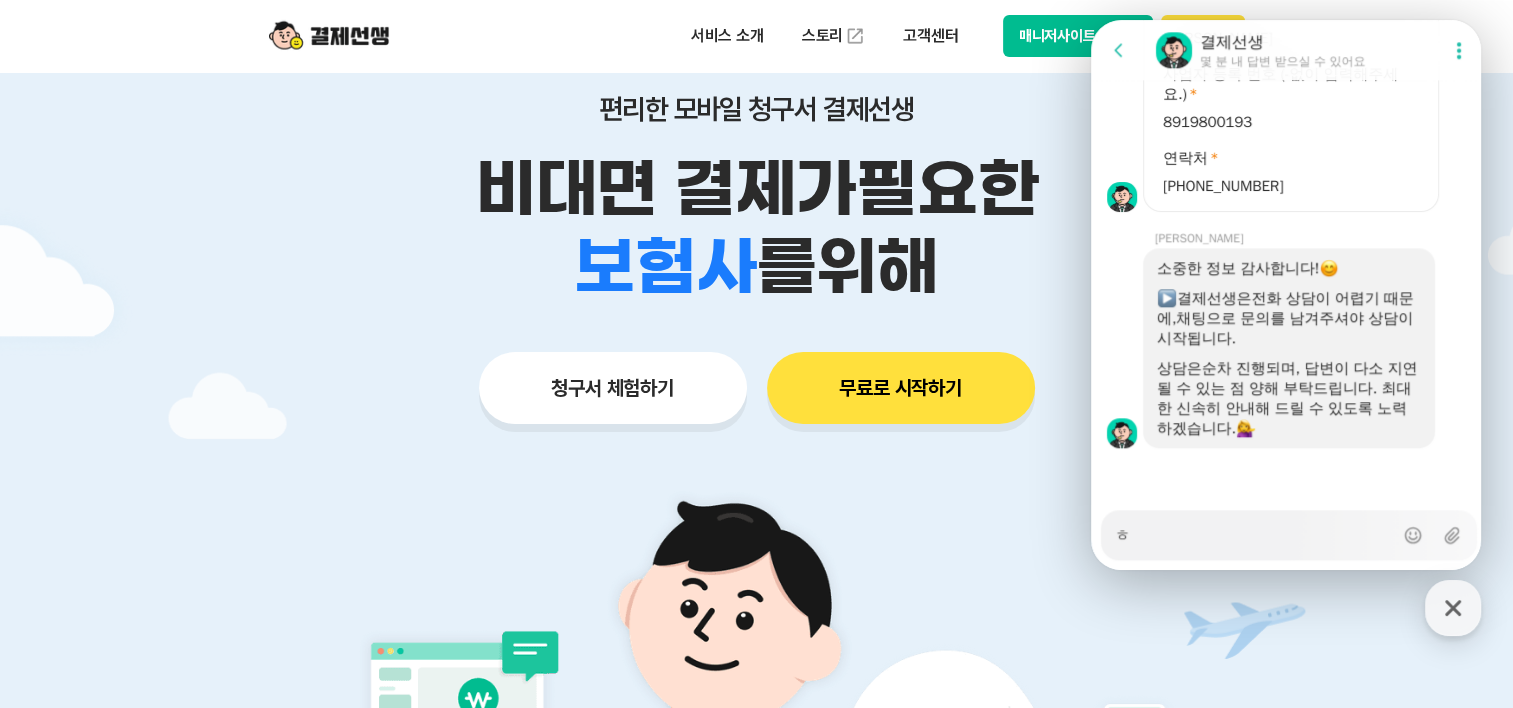 type on "x" 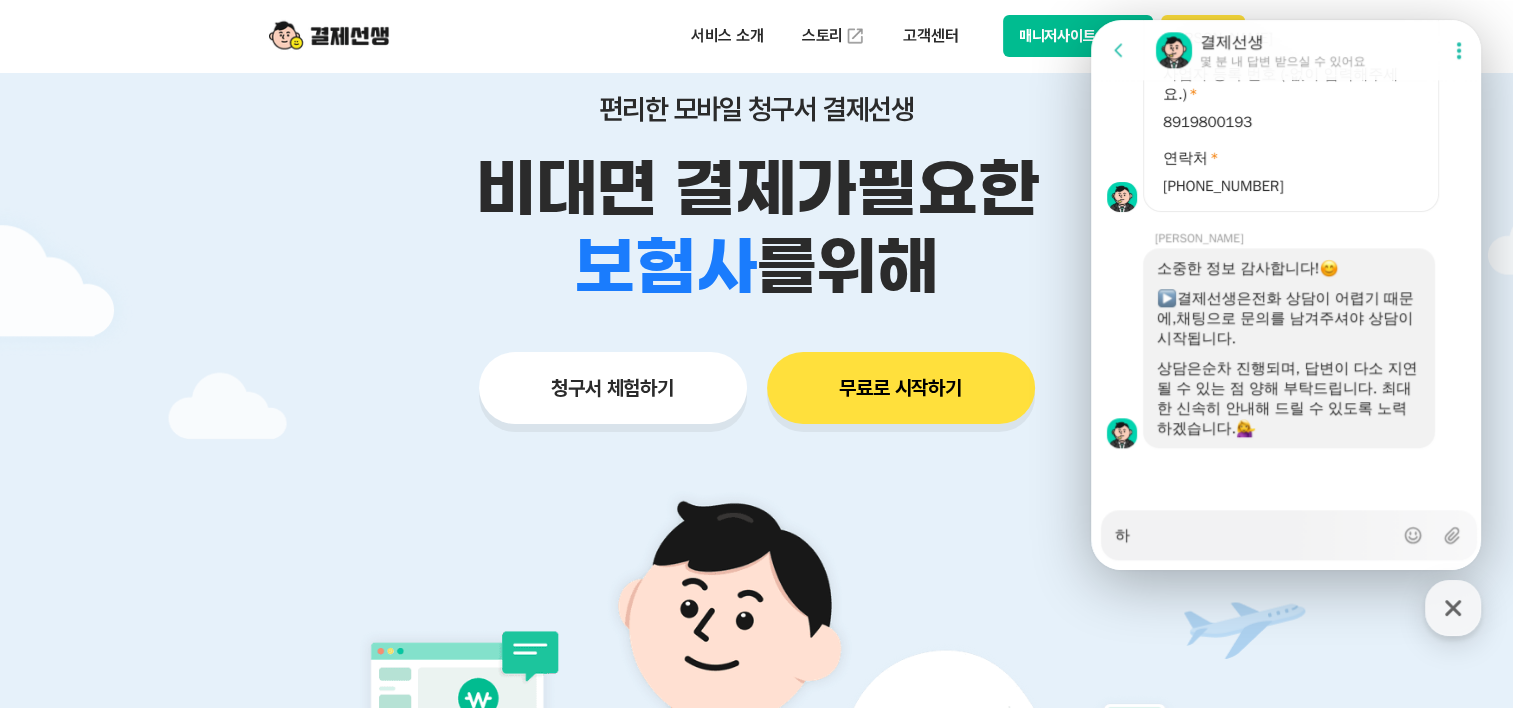 type on "x" 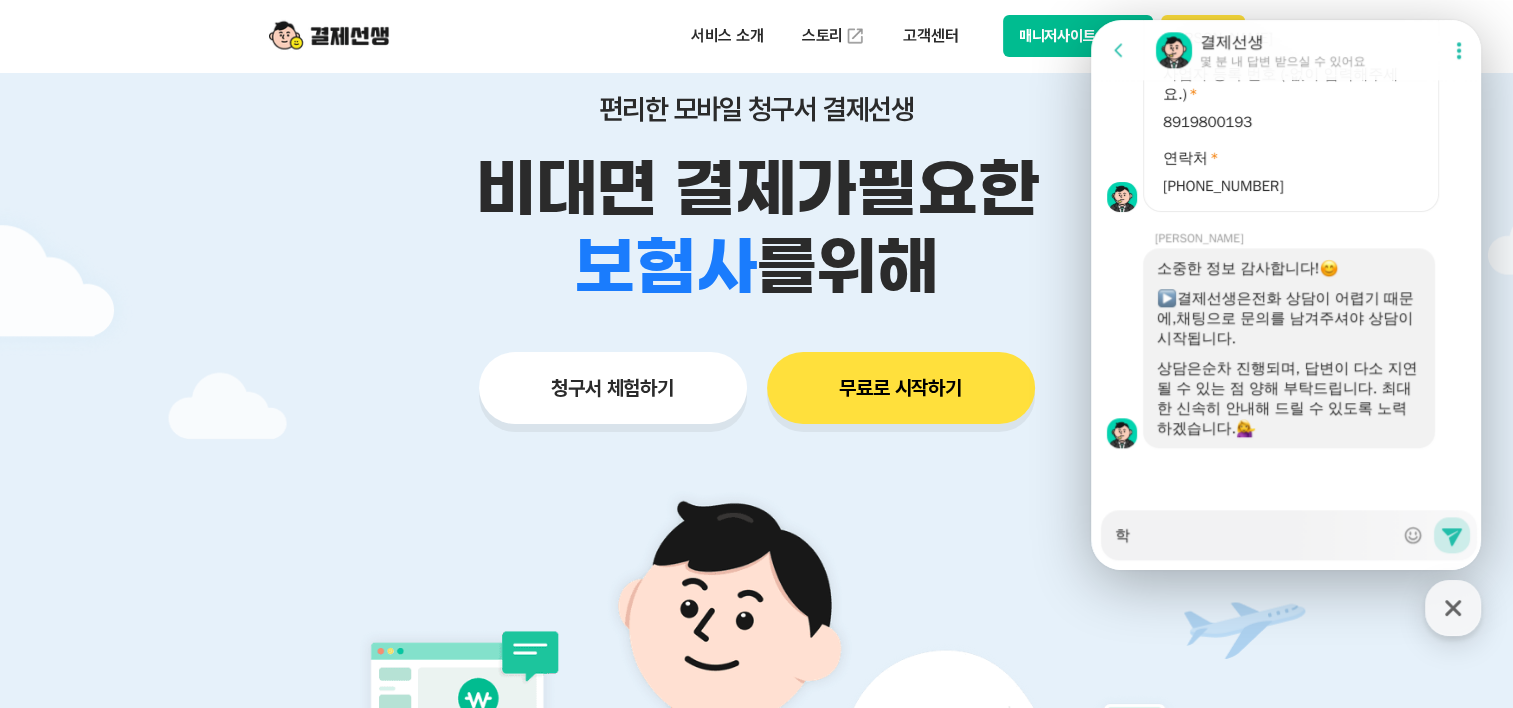 type on "x" 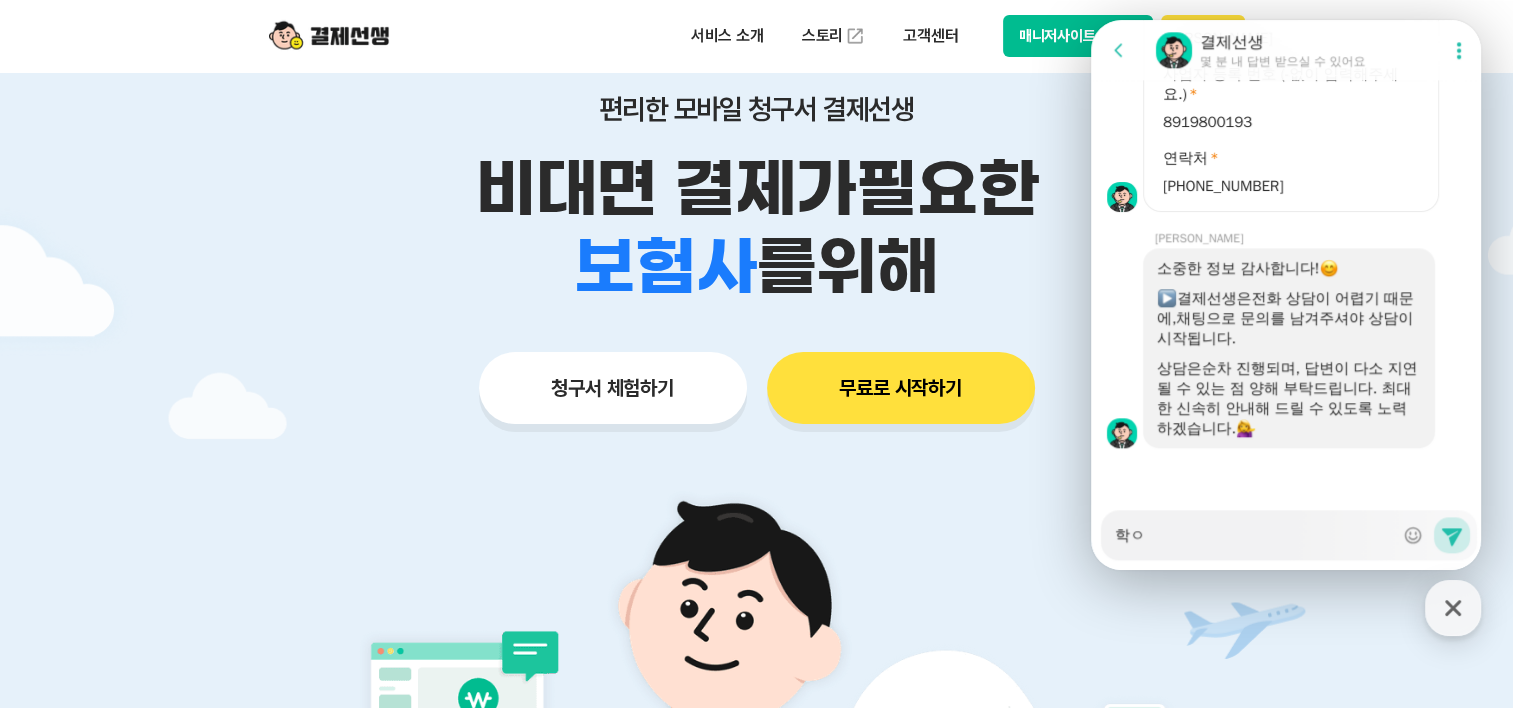 type on "학우" 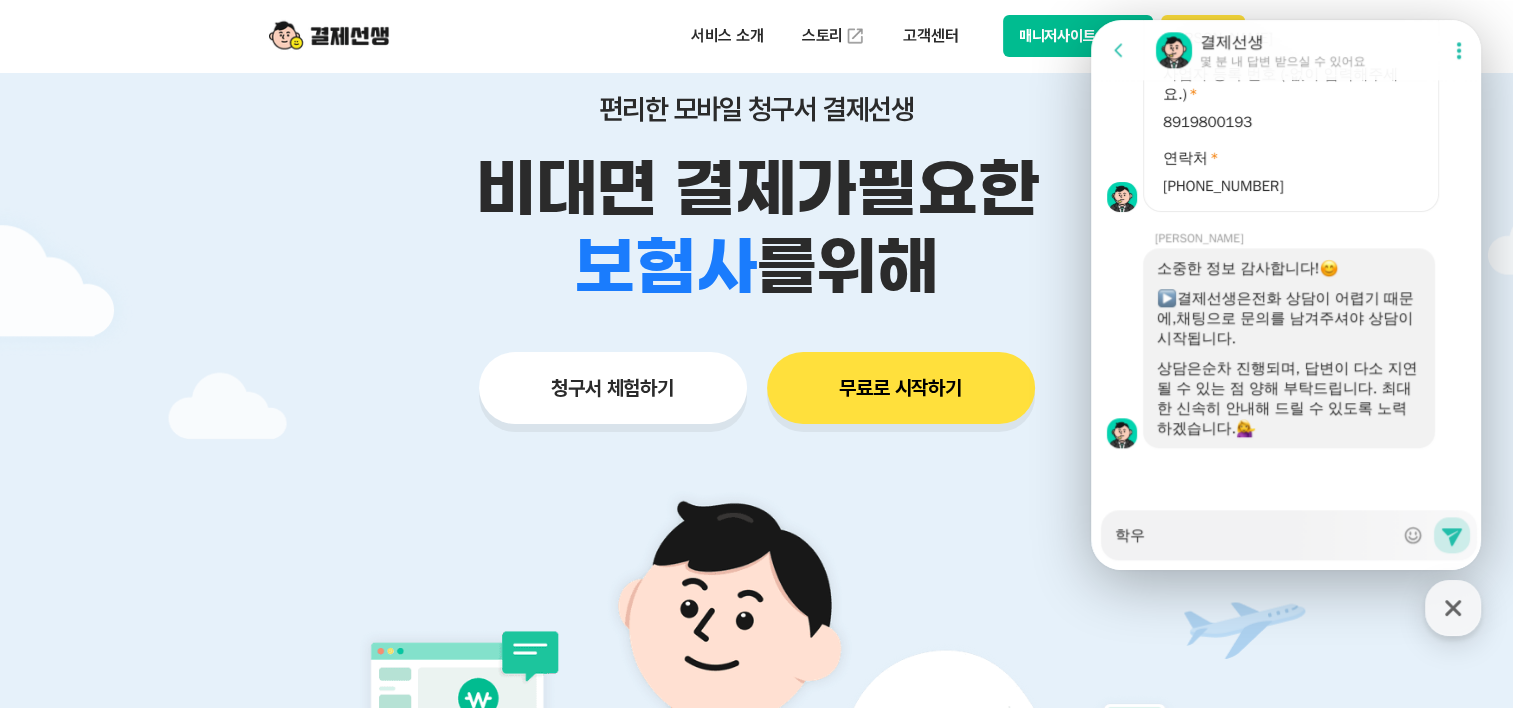 type on "x" 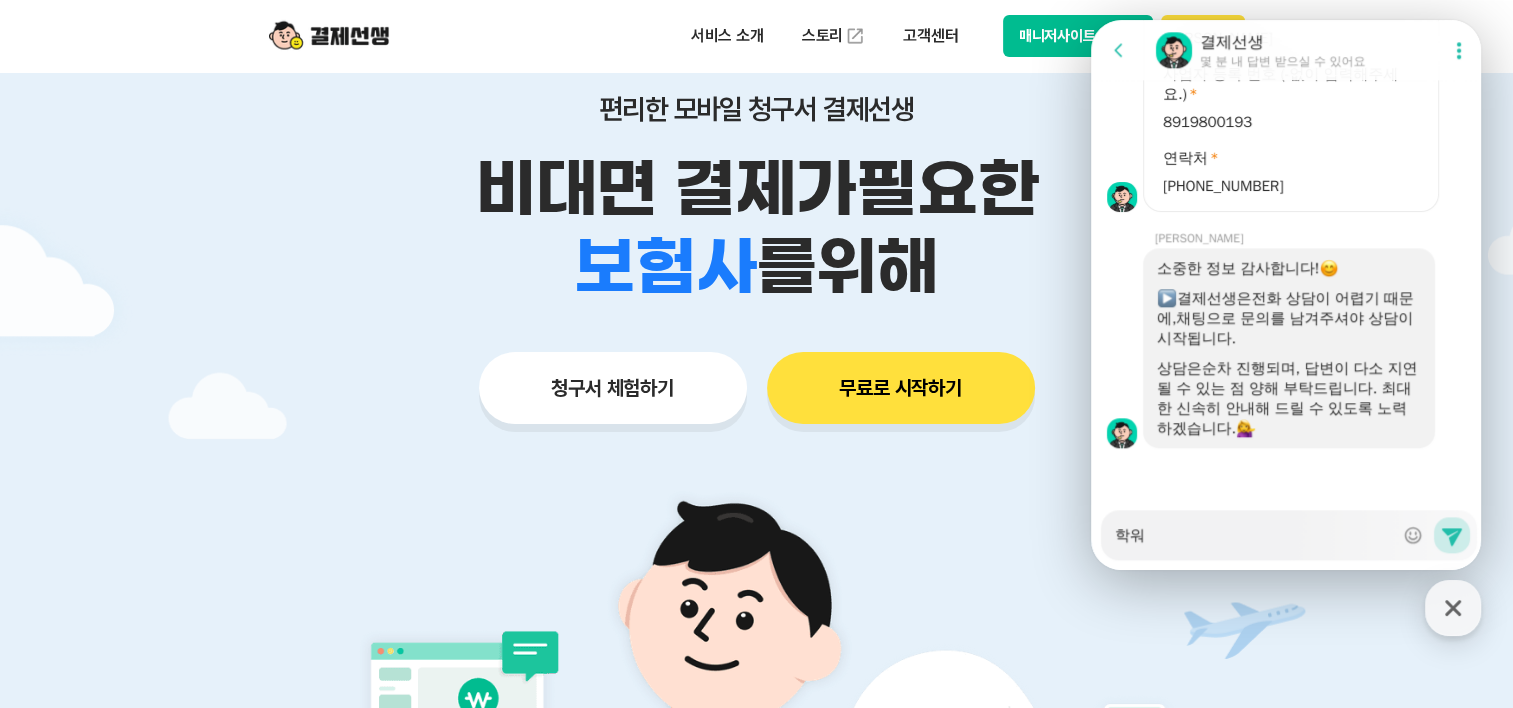 type on "학원" 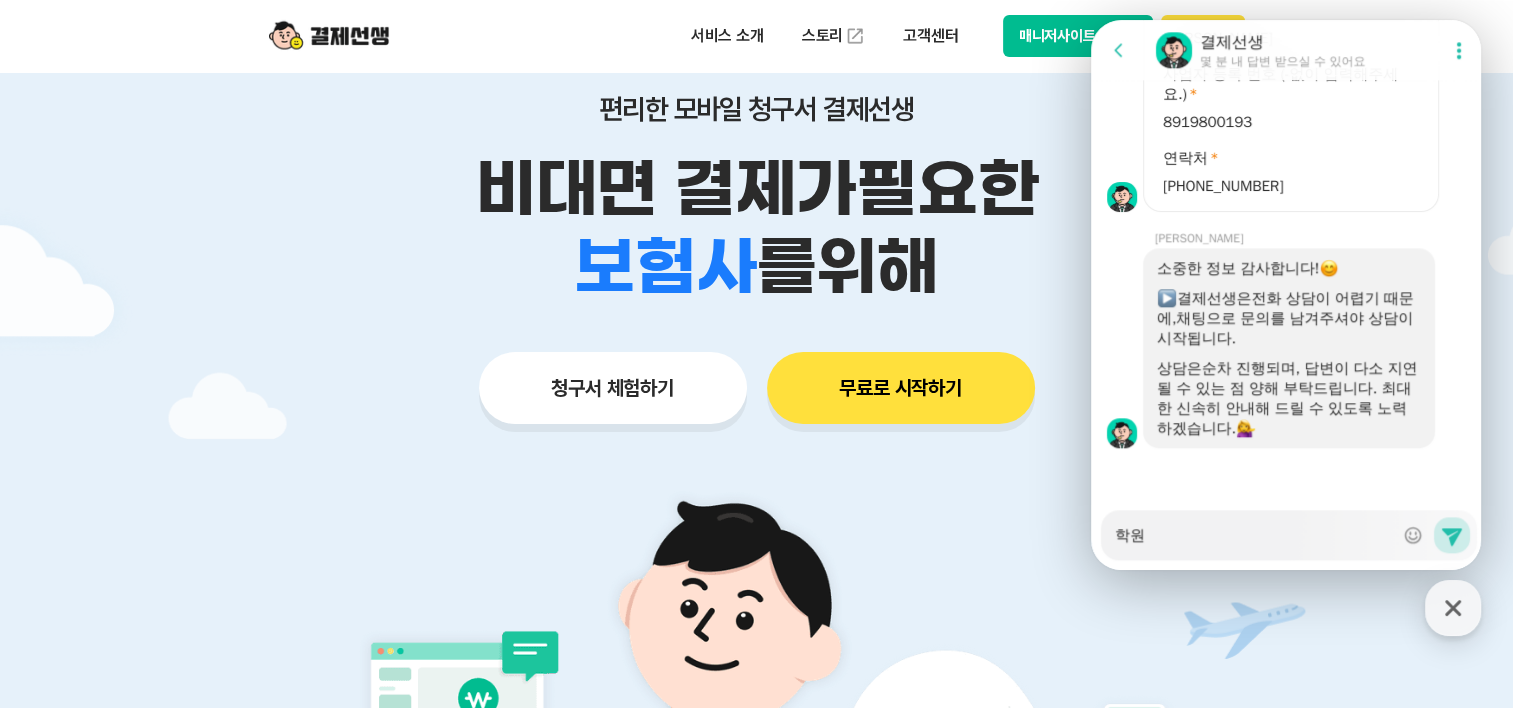 type on "x" 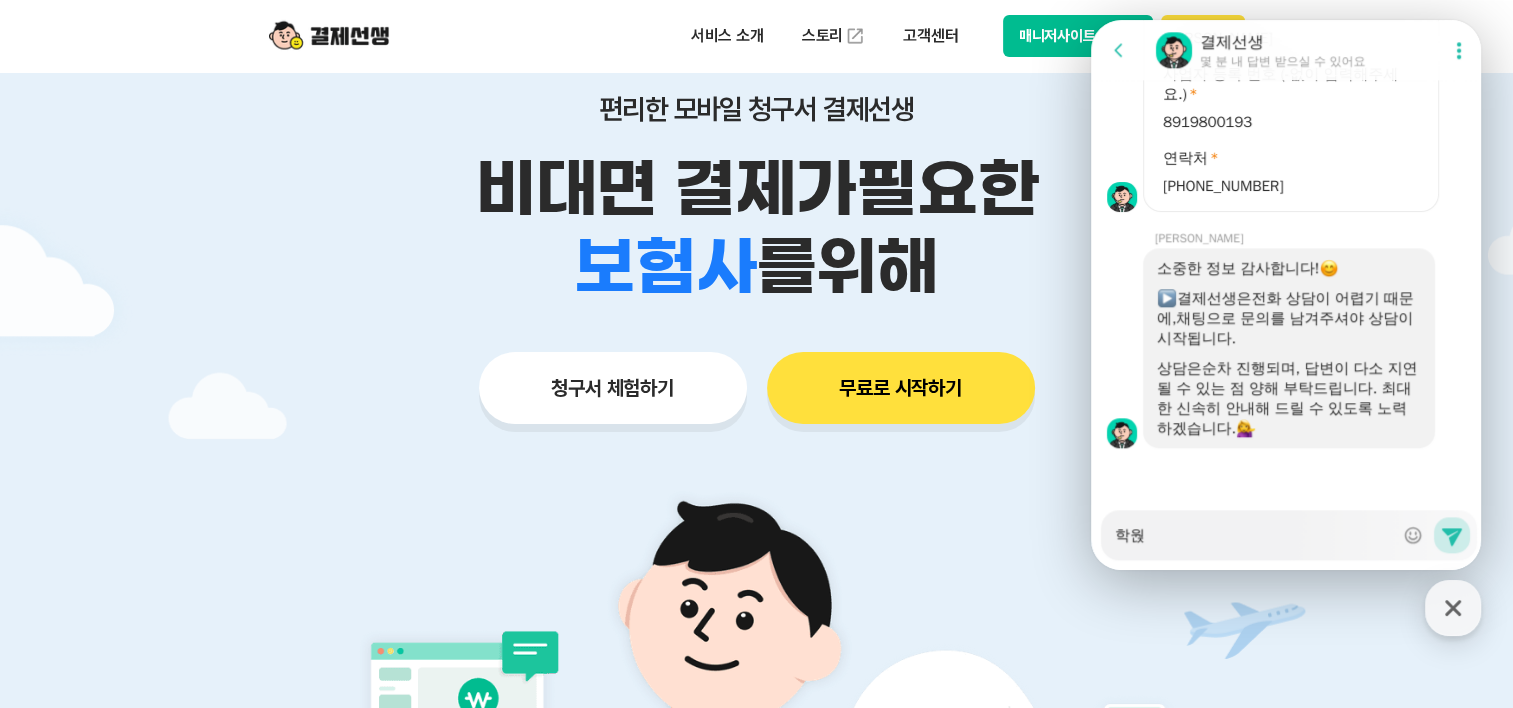 type on "x" 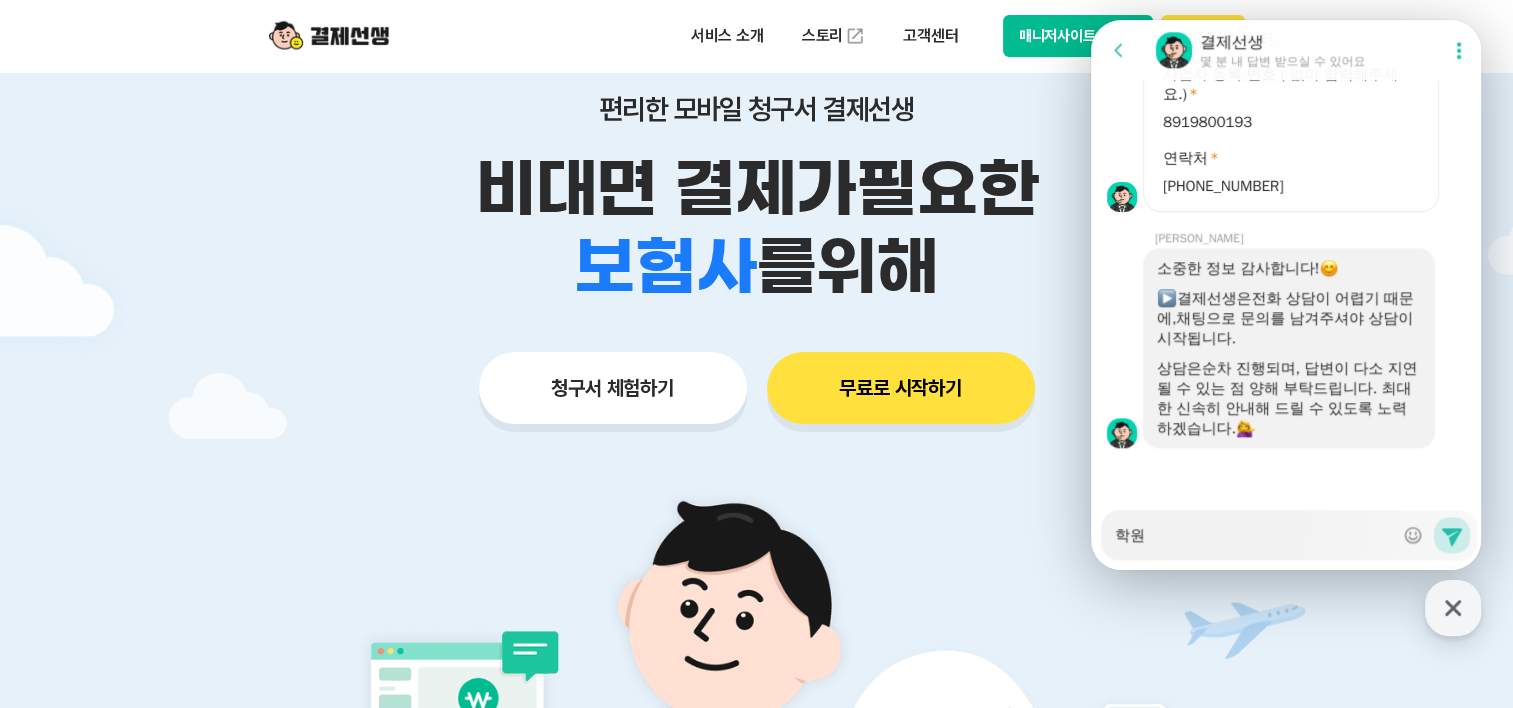 type on "x" 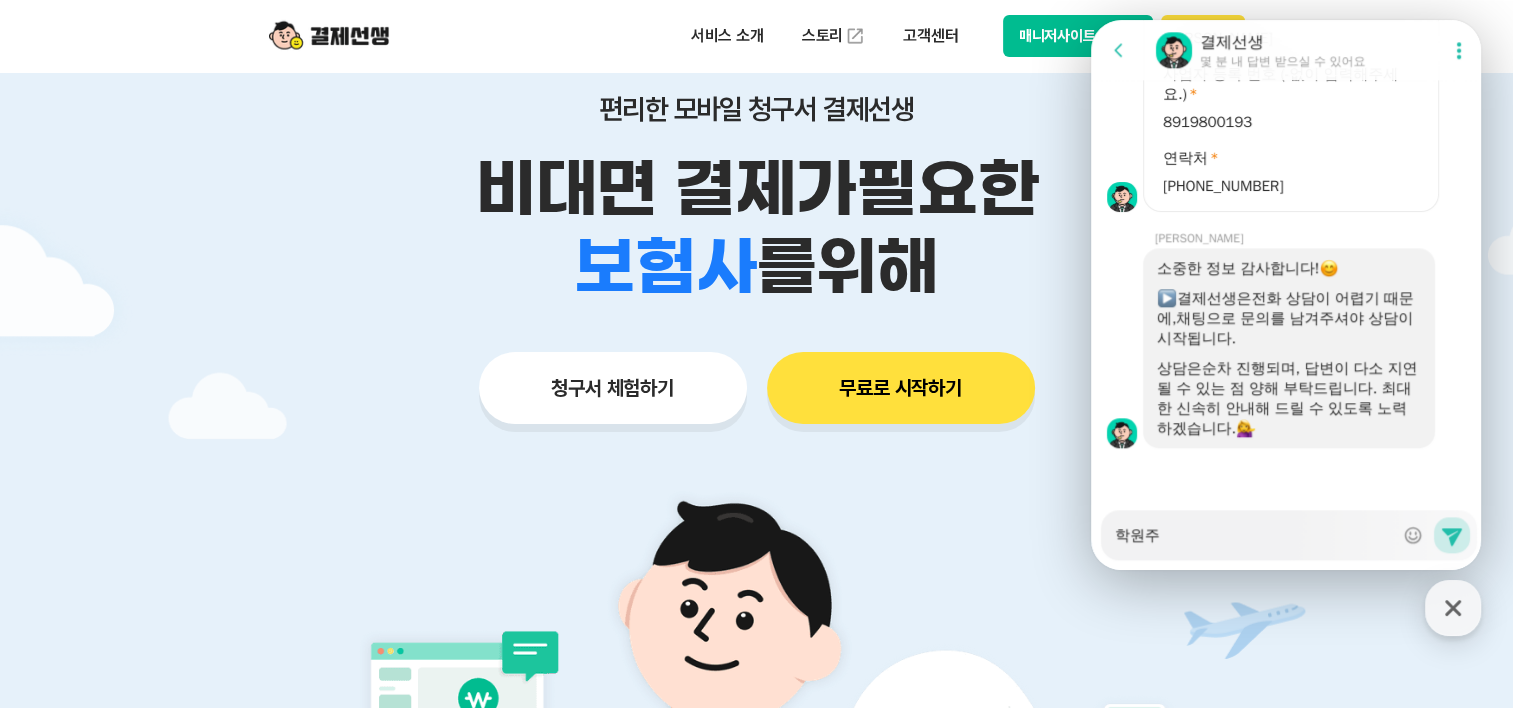 type on "x" 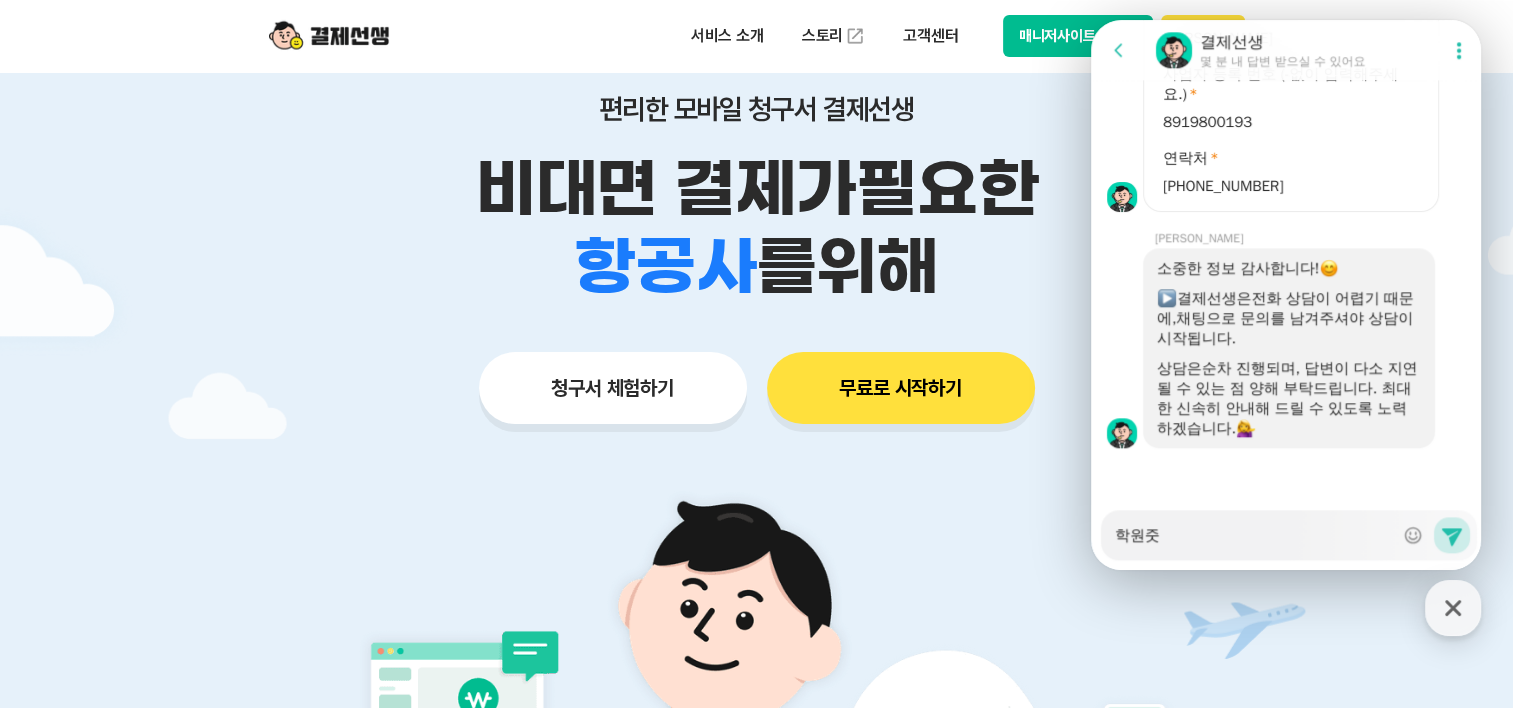 type on "x" 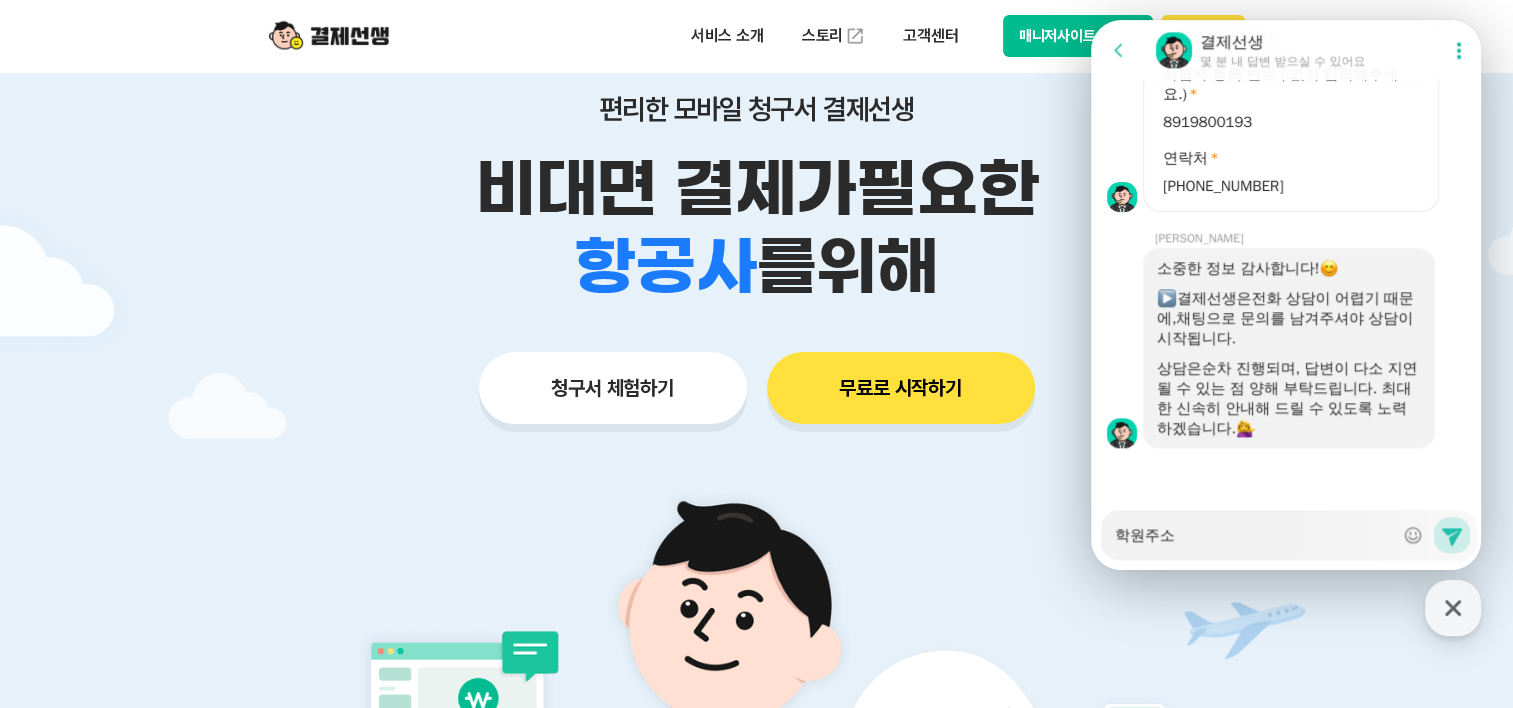 type on "x" 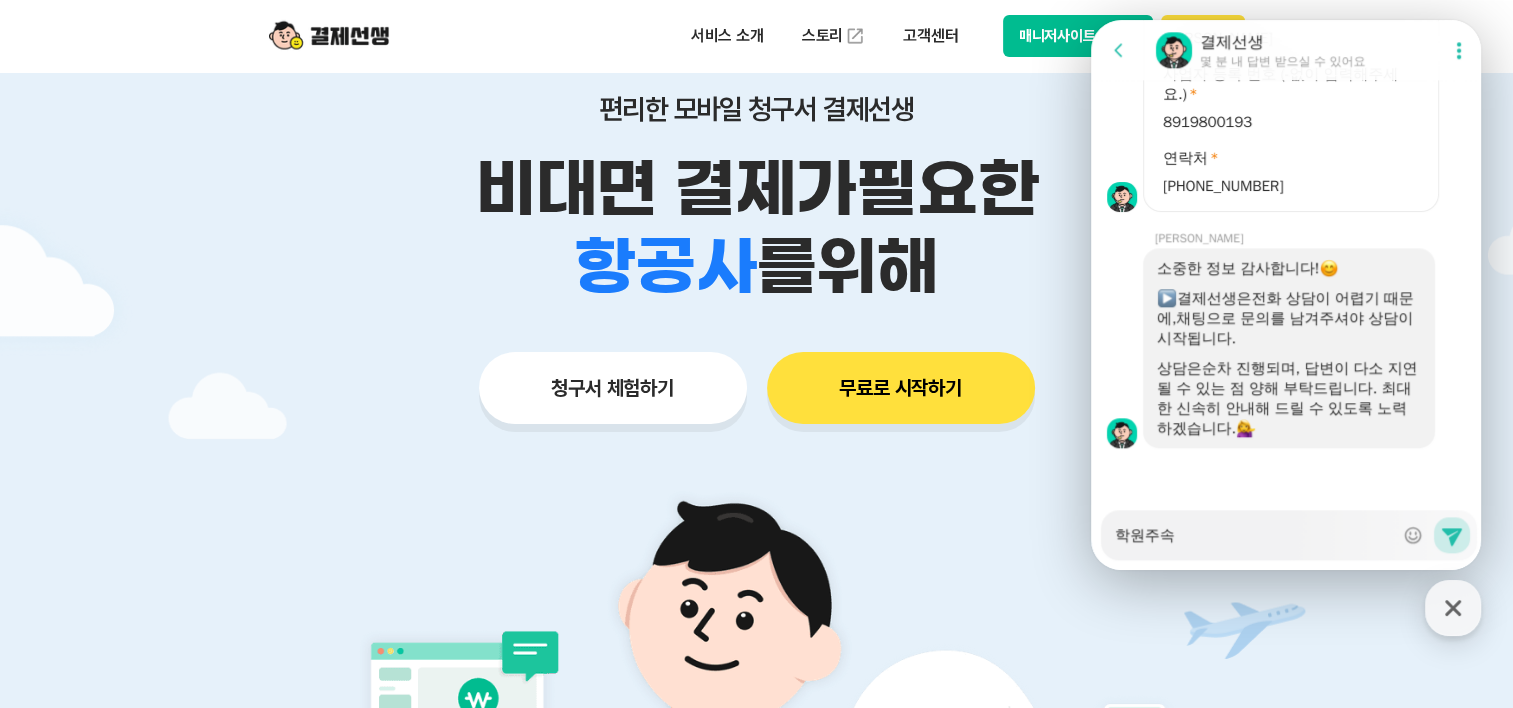 type on "x" 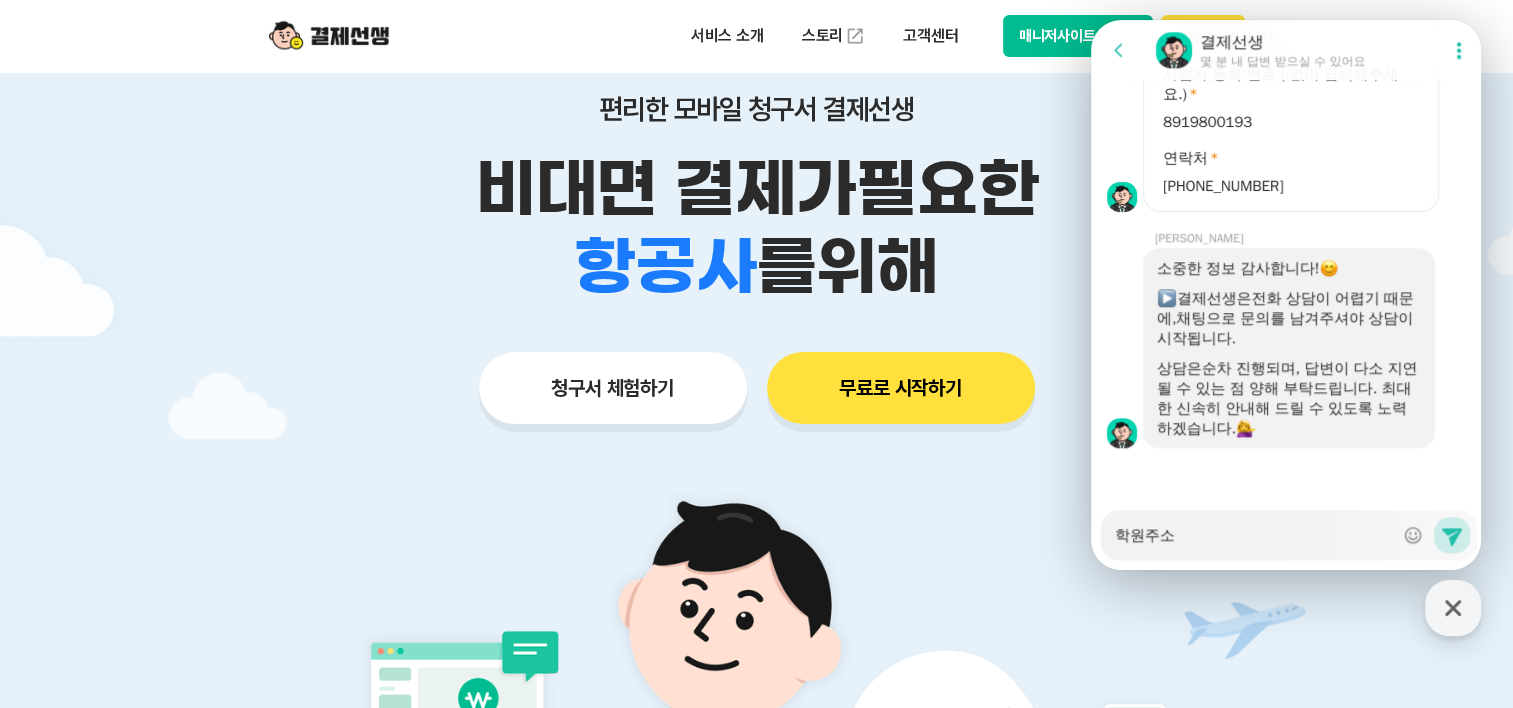 type on "x" 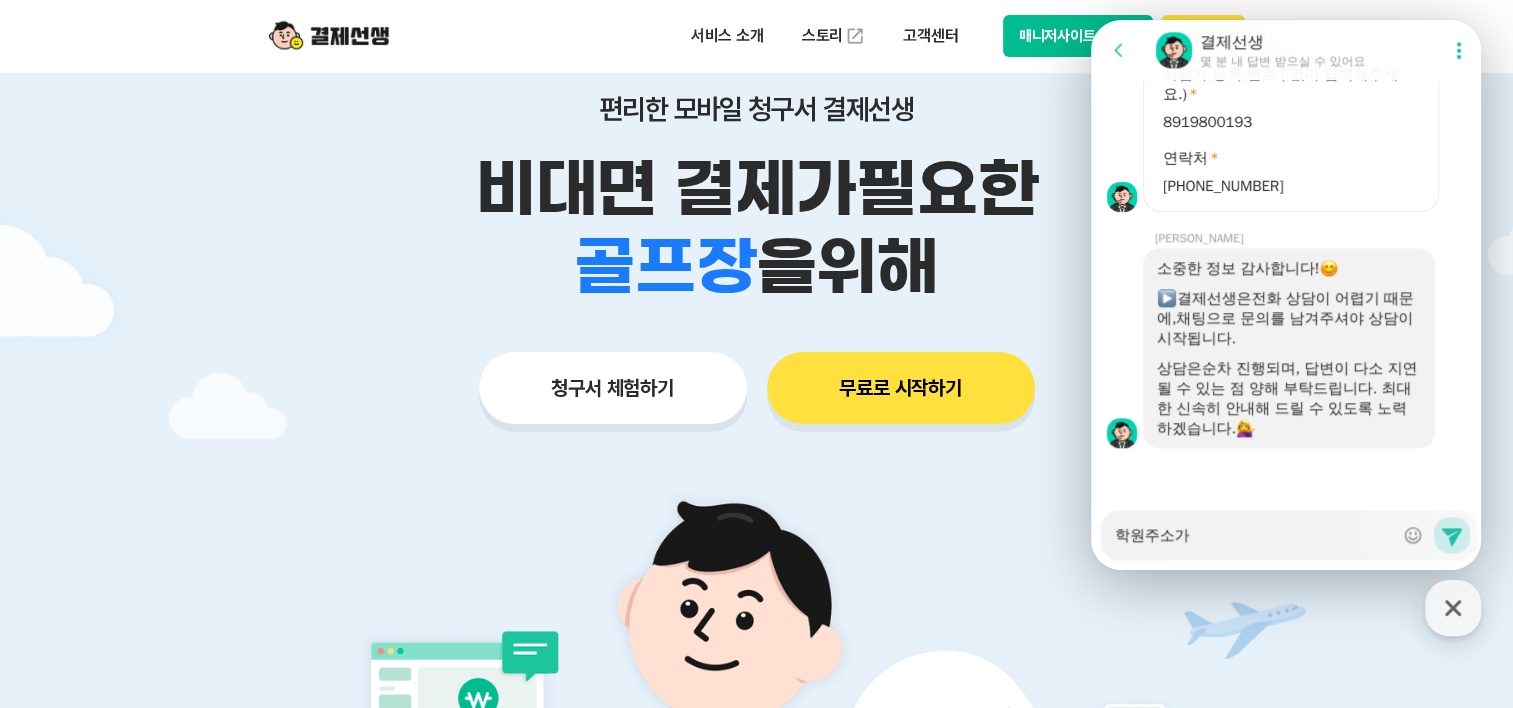 type on "x" 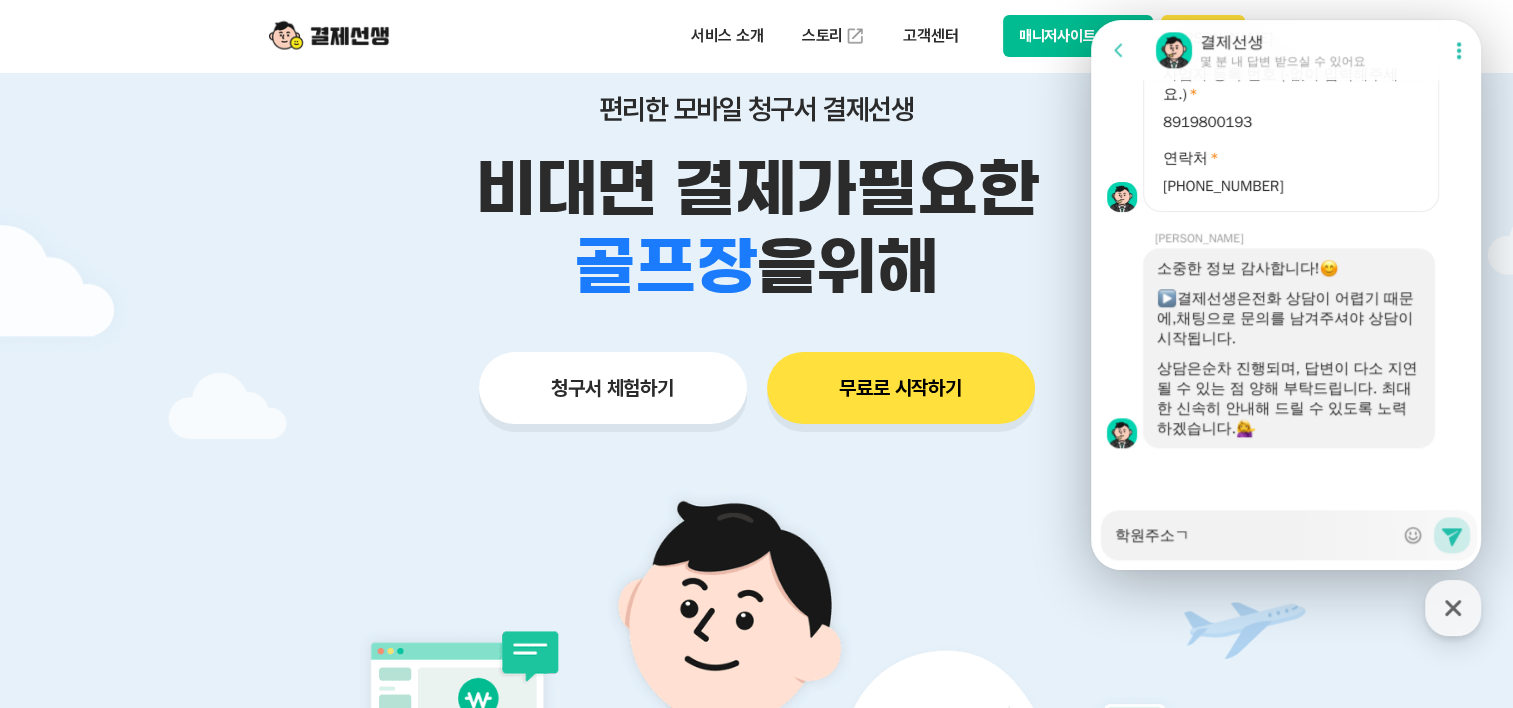 type on "x" 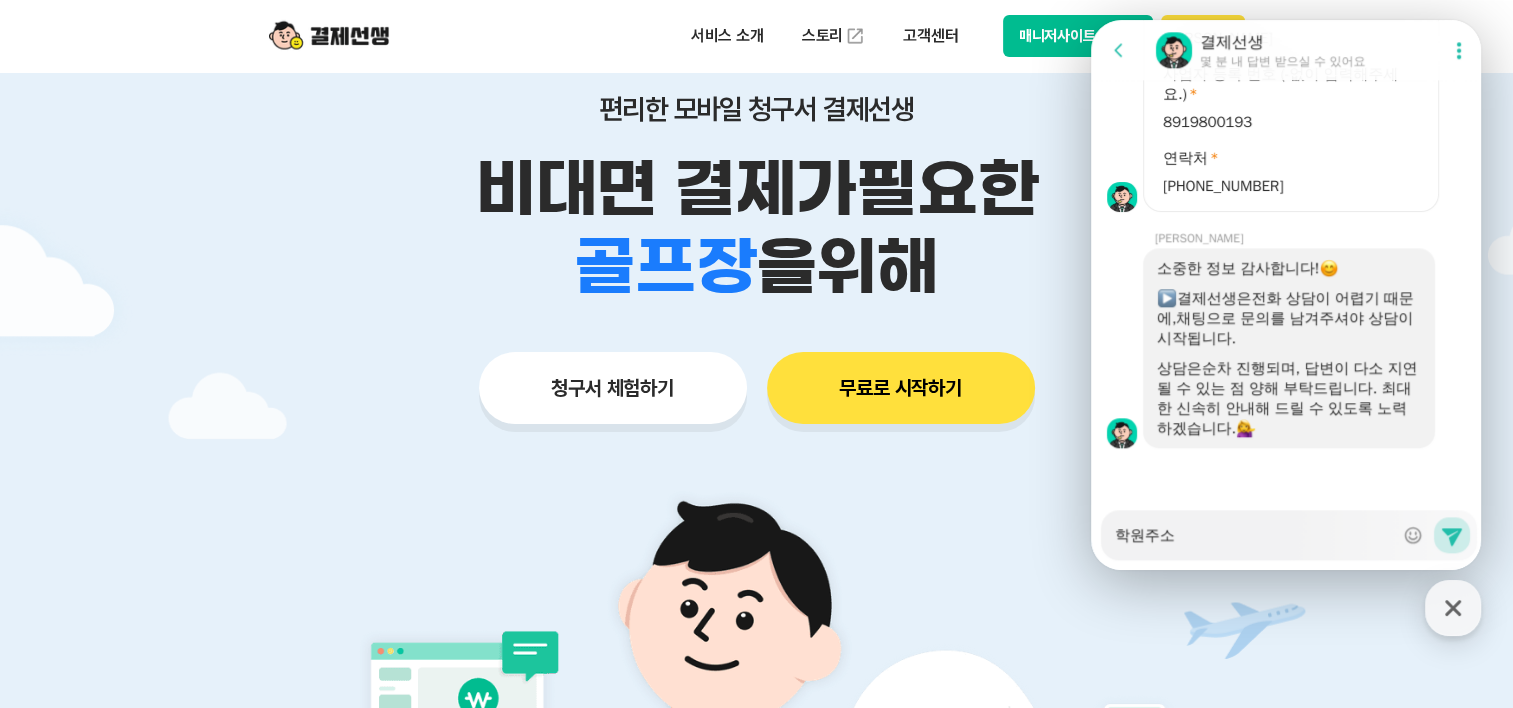 type on "x" 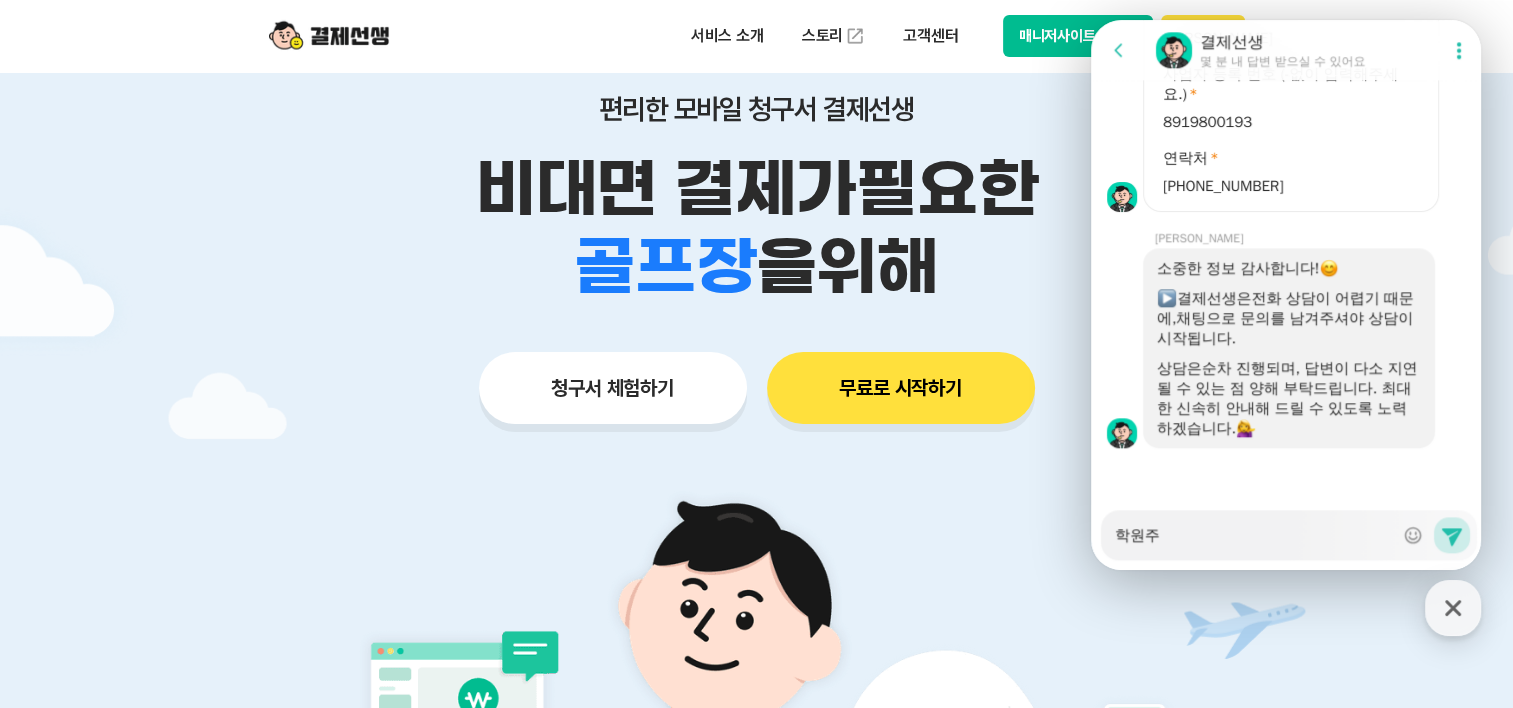 type on "x" 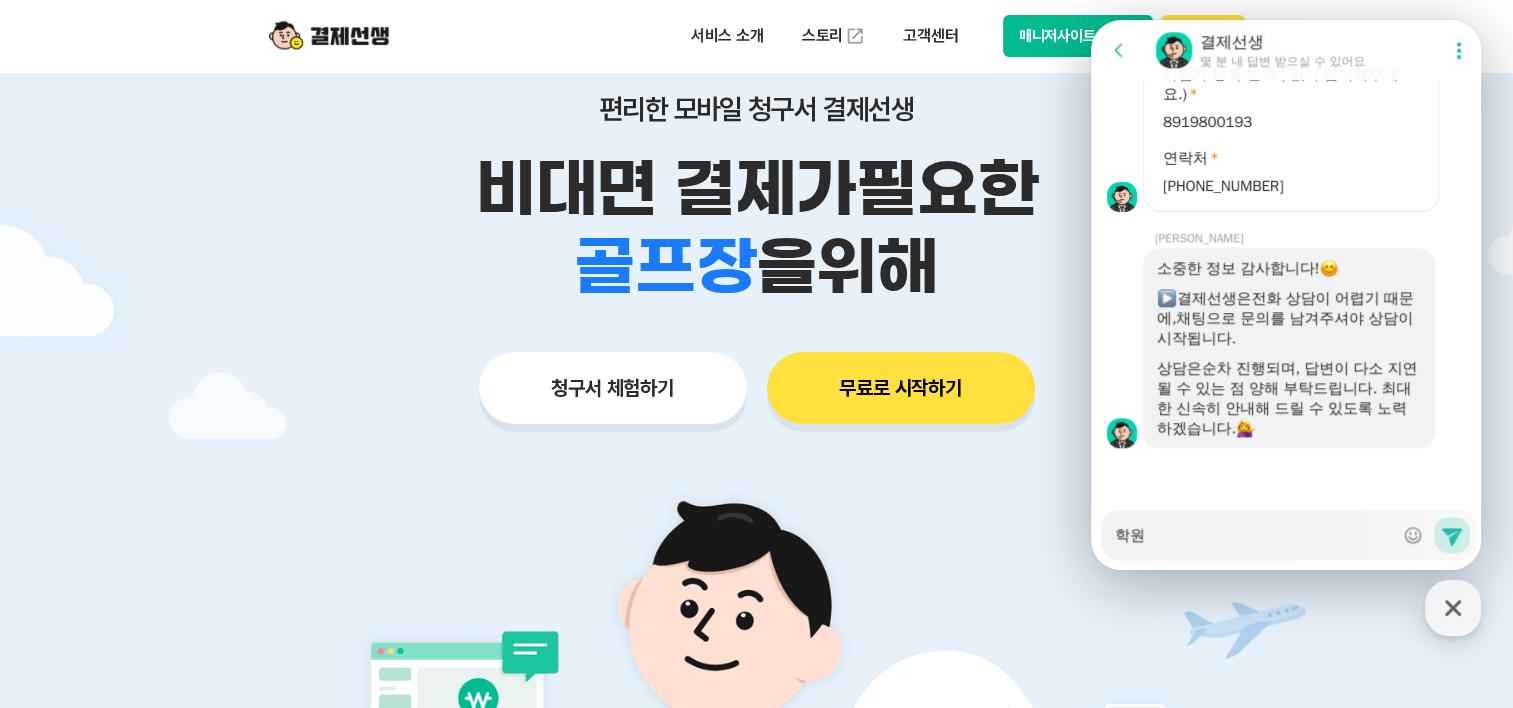 type on "x" 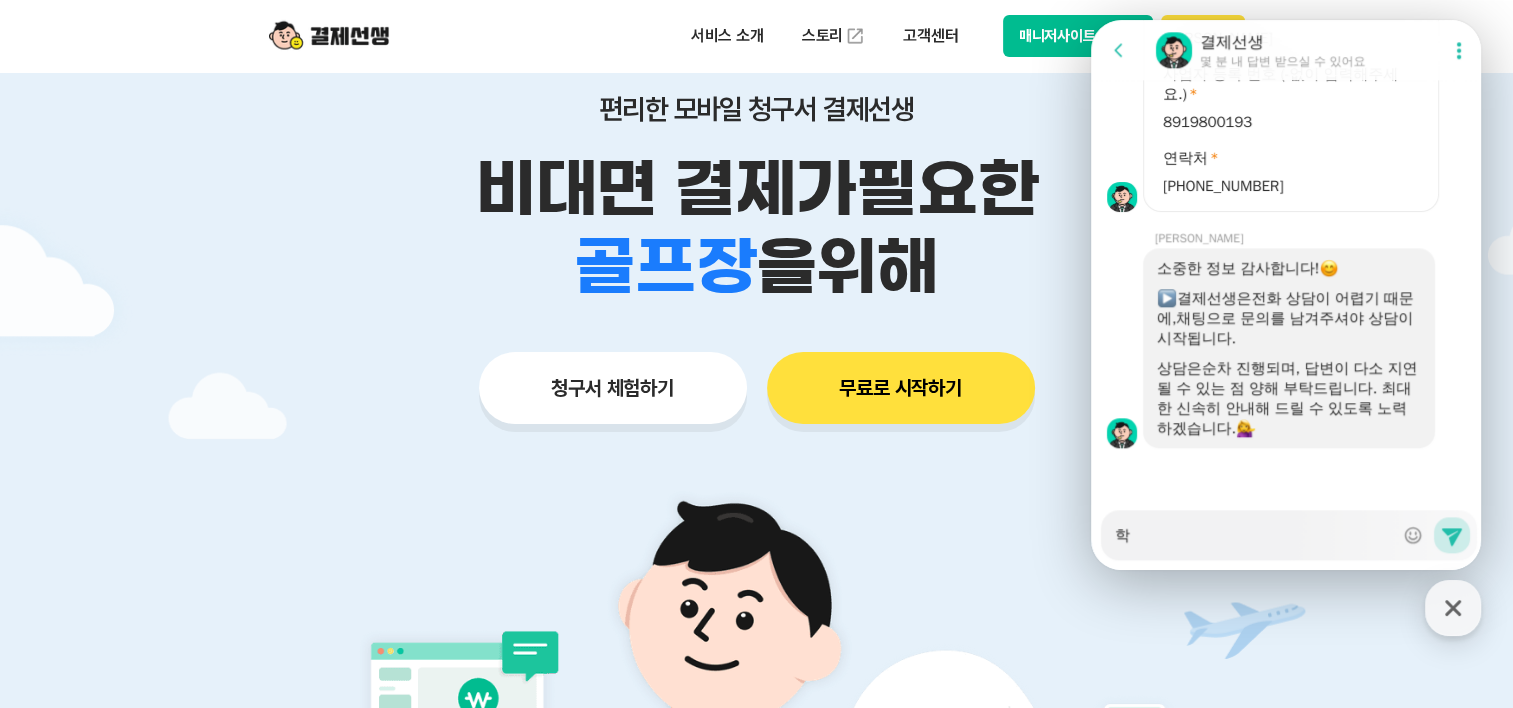 type on "x" 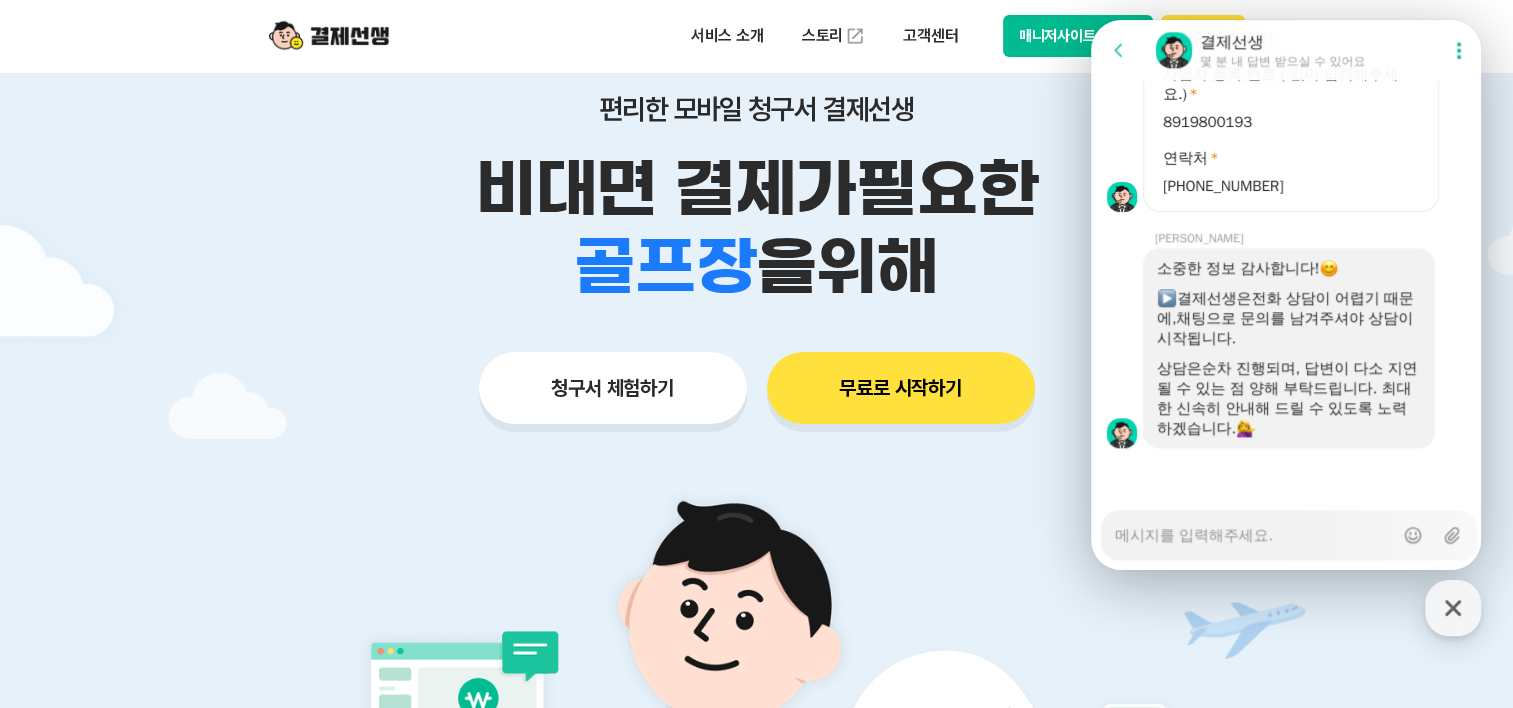 type on "x" 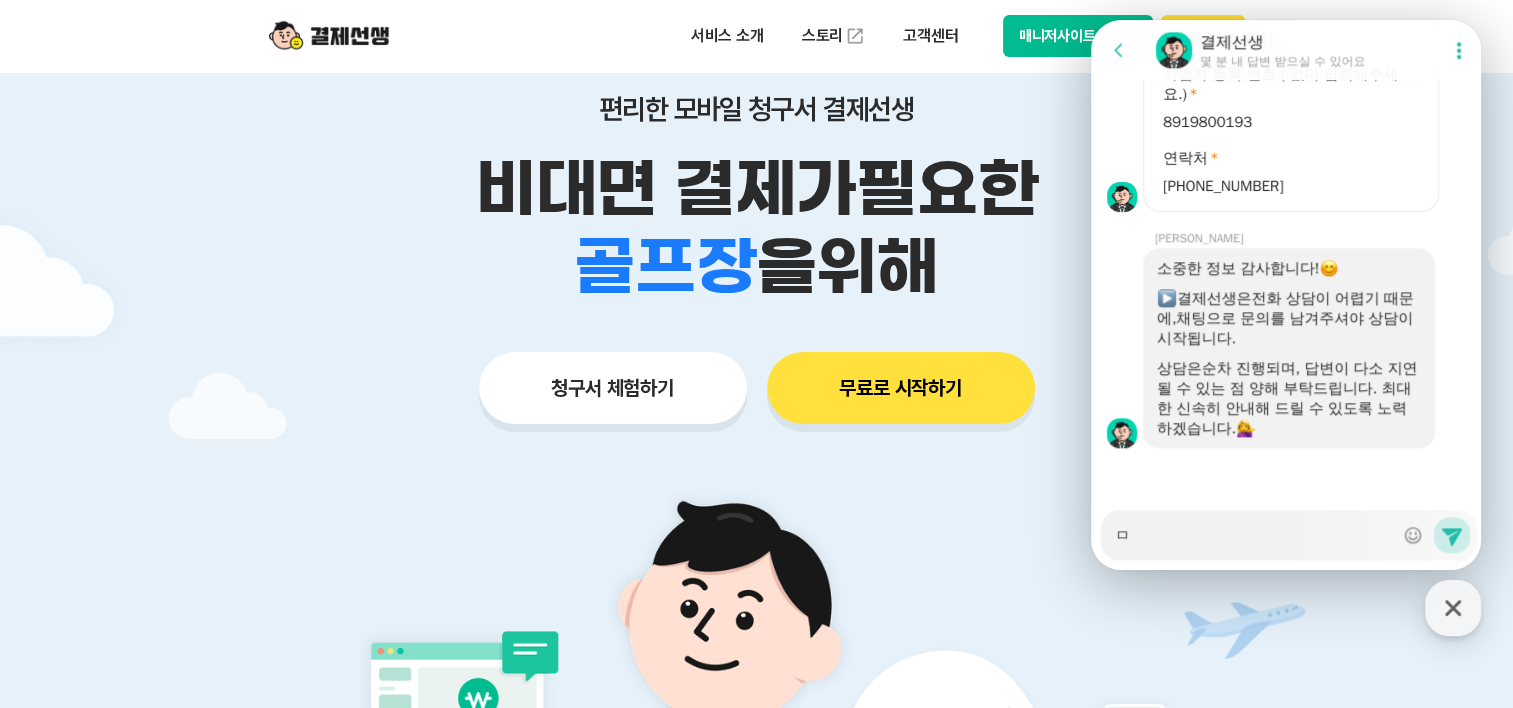 type on "x" 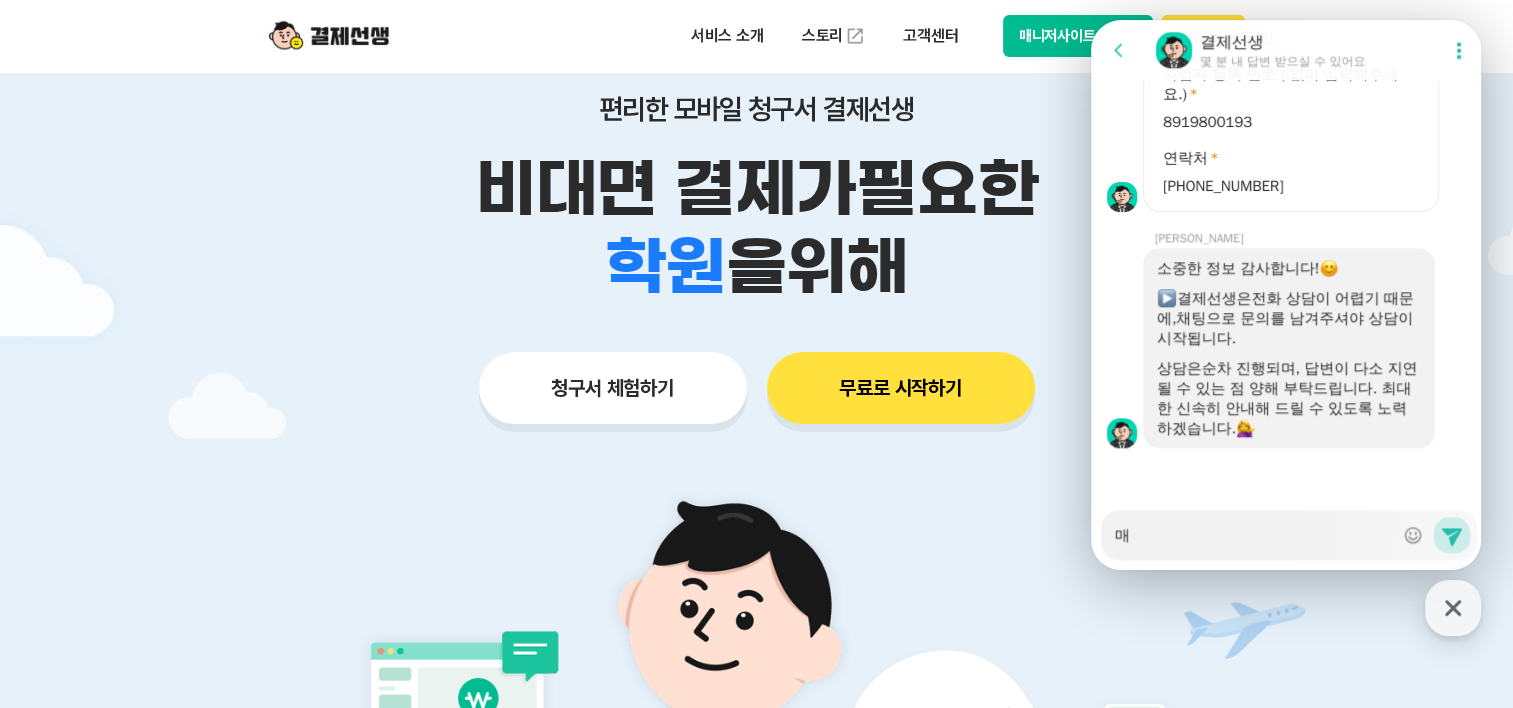 type on "x" 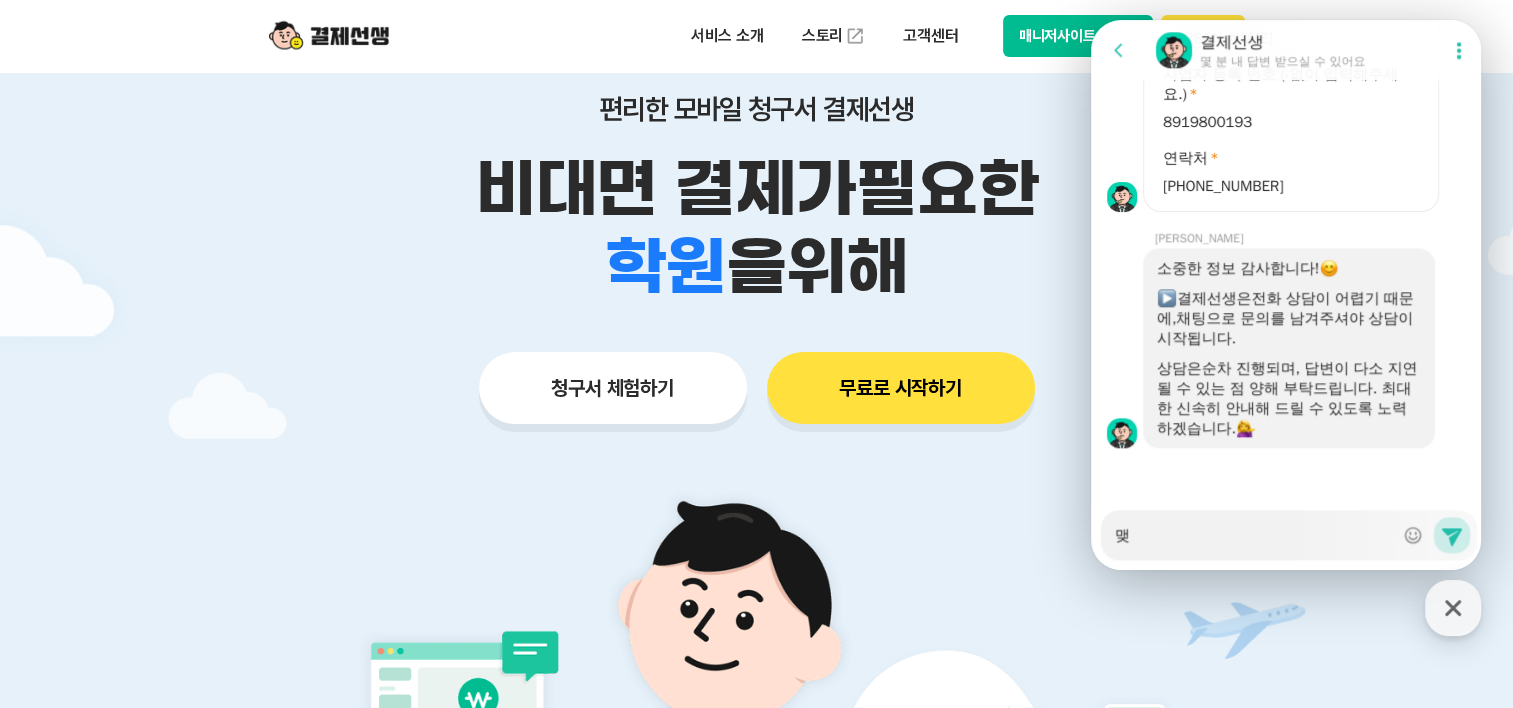 type on "매자" 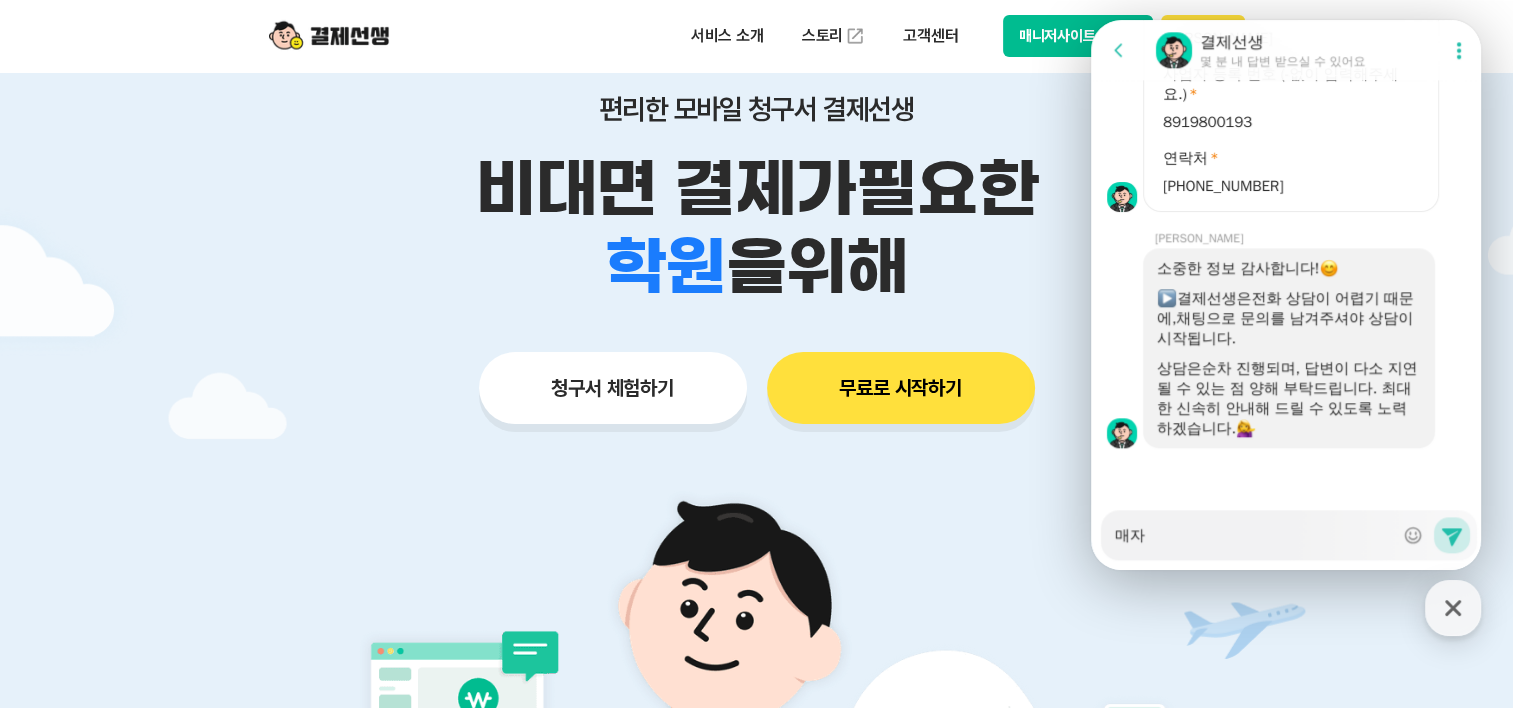type on "x" 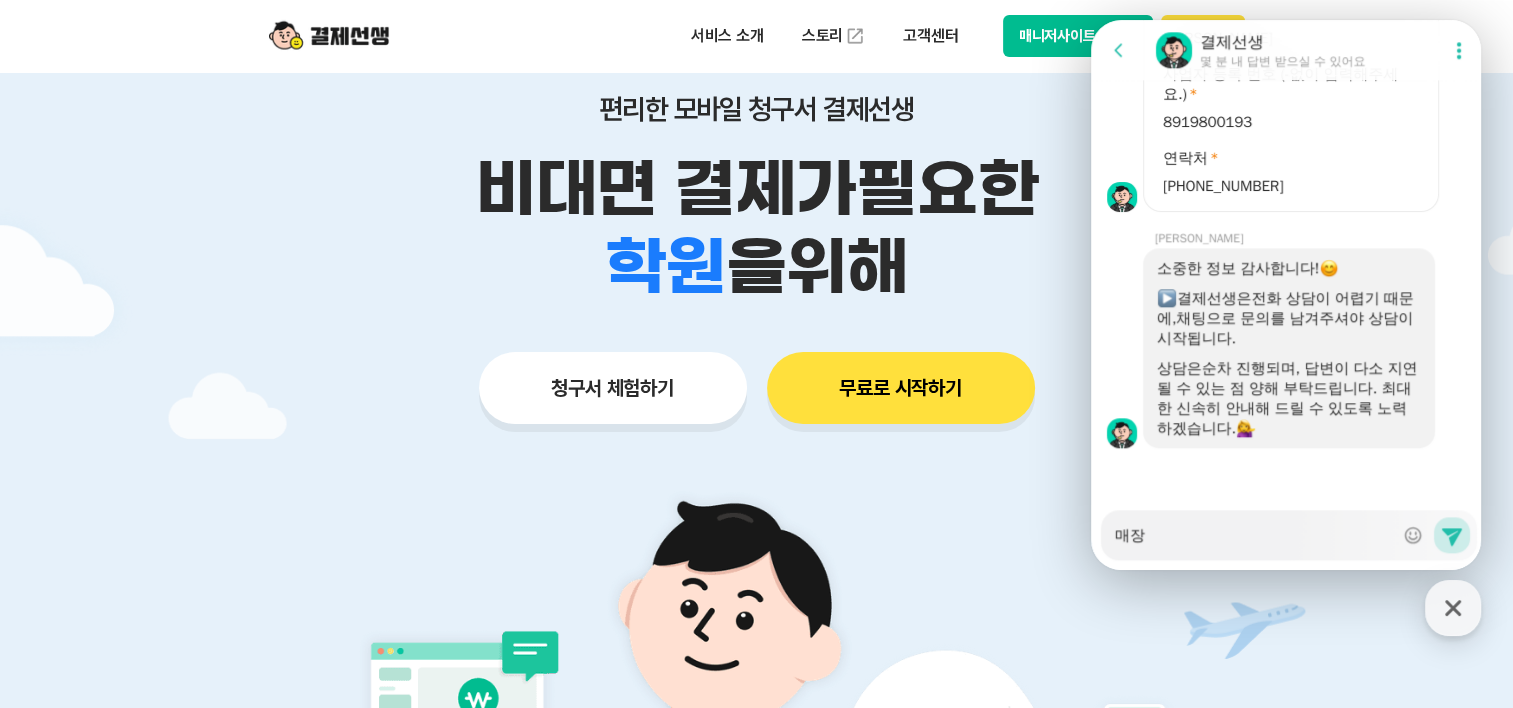 type on "x" 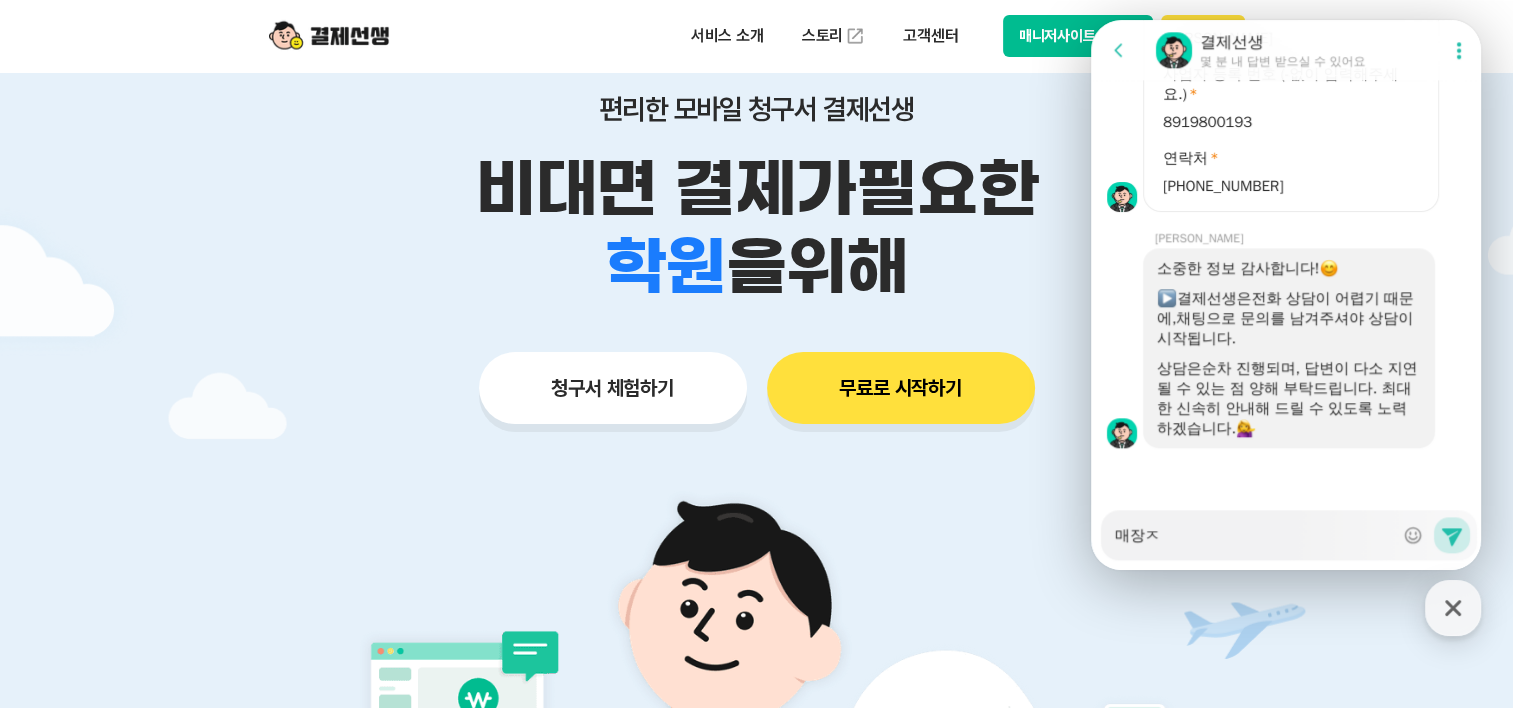 type on "x" 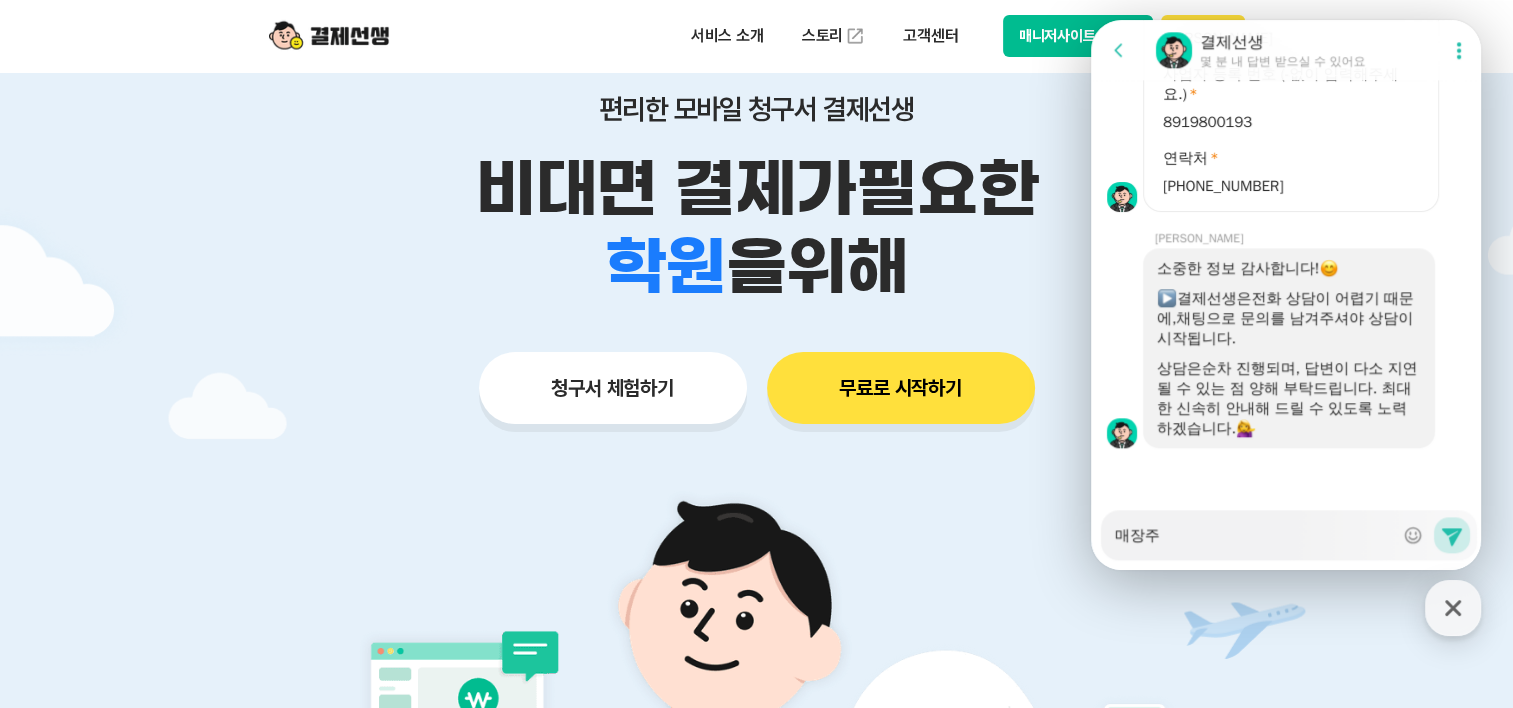type on "x" 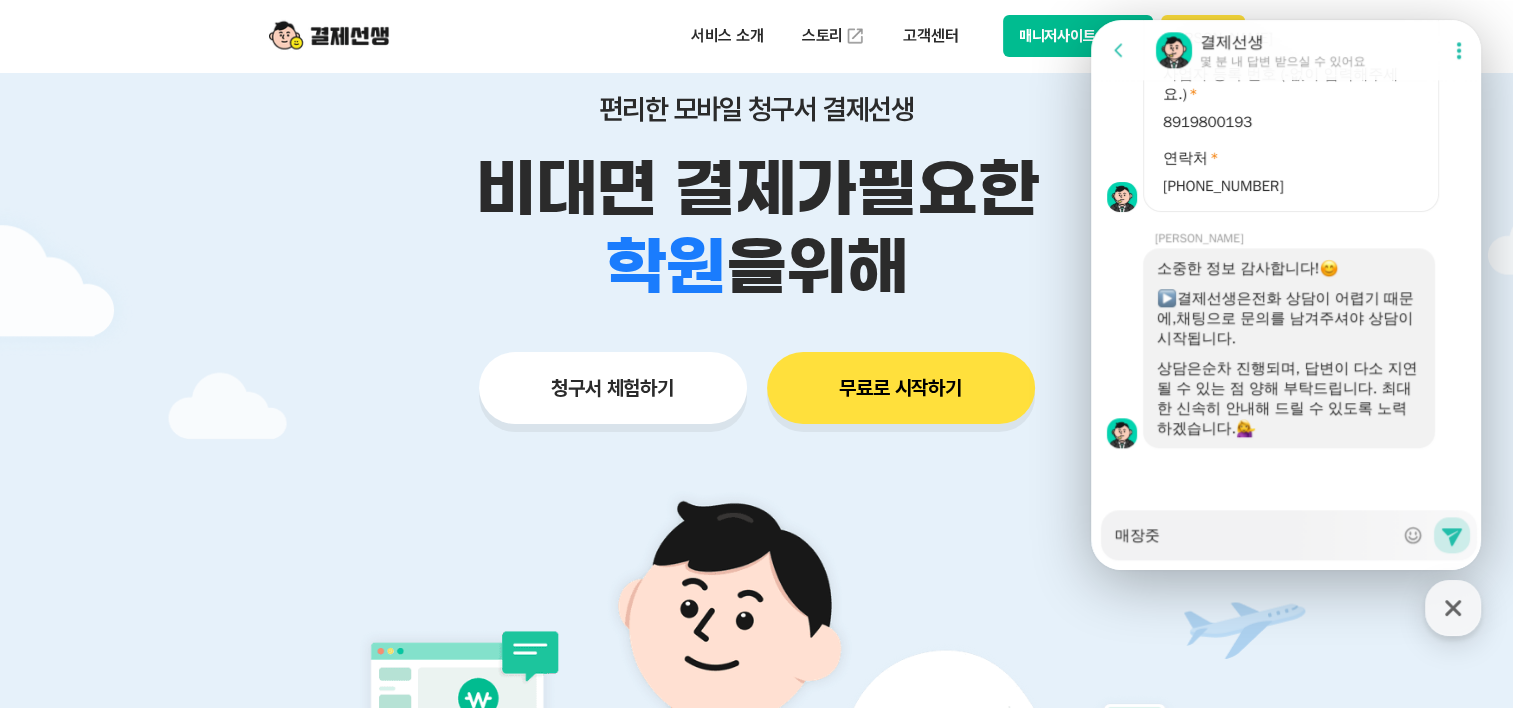 type on "x" 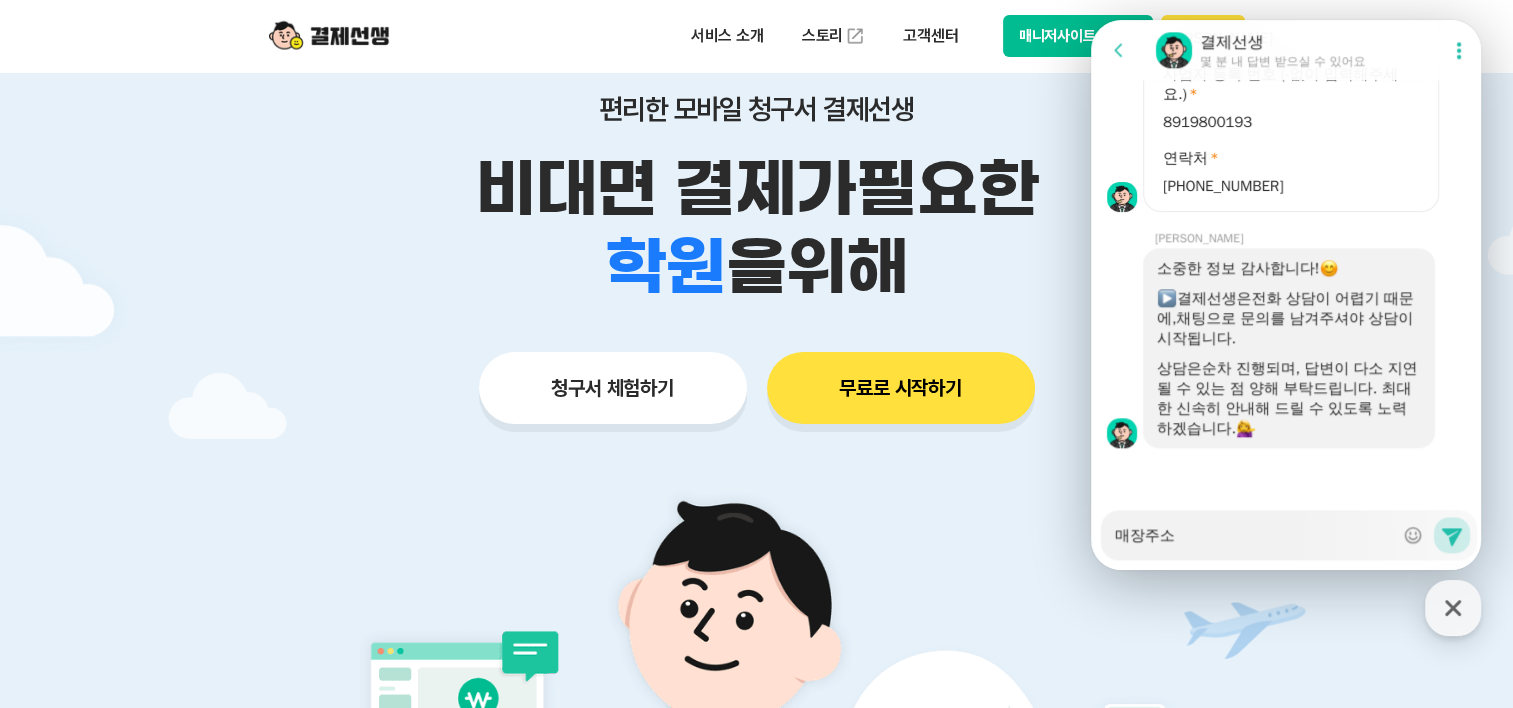 type on "x" 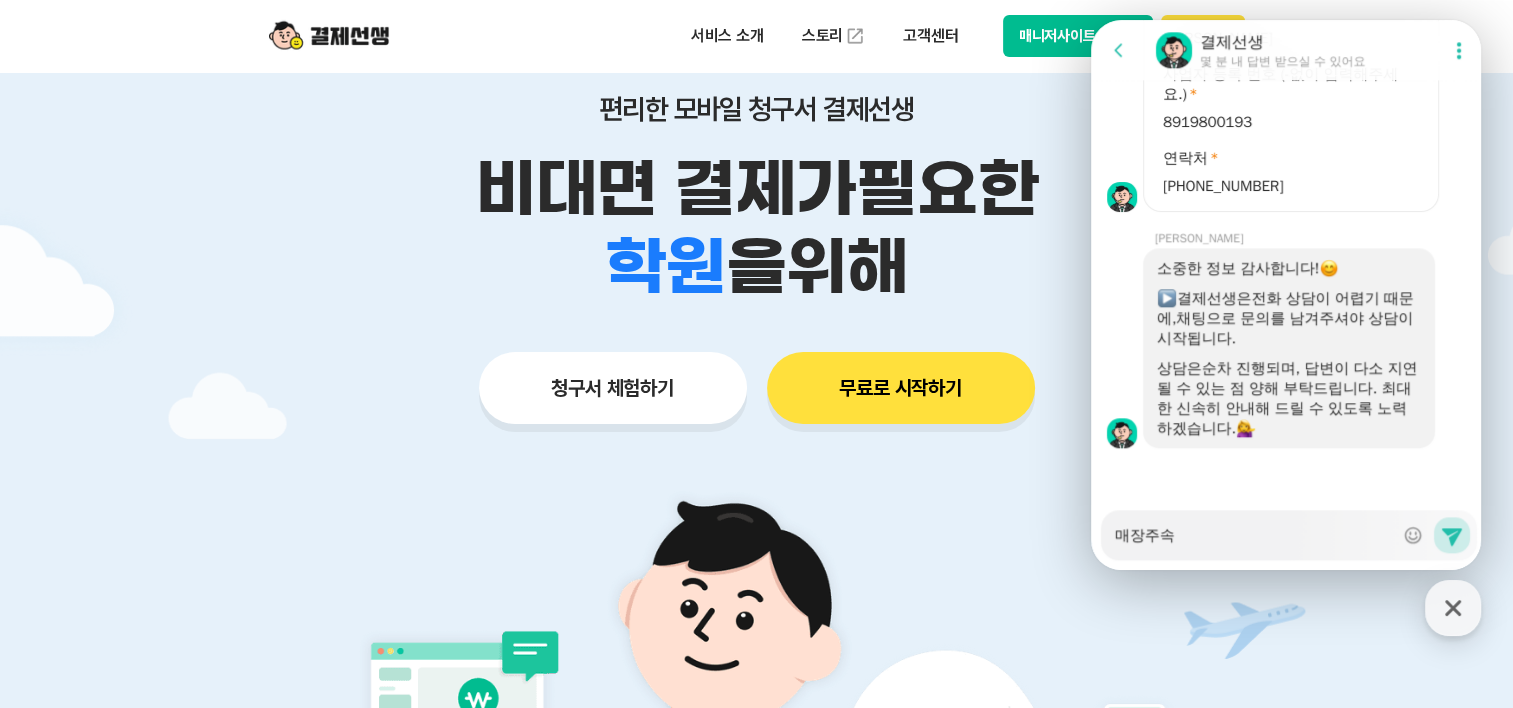 type on "x" 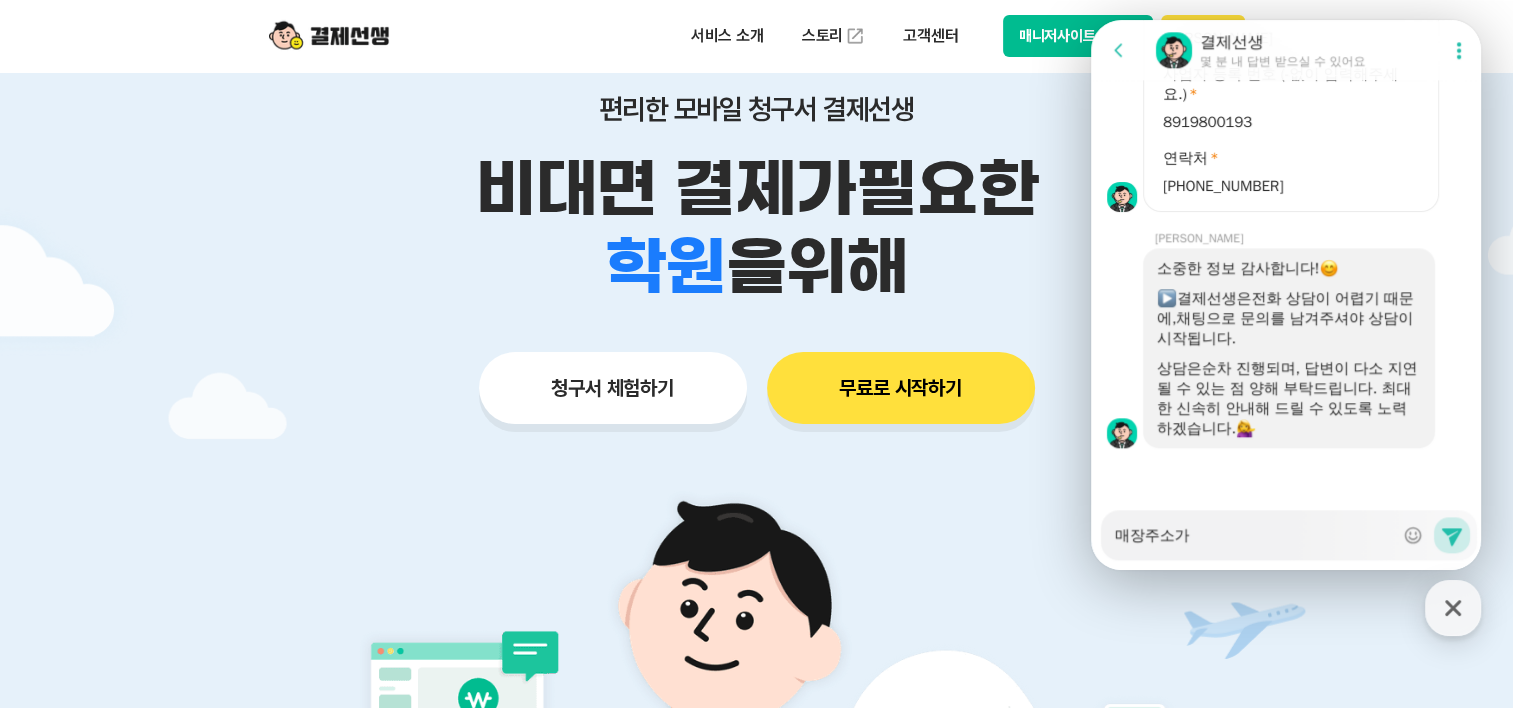 type on "x" 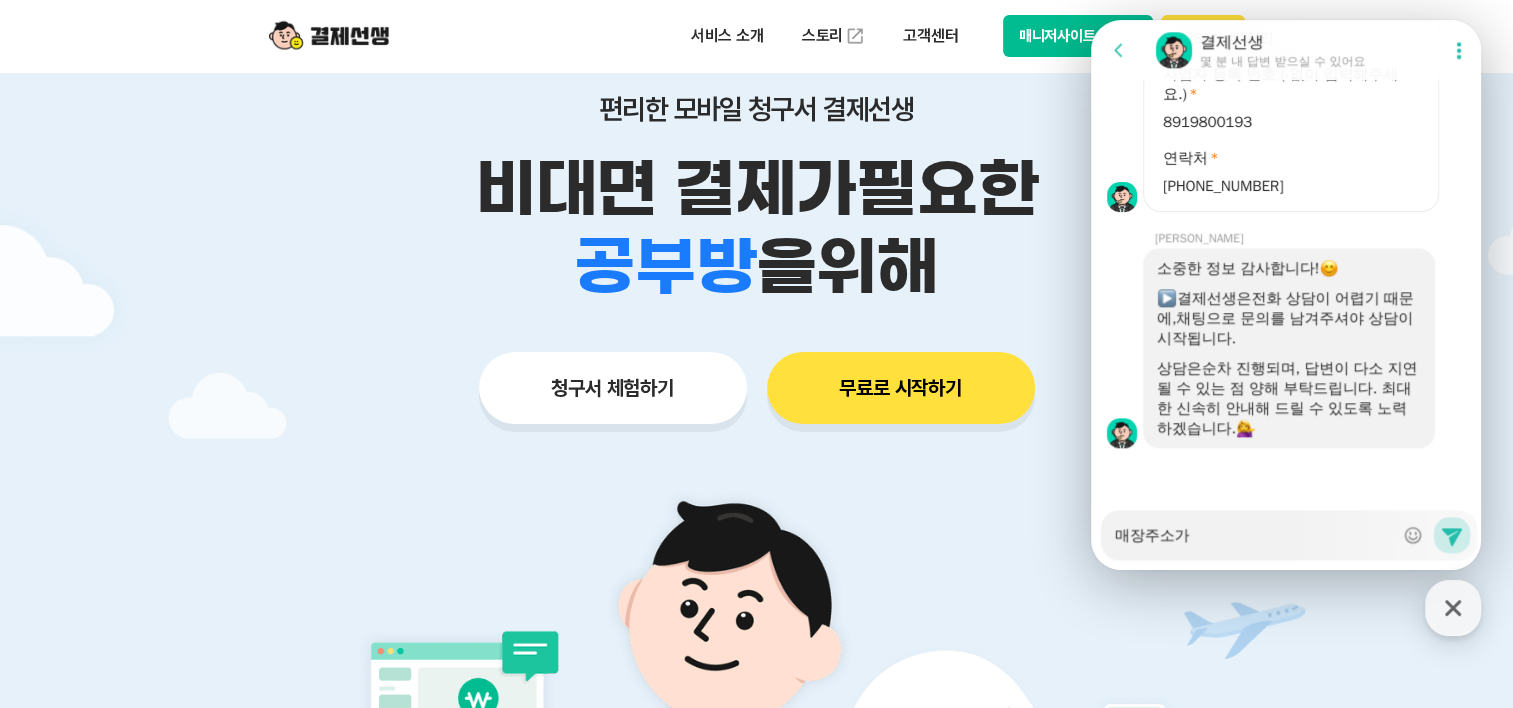 type on "x" 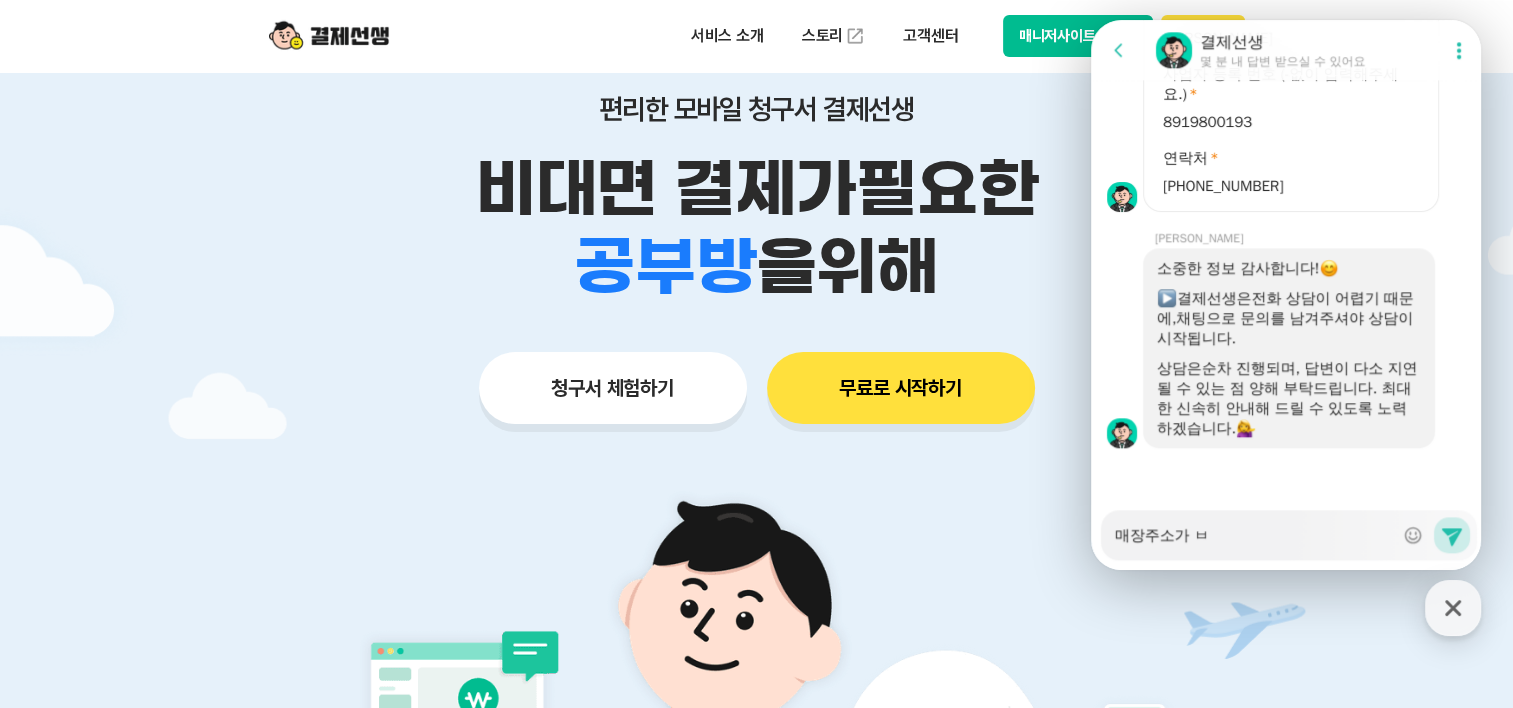 type on "x" 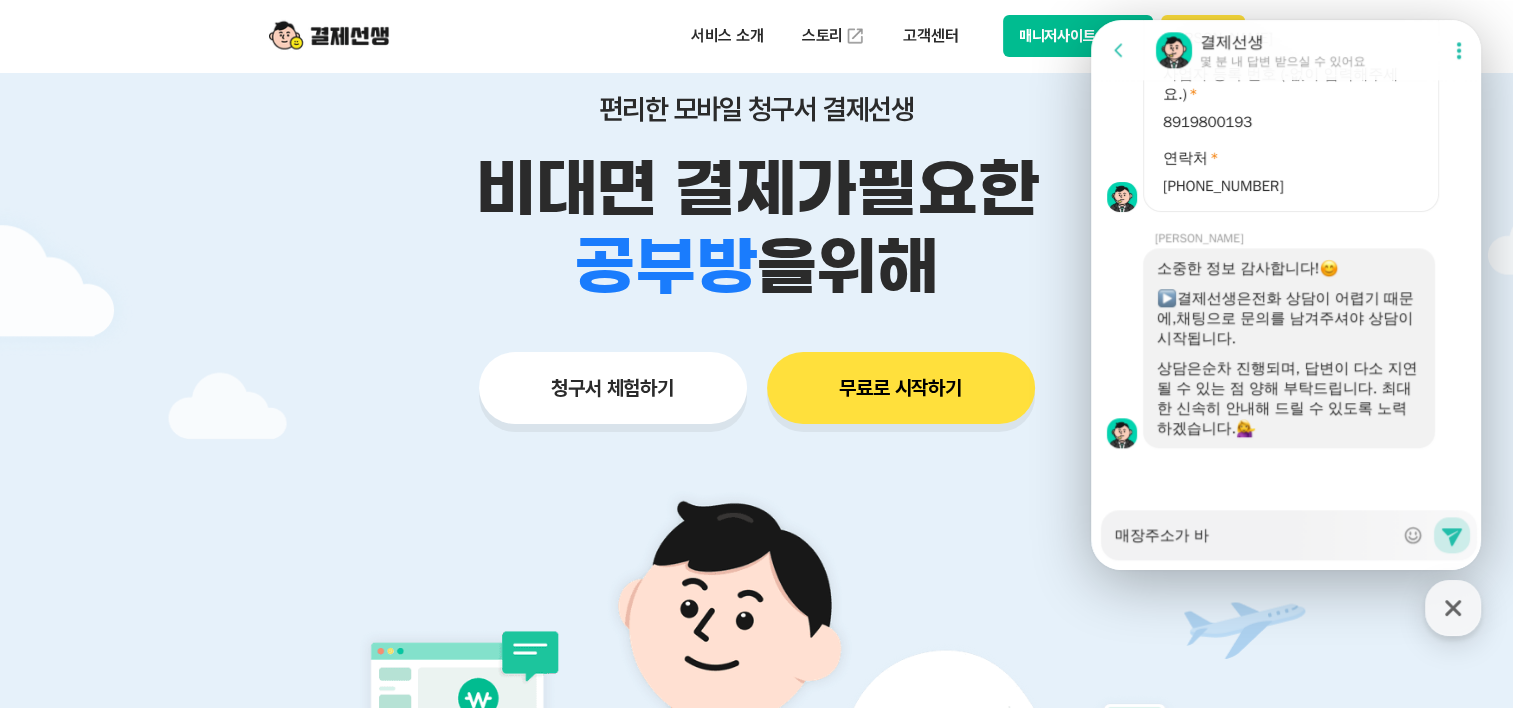 type on "x" 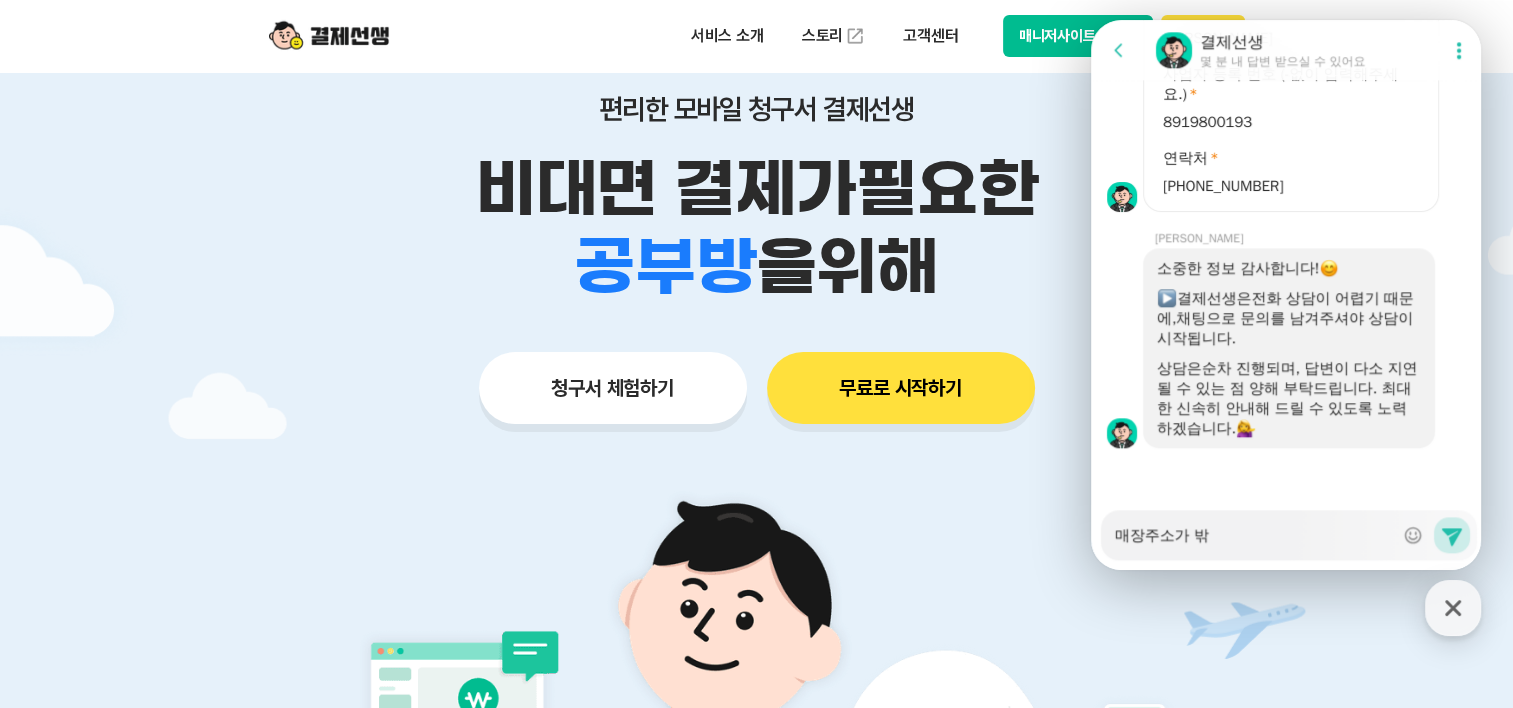 type on "x" 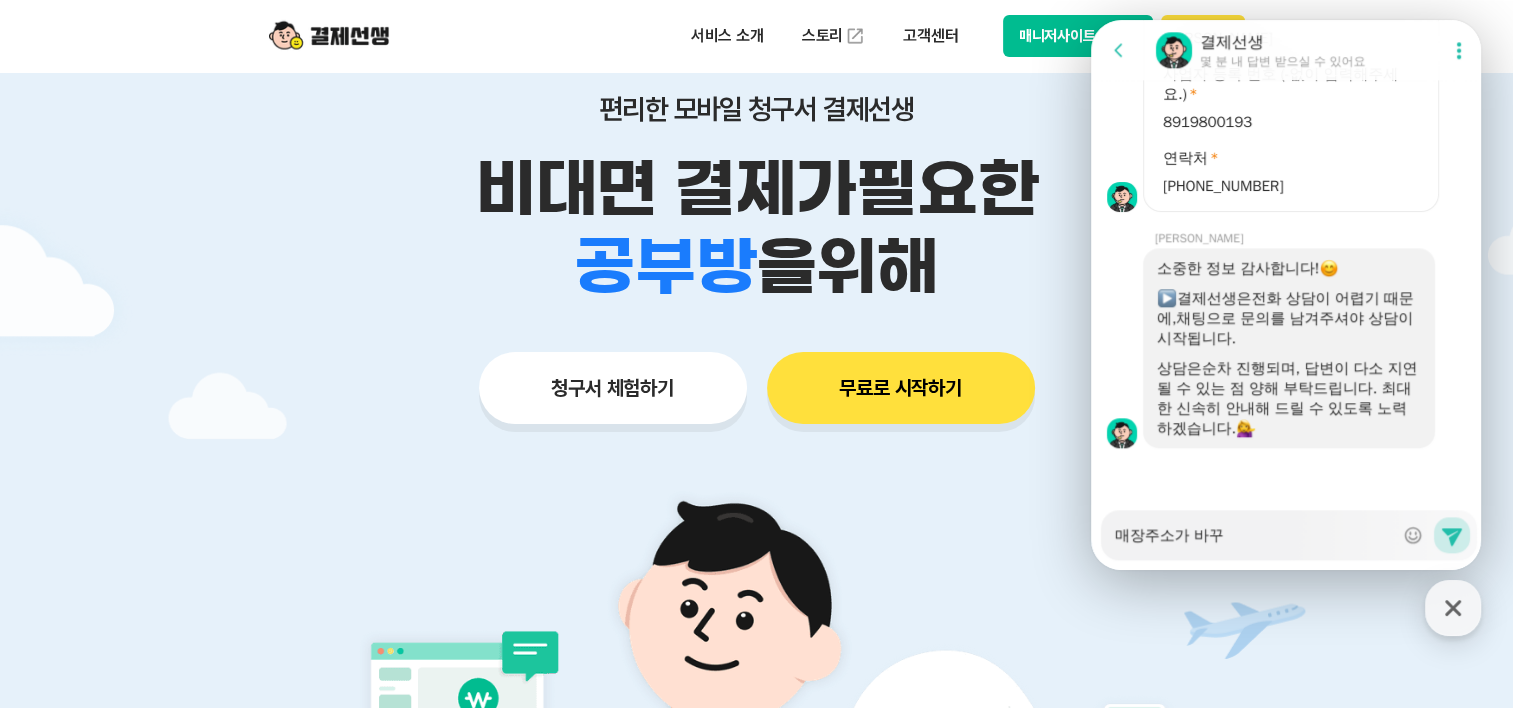 type on "x" 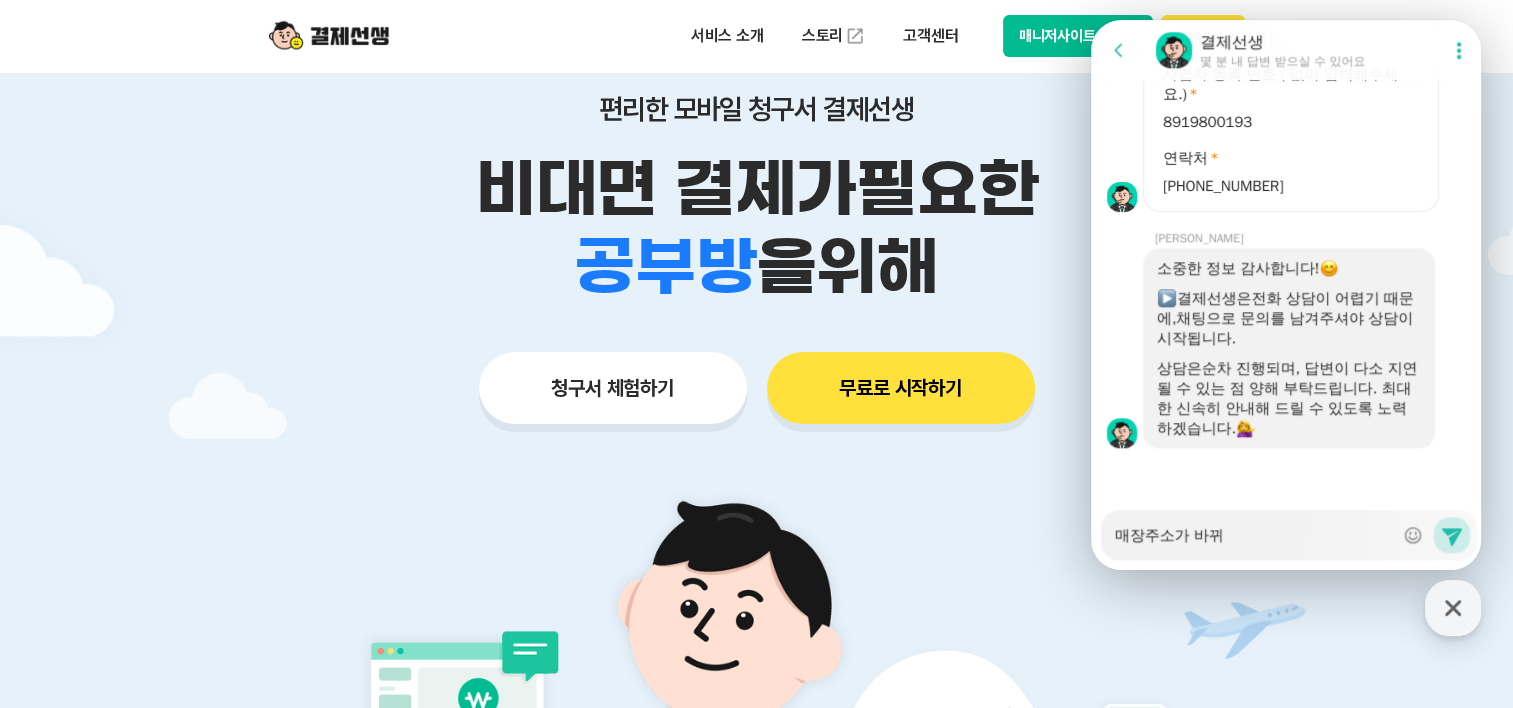type on "x" 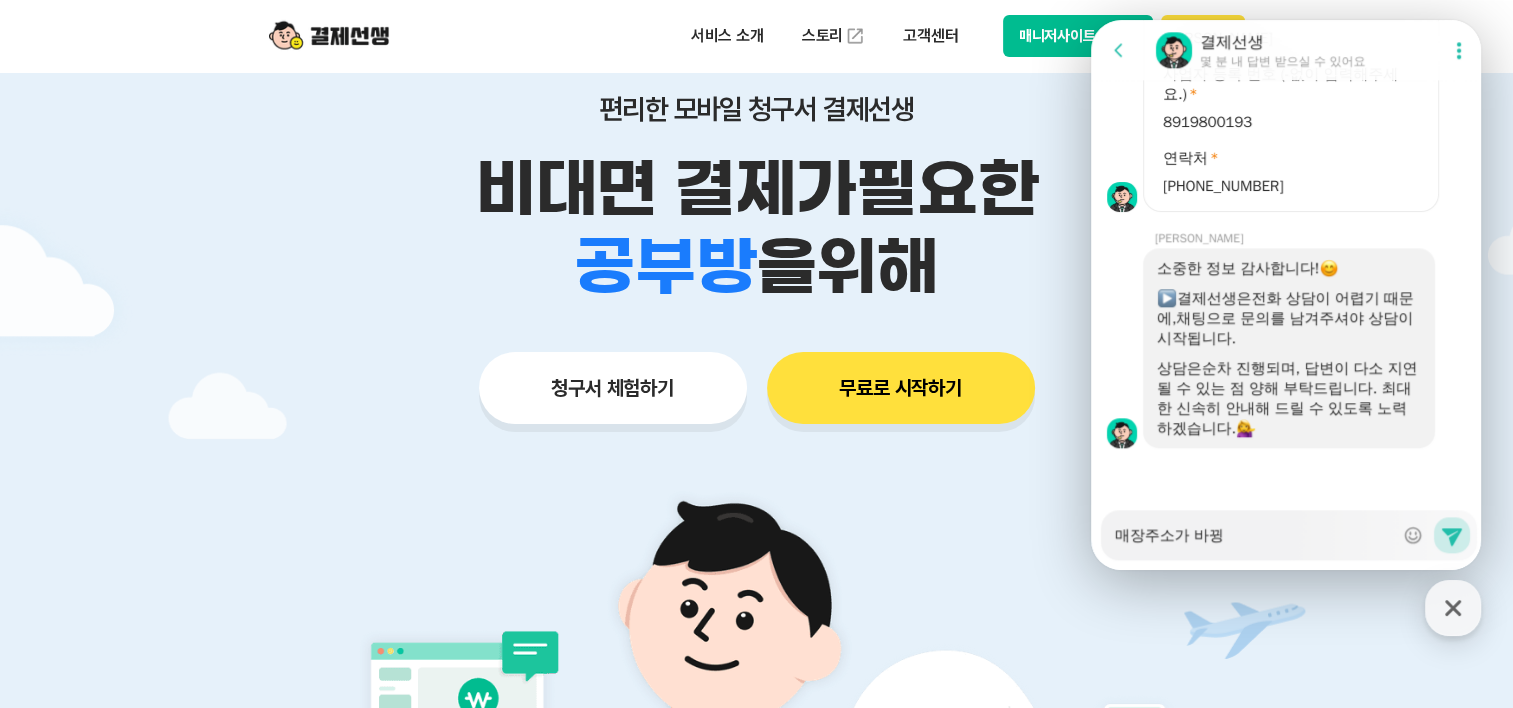 type on "x" 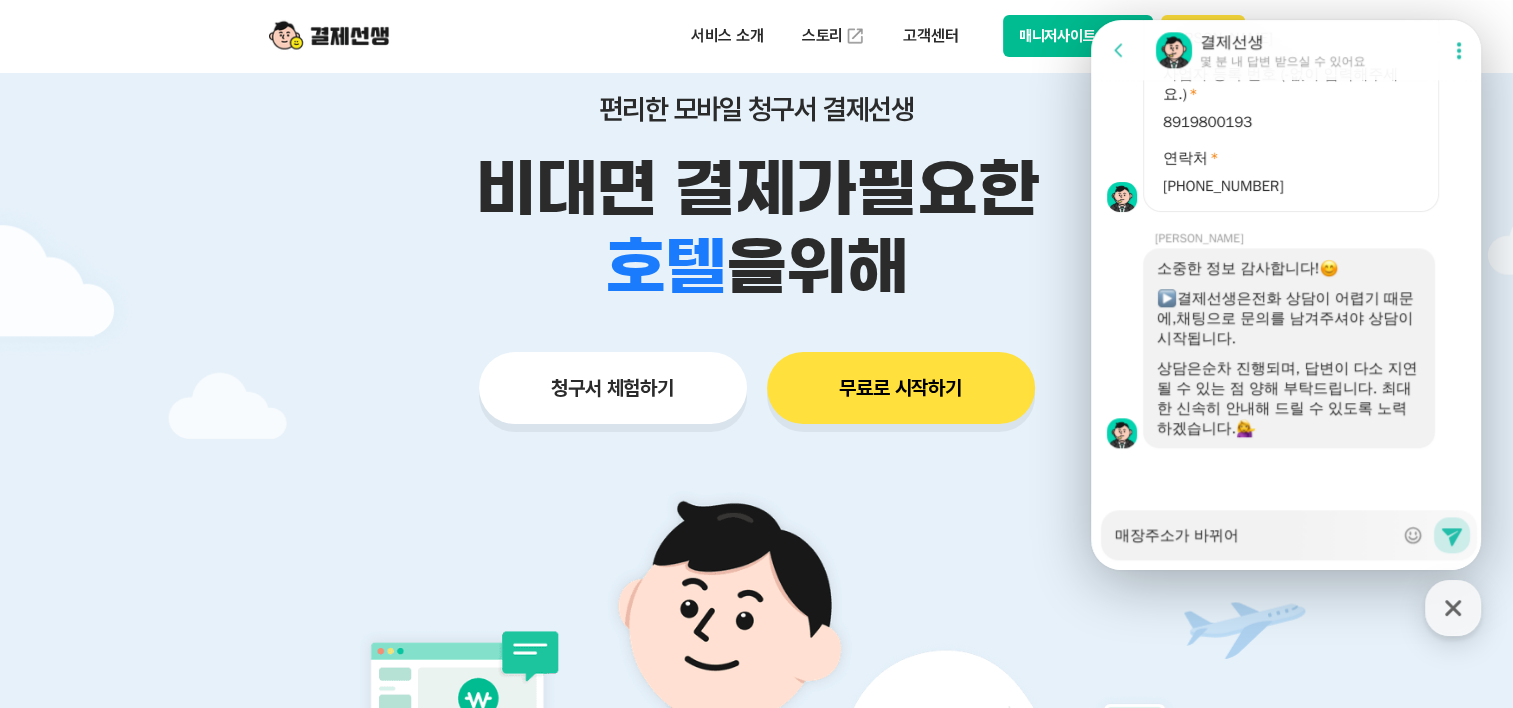 type on "x" 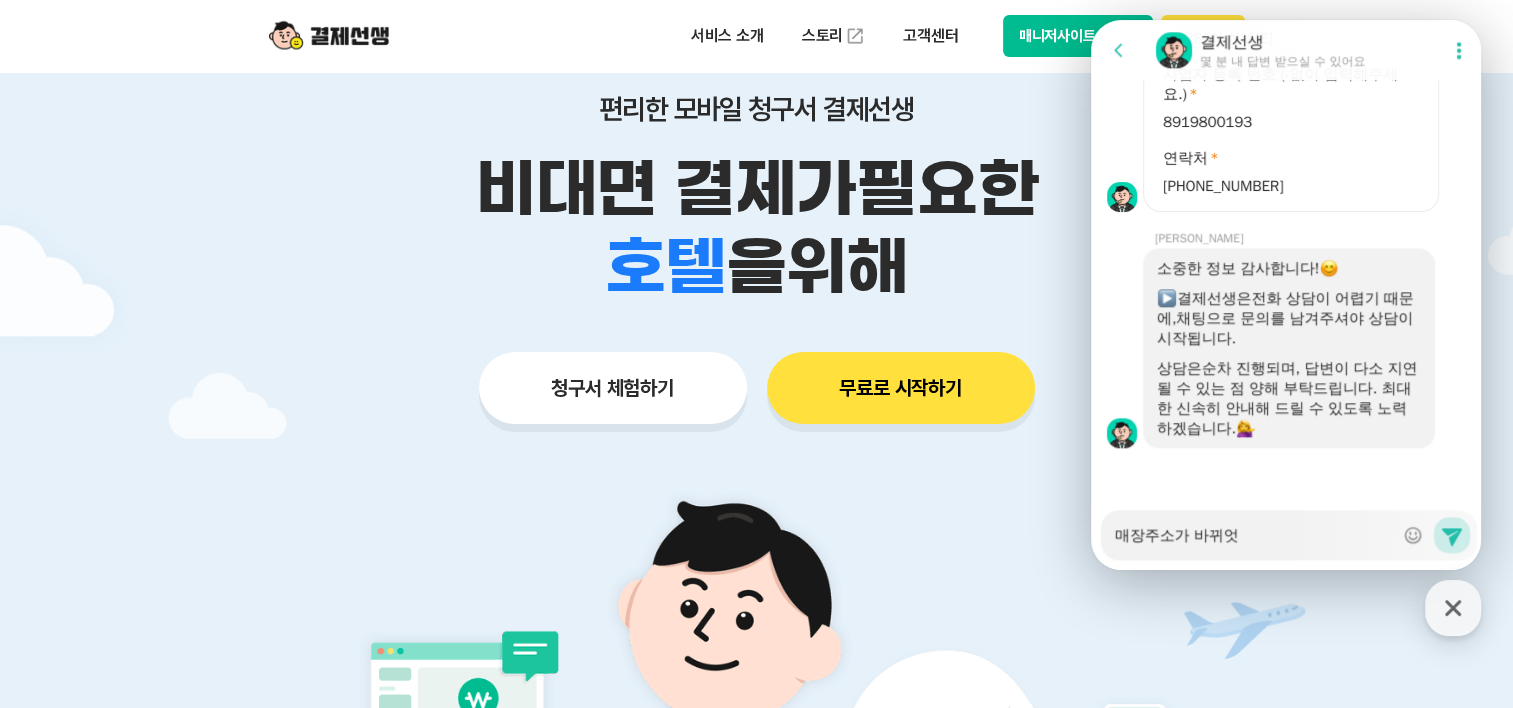 type on "x" 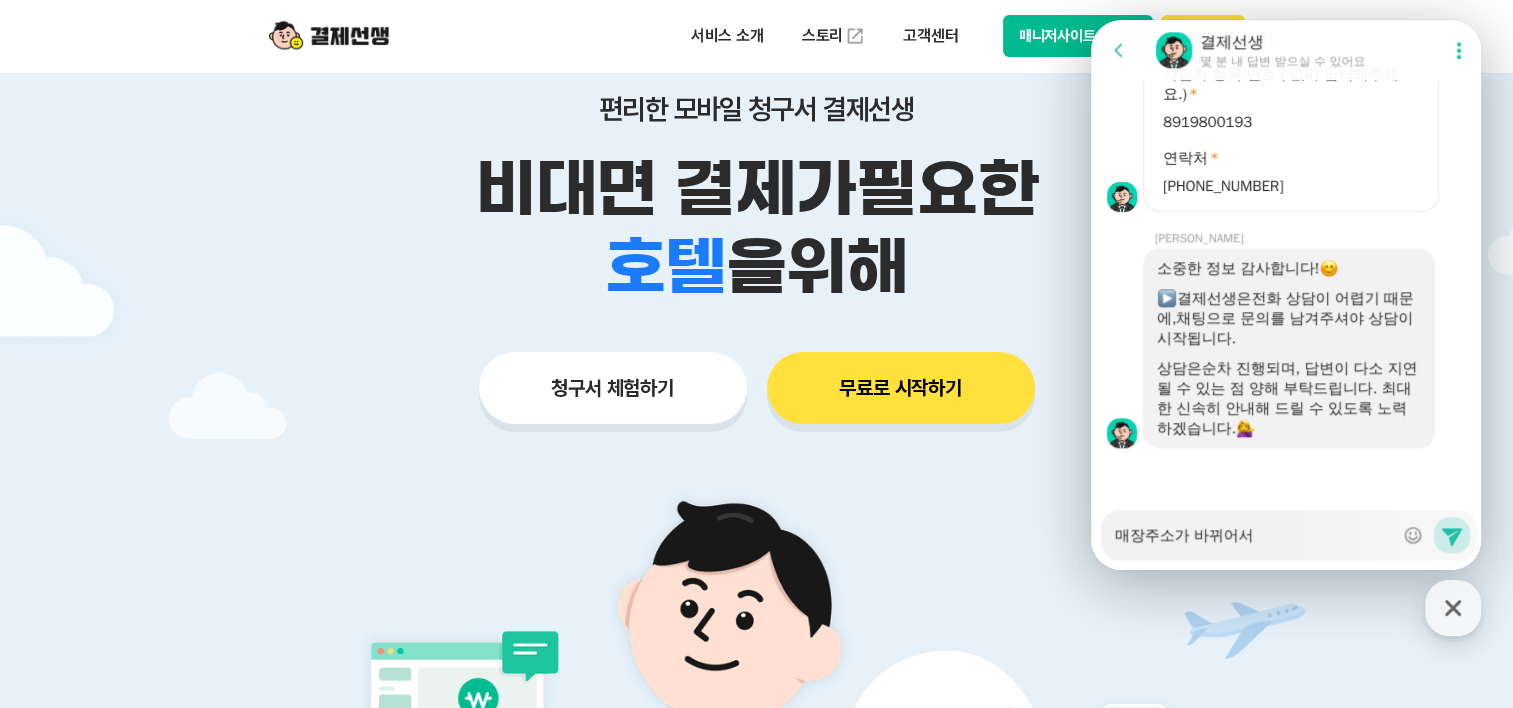 type on "x" 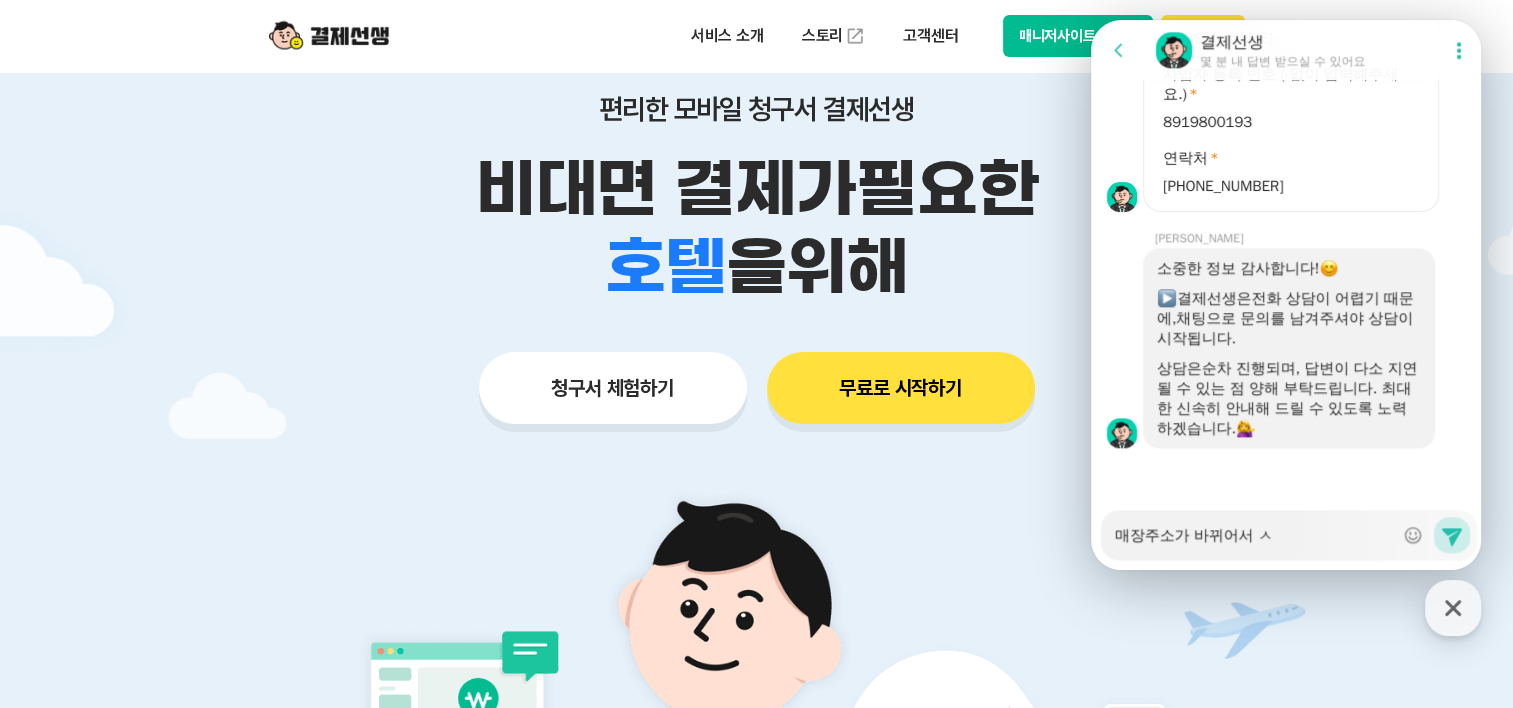 type on "x" 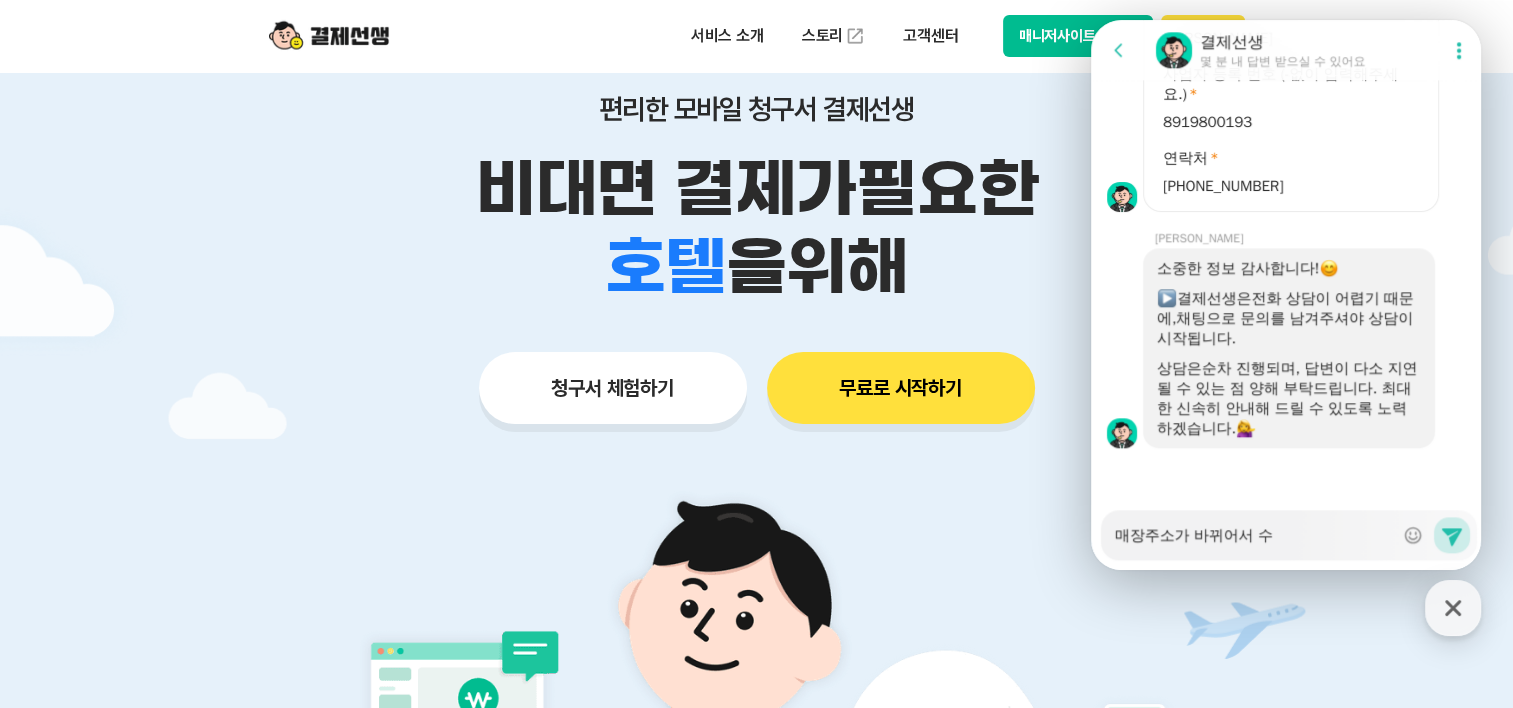 type on "x" 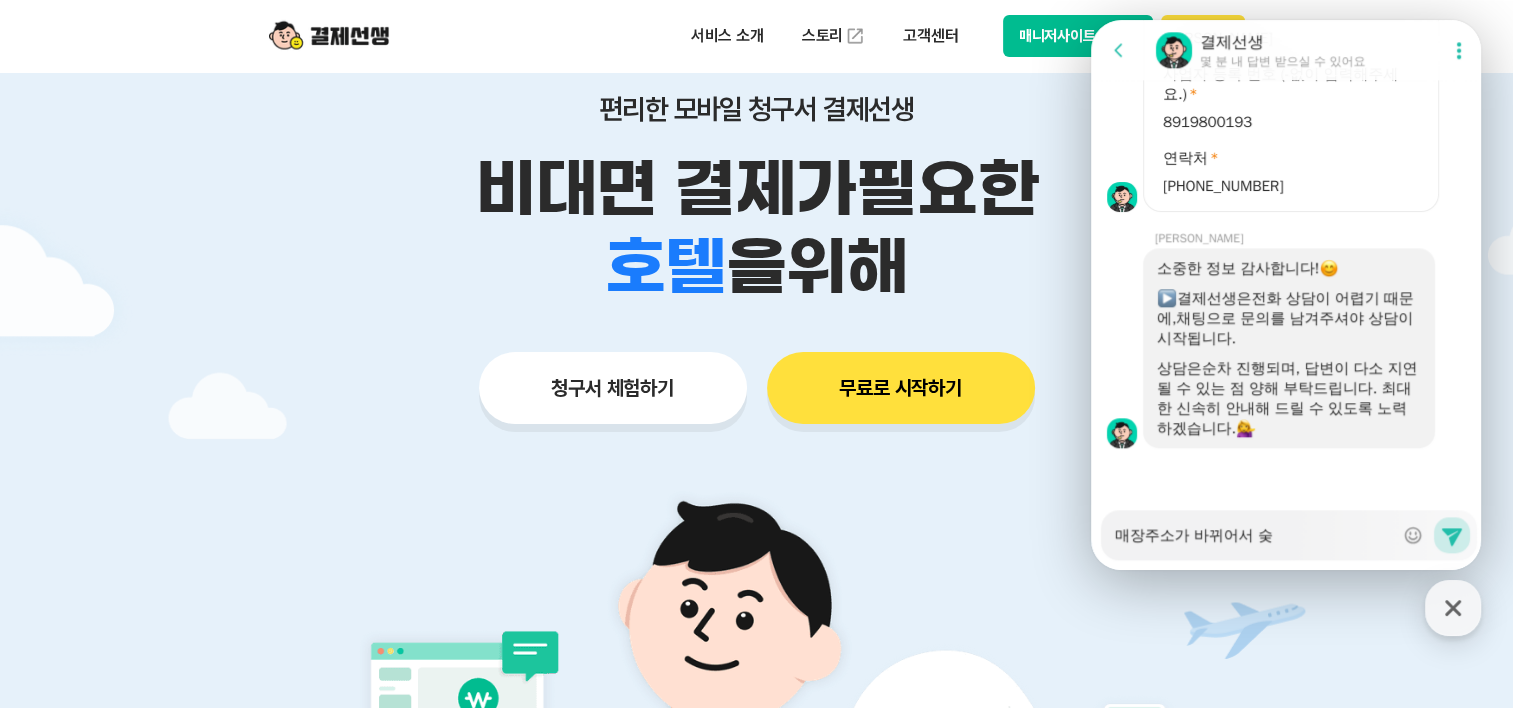 type on "x" 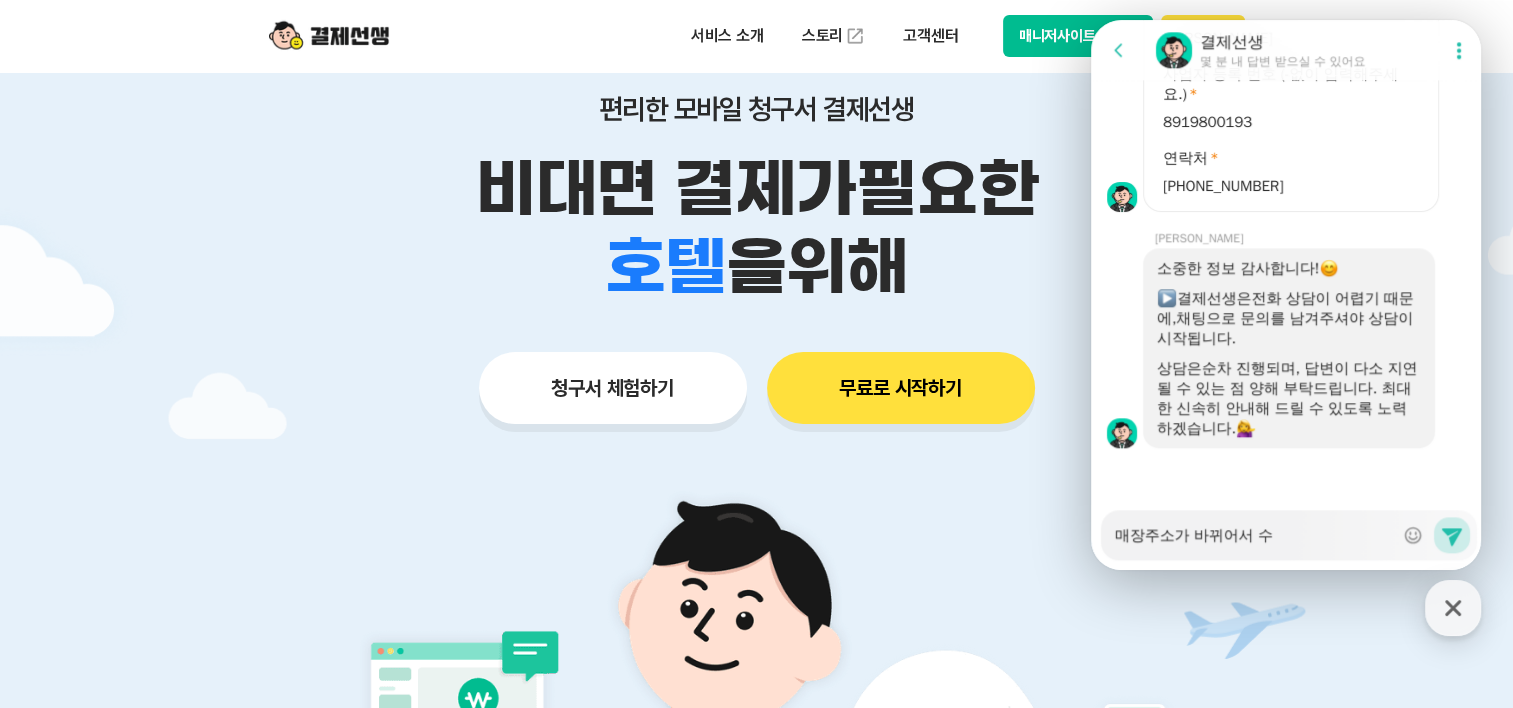 type on "x" 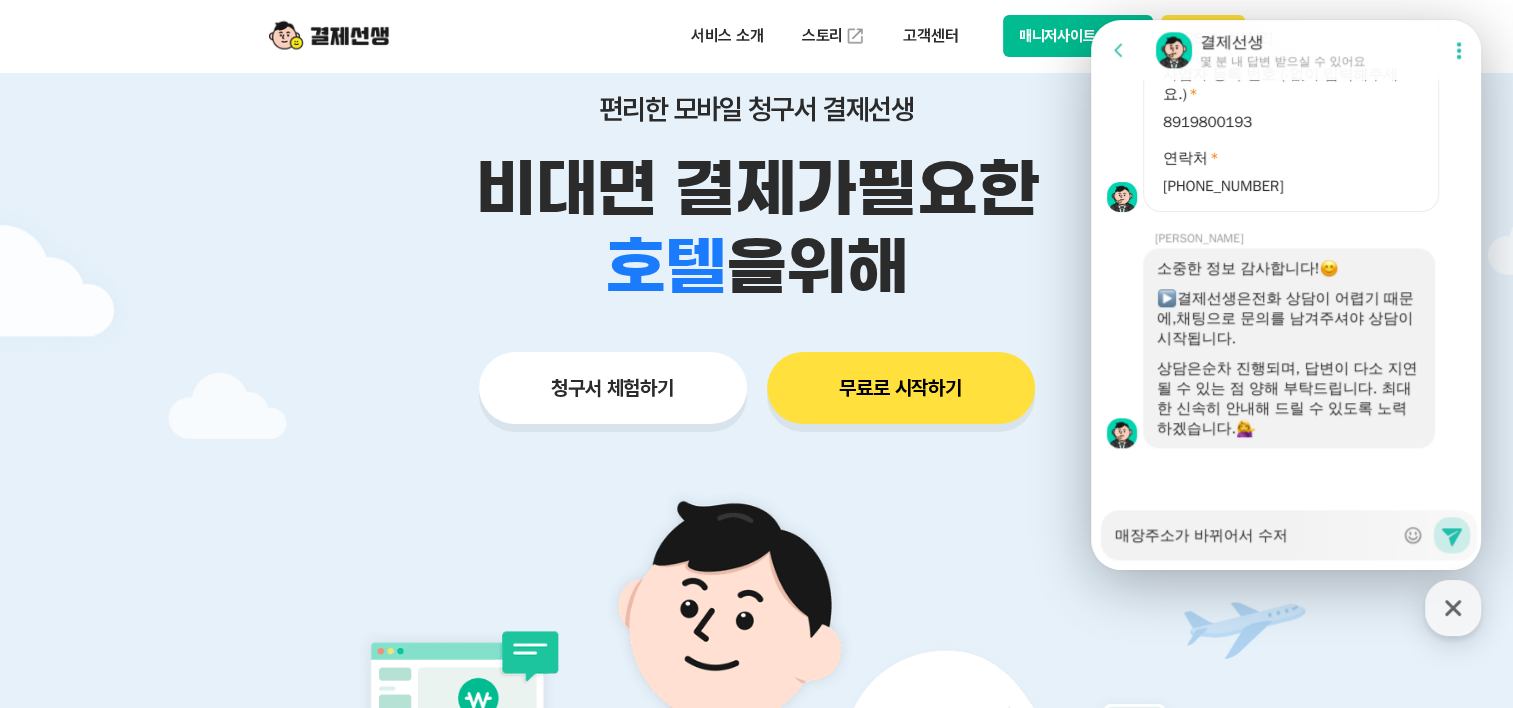 type on "매장주소가 바뀌어서 수정" 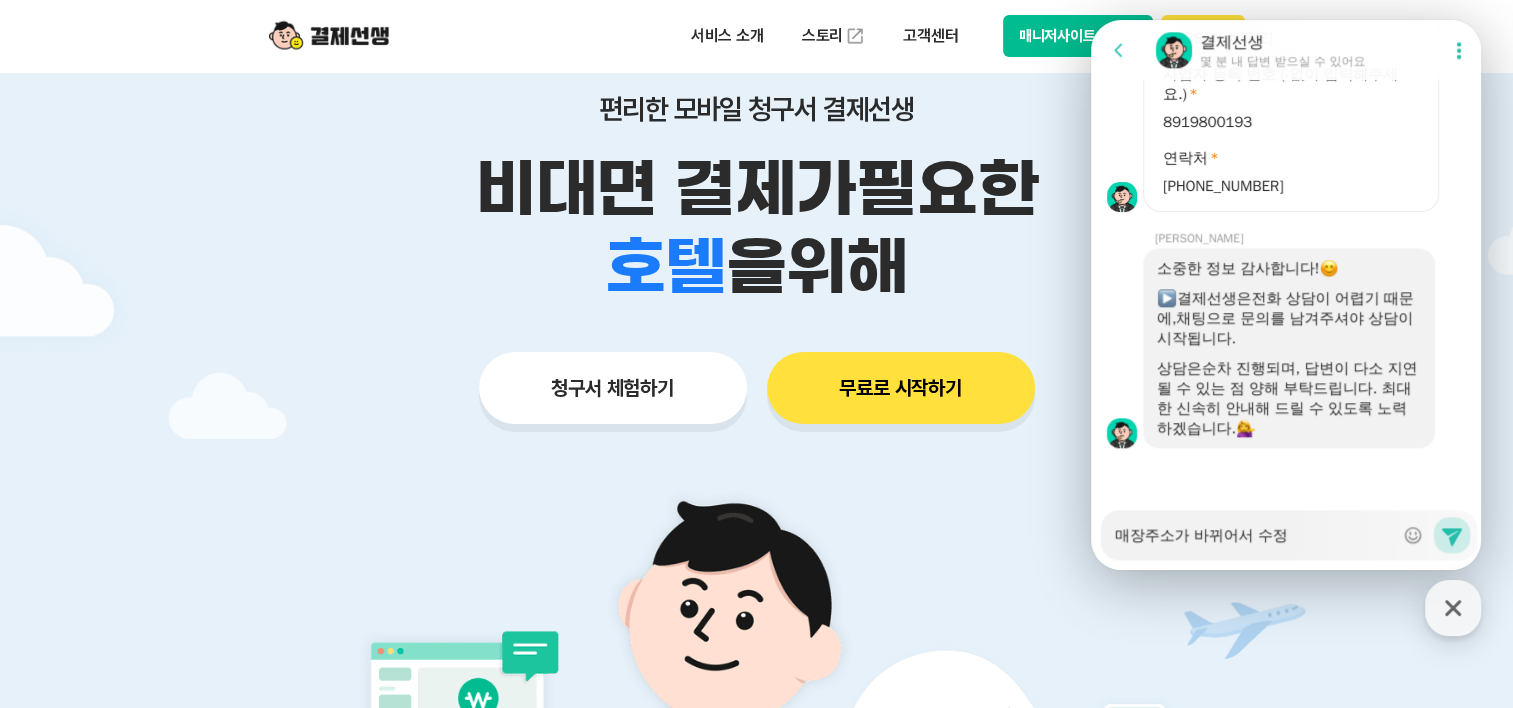 type on "x" 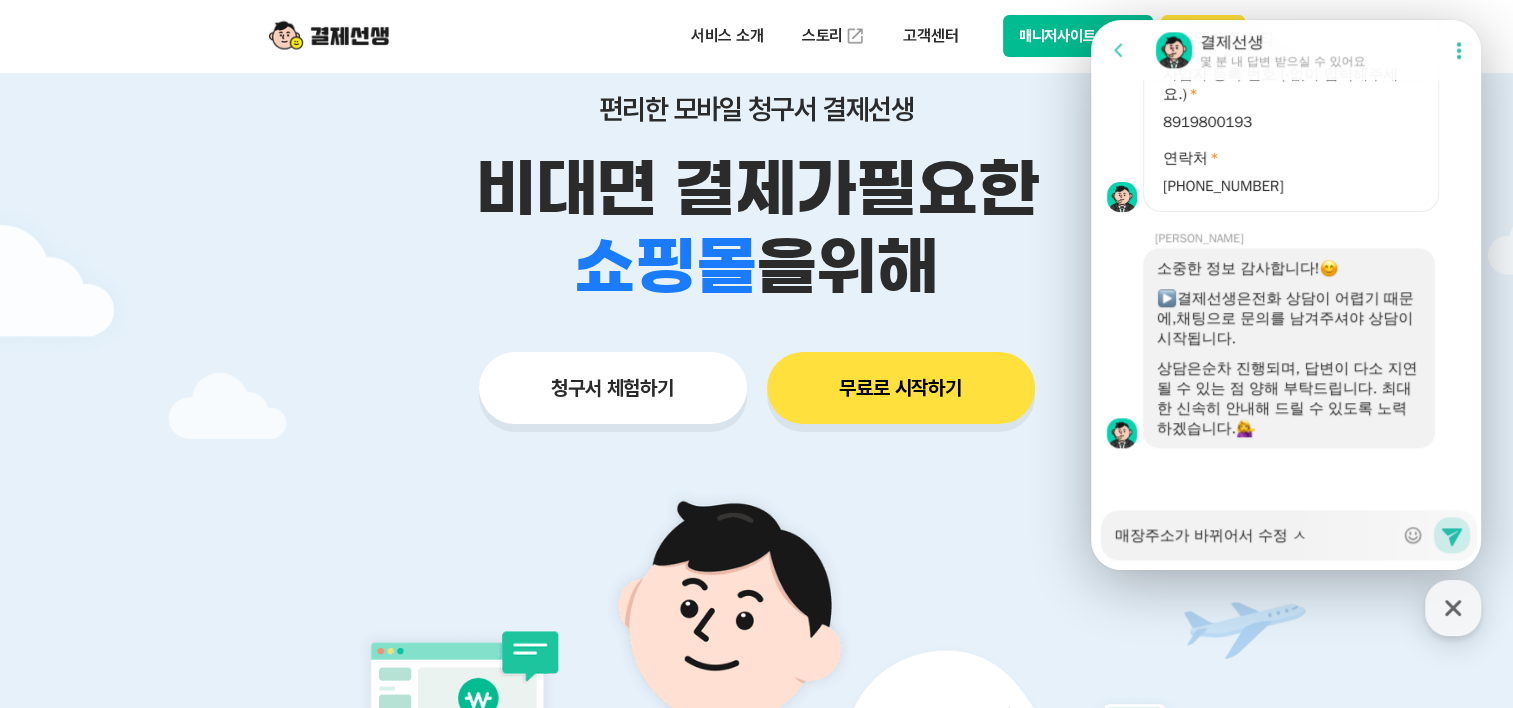 type on "x" 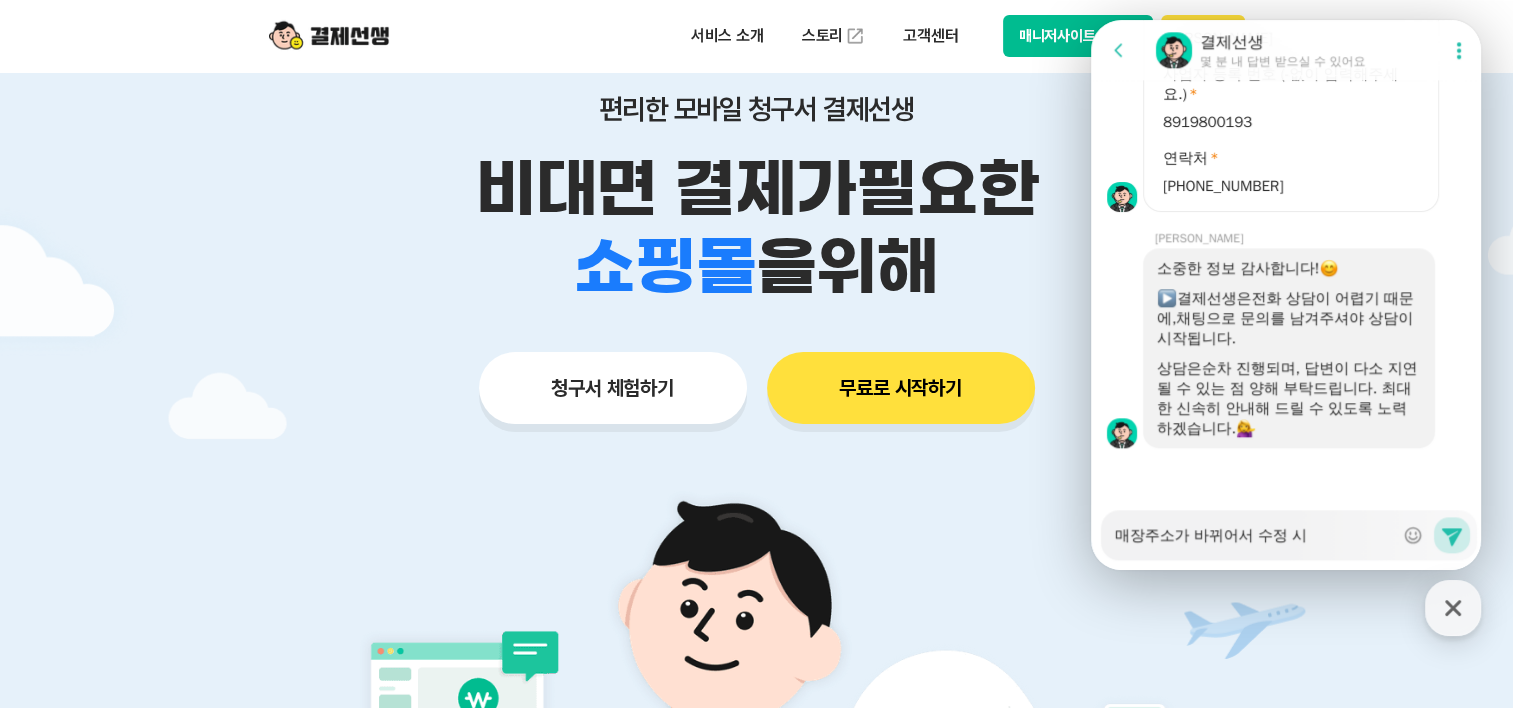 type on "매장주소가 바뀌어서 수정 신" 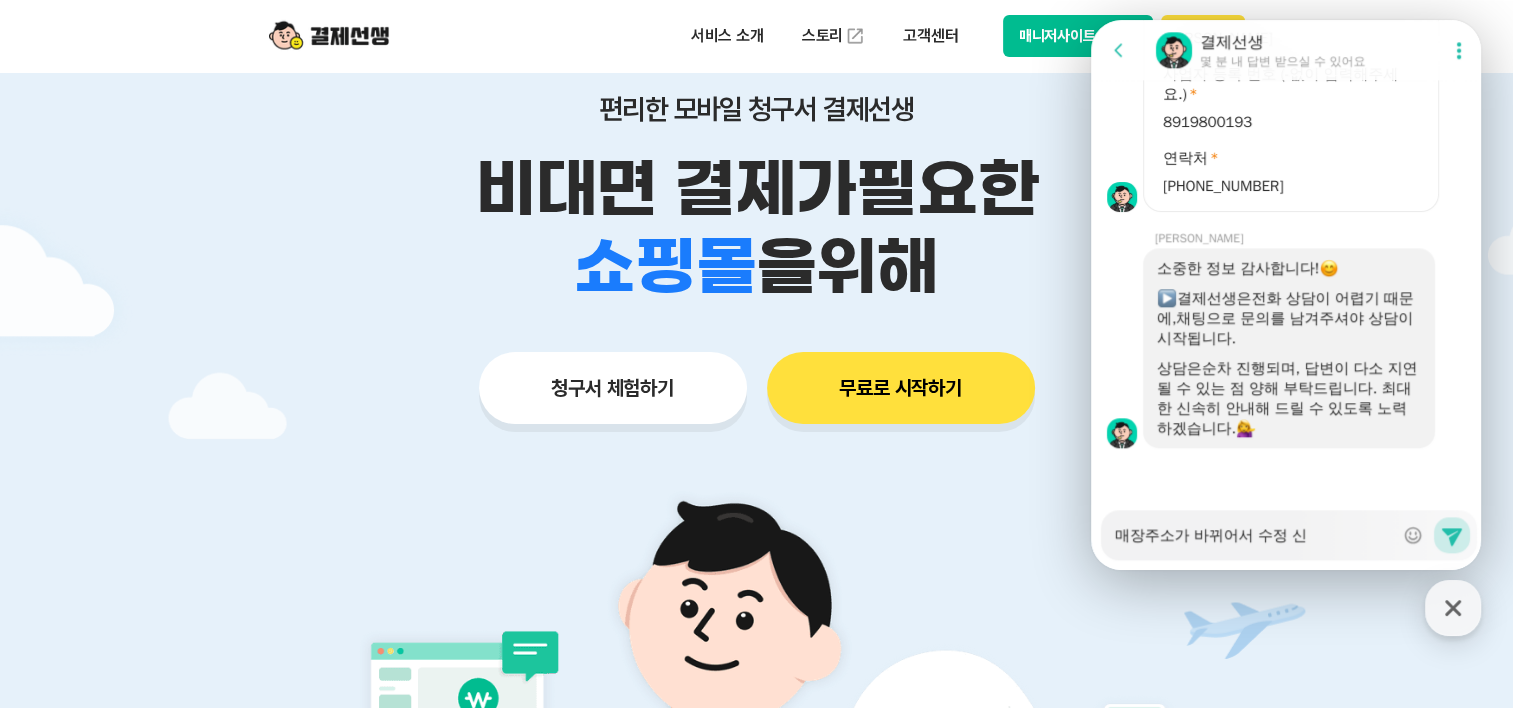 type on "x" 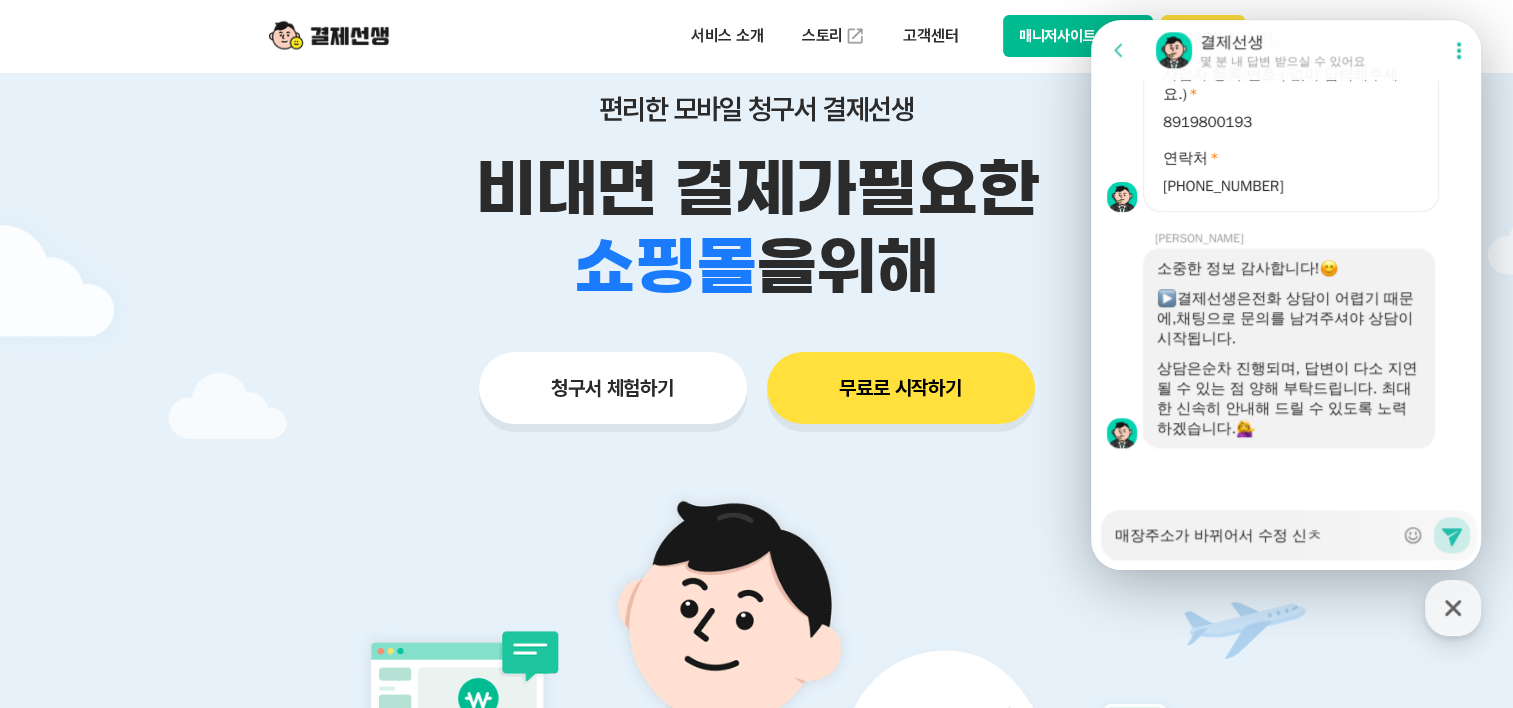 type on "x" 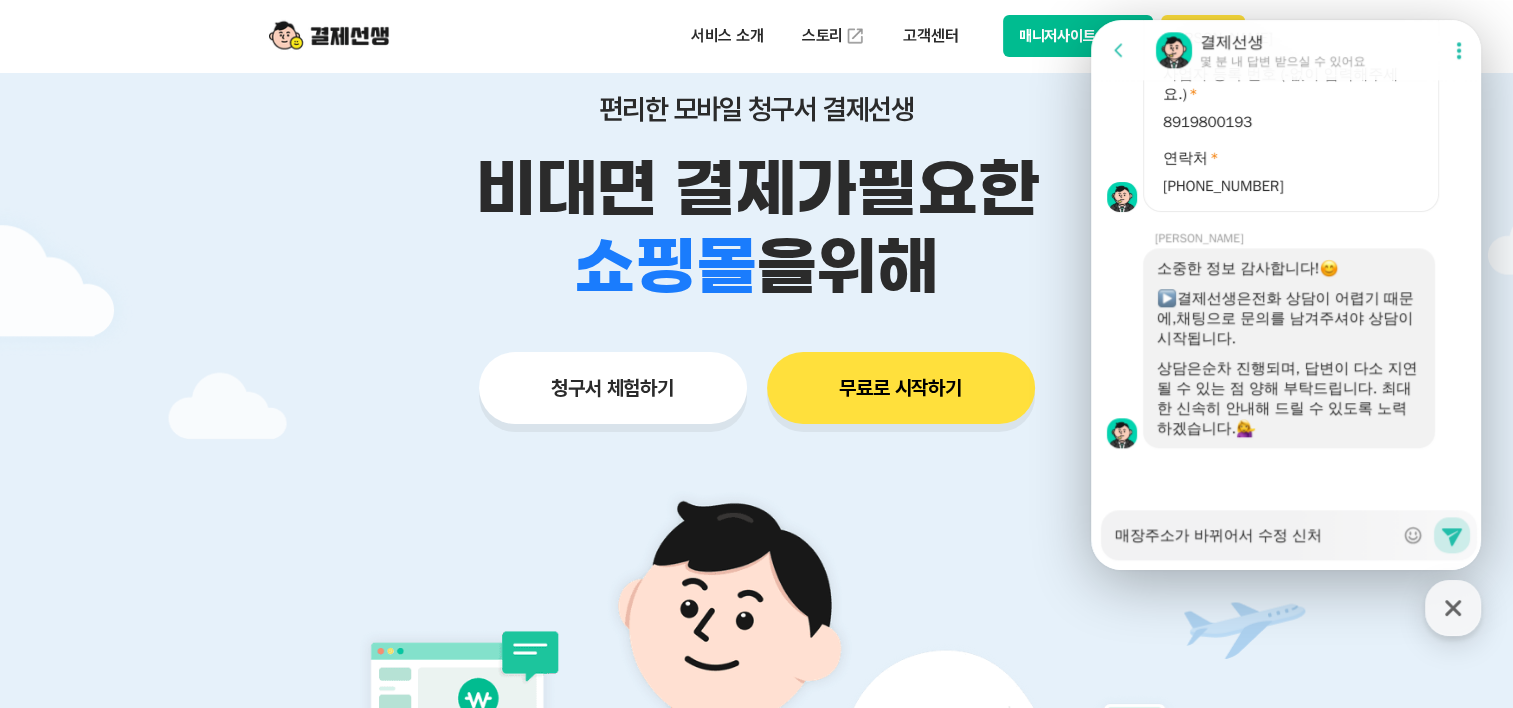 type on "x" 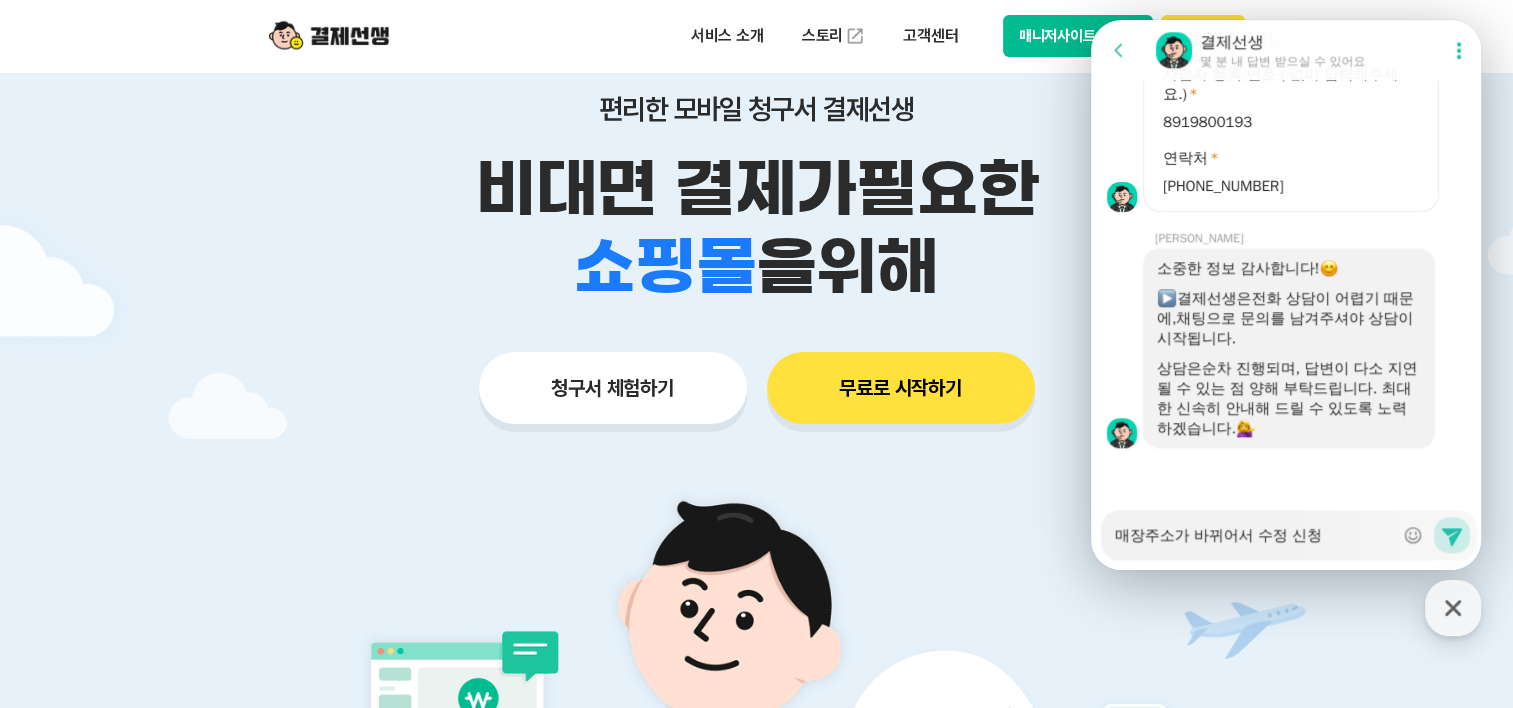 type on "x" 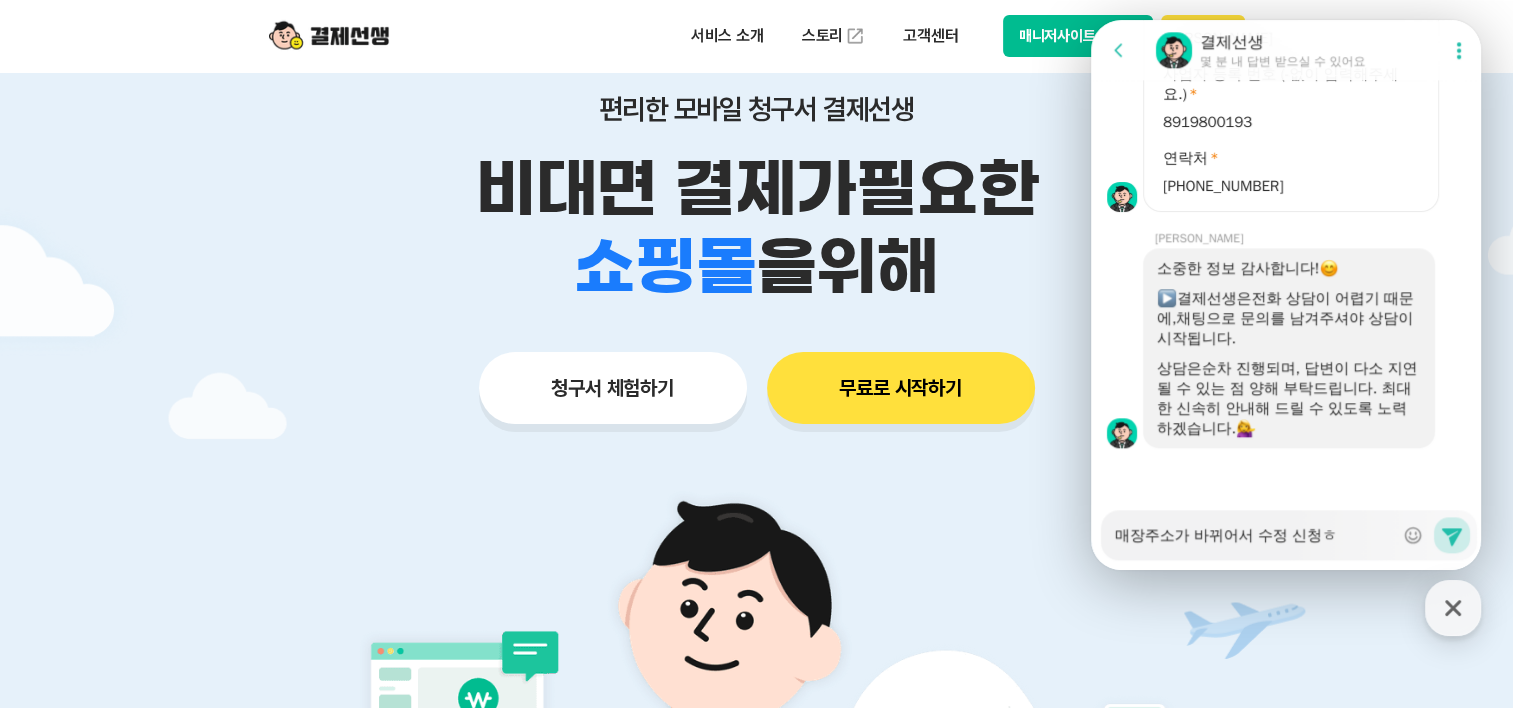 type on "x" 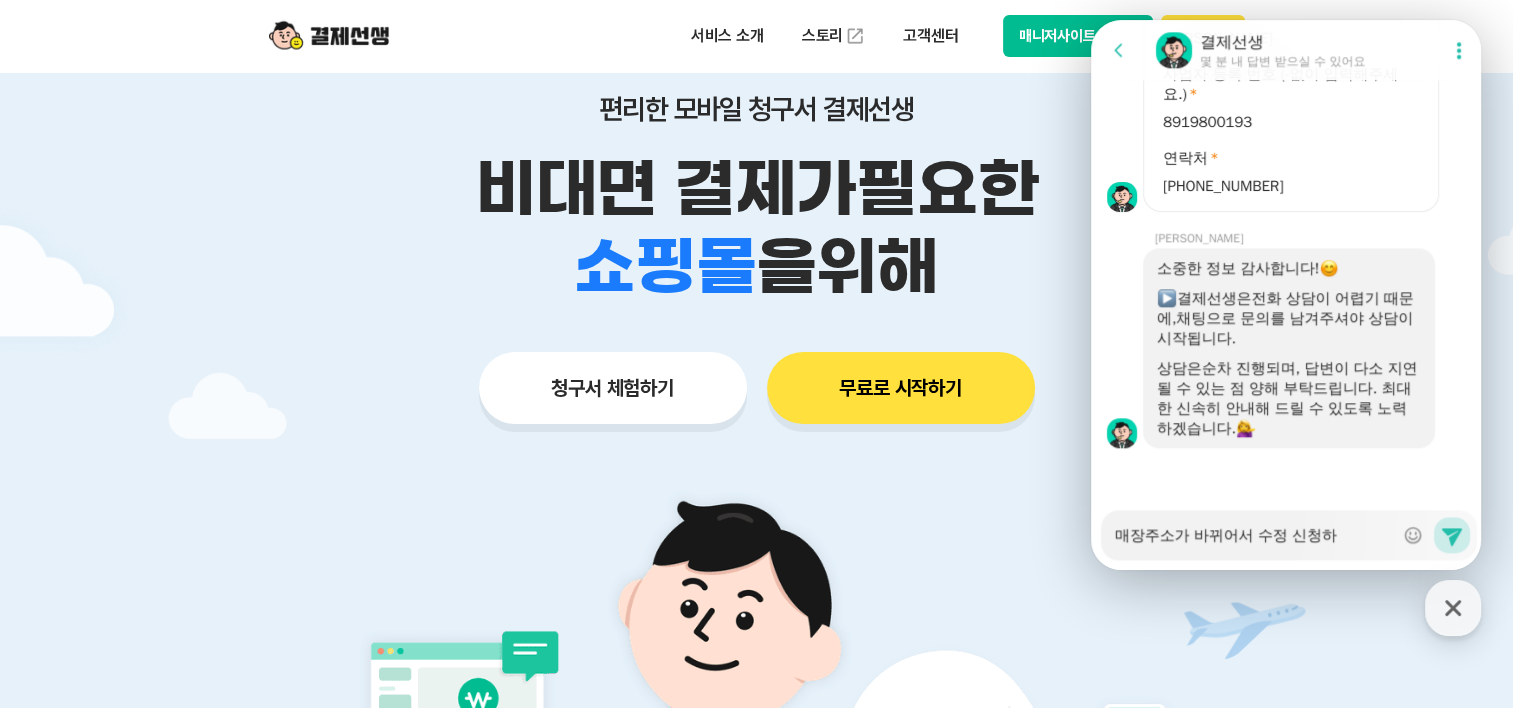 type on "x" 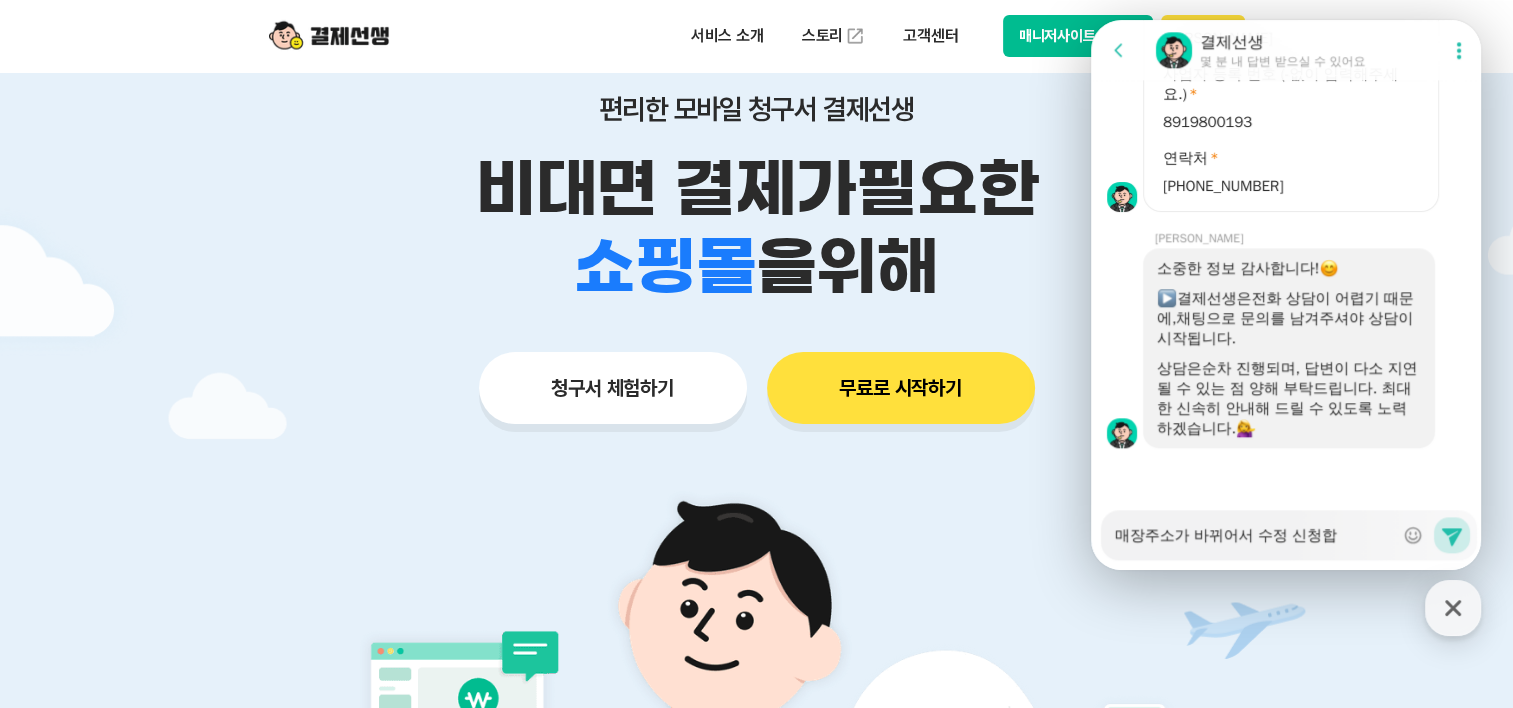 type on "x" 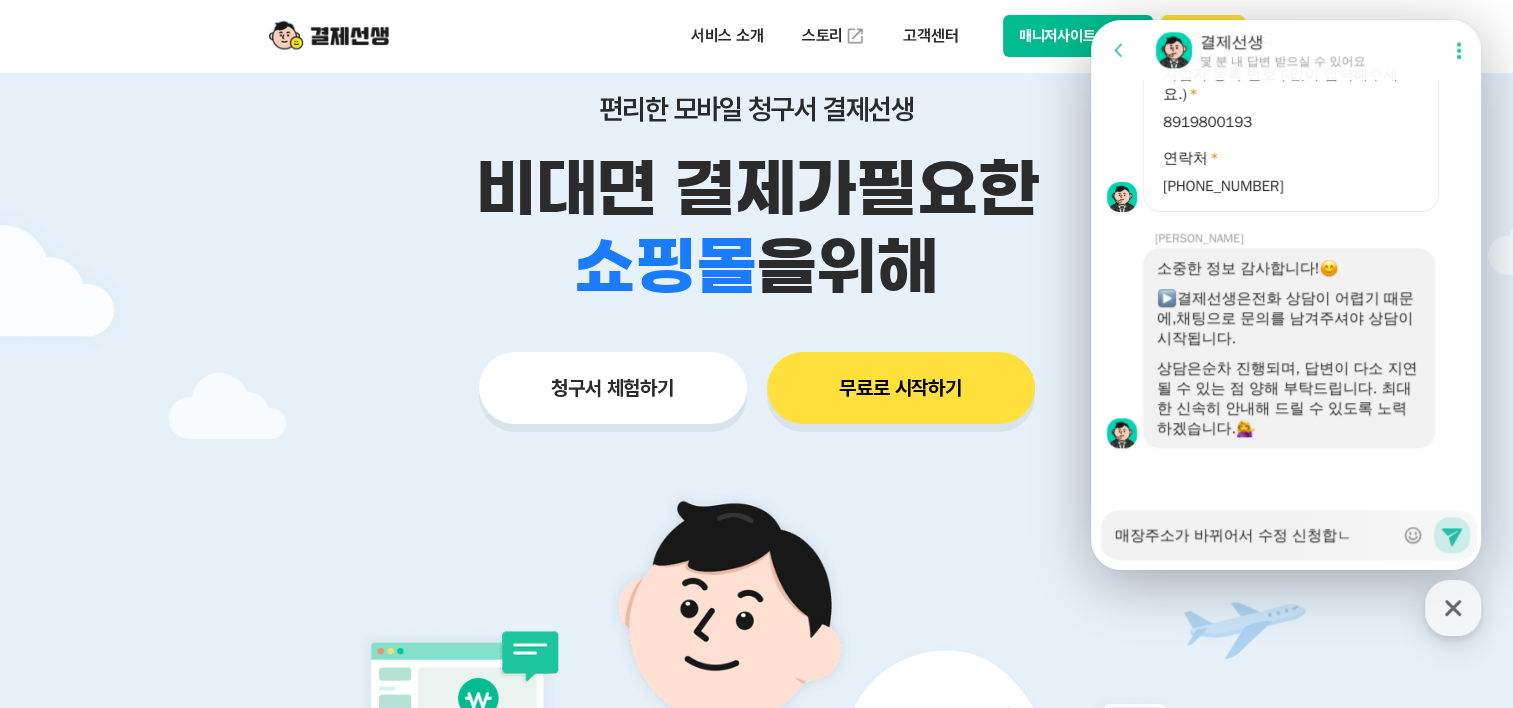 type on "x" 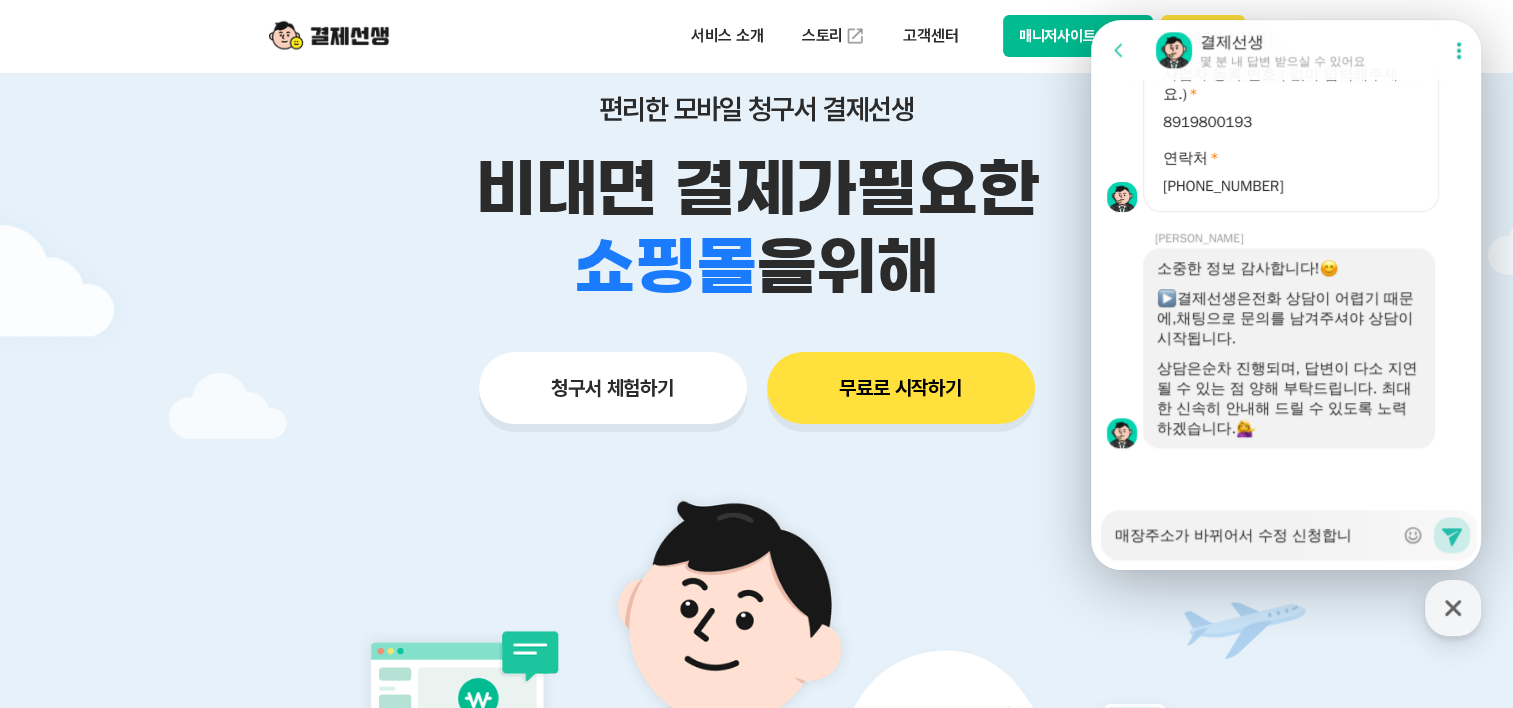 type on "x" 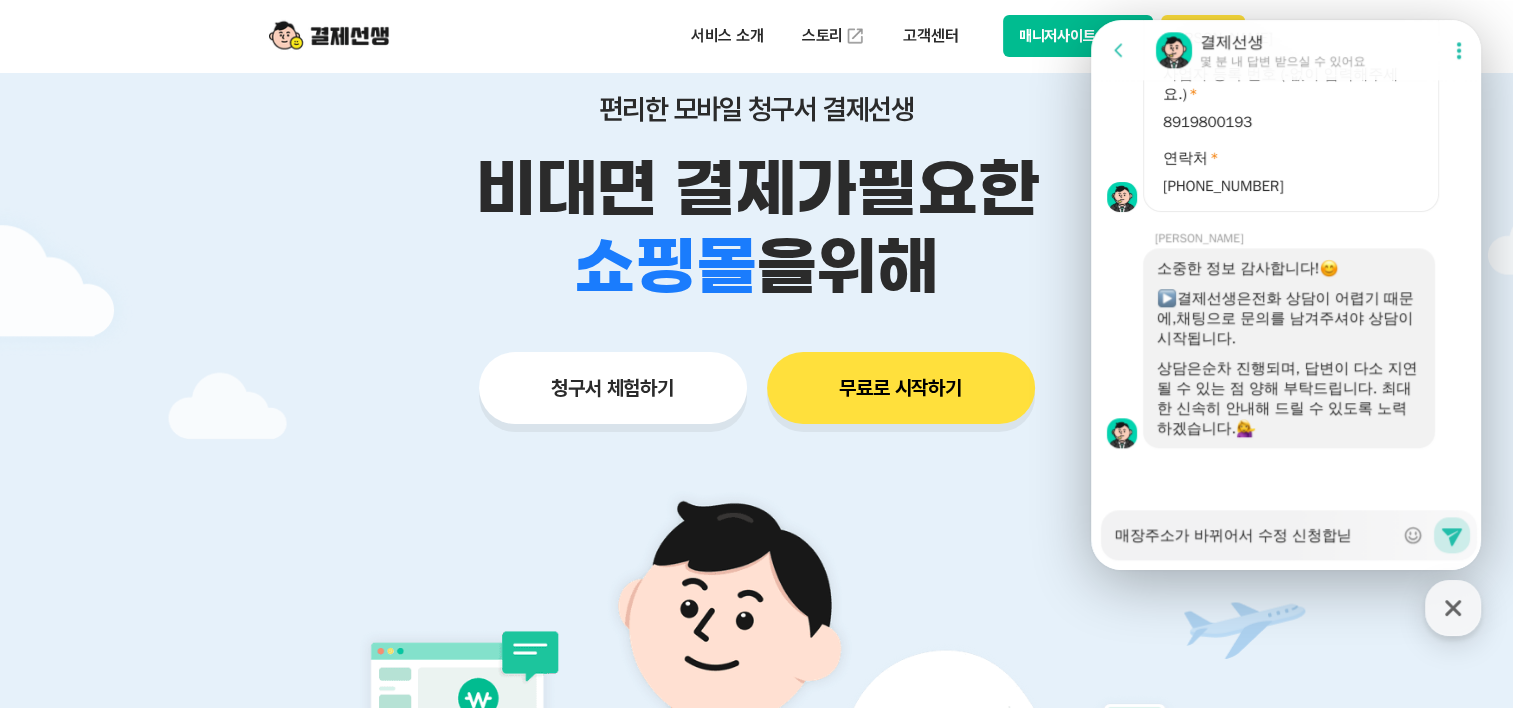 type on "x" 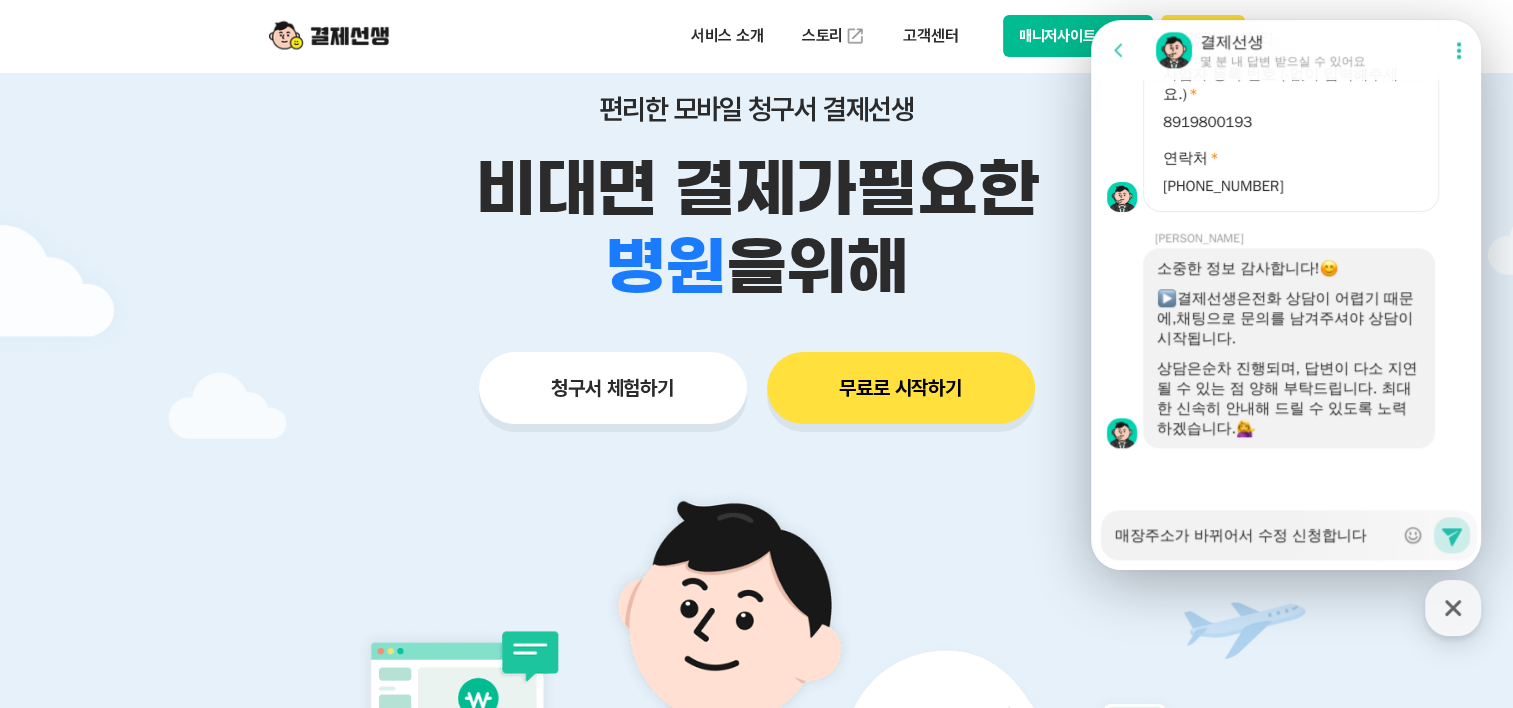 type on "x" 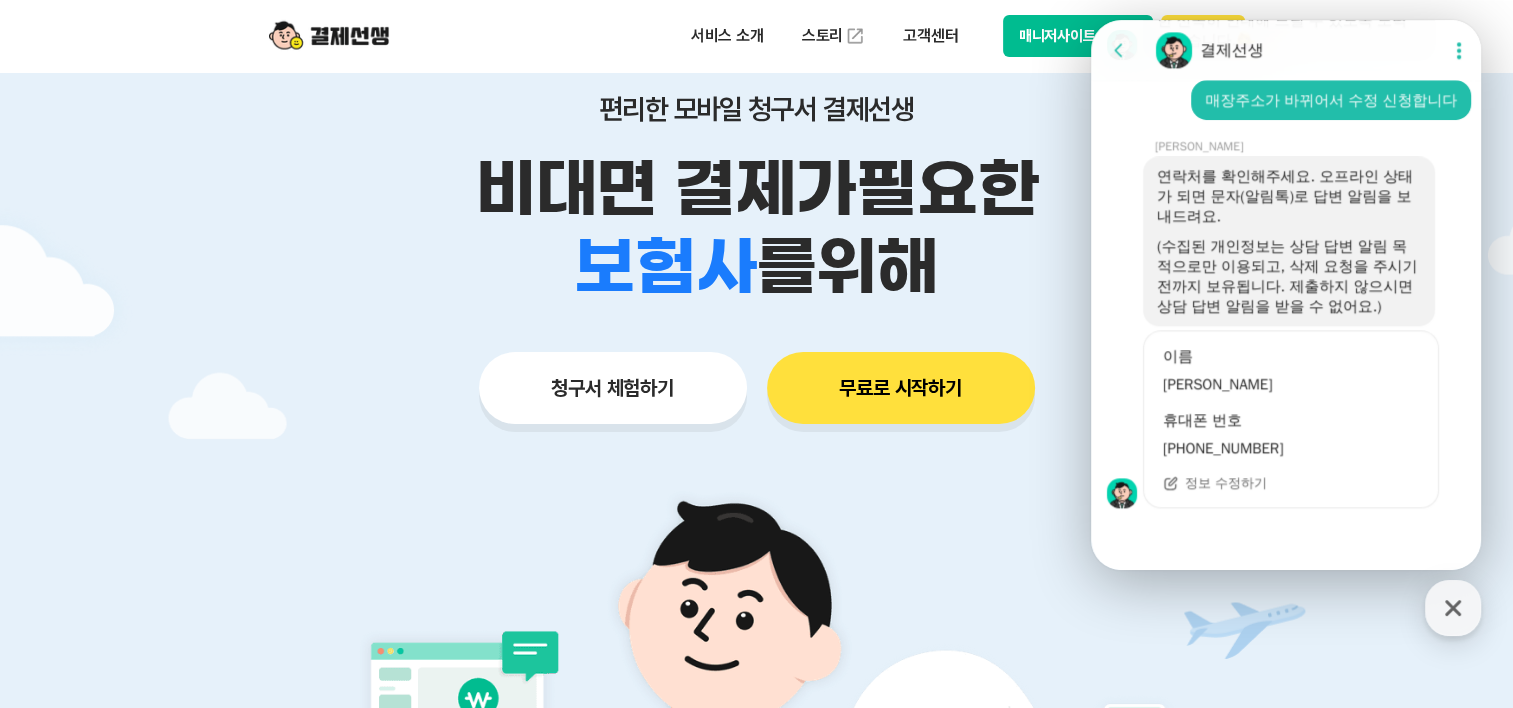 scroll, scrollTop: 2545, scrollLeft: 0, axis: vertical 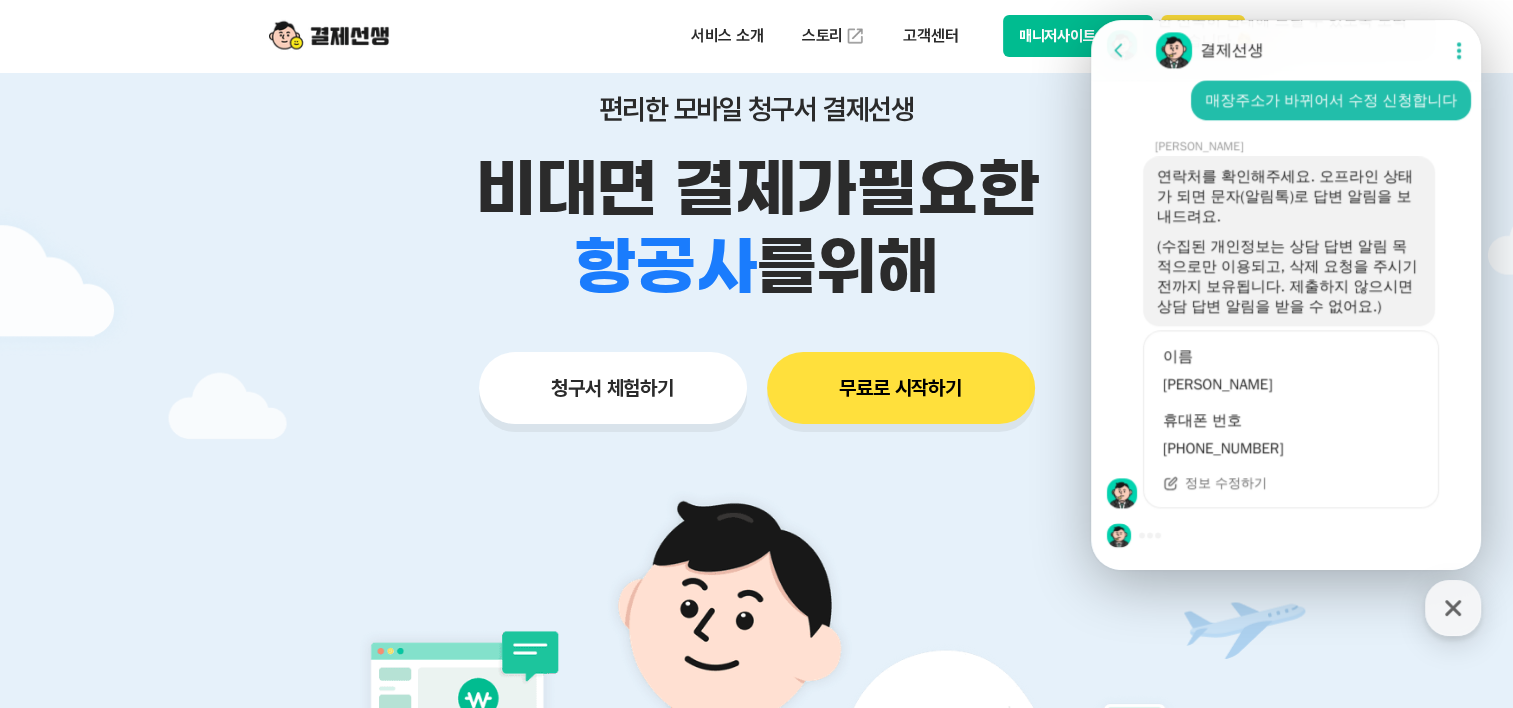 click on "정보 수정하기" at bounding box center [1226, 483] 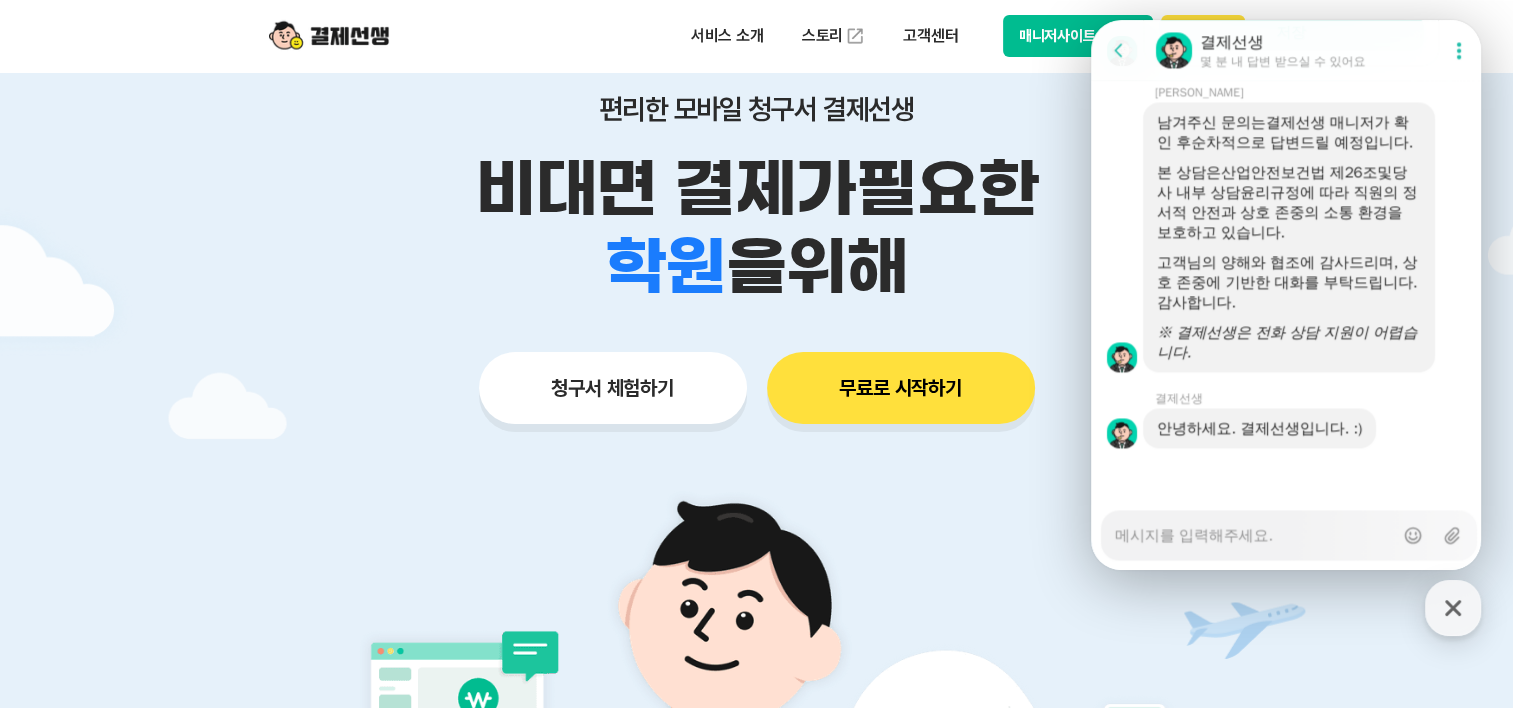 scroll, scrollTop: 3057, scrollLeft: 0, axis: vertical 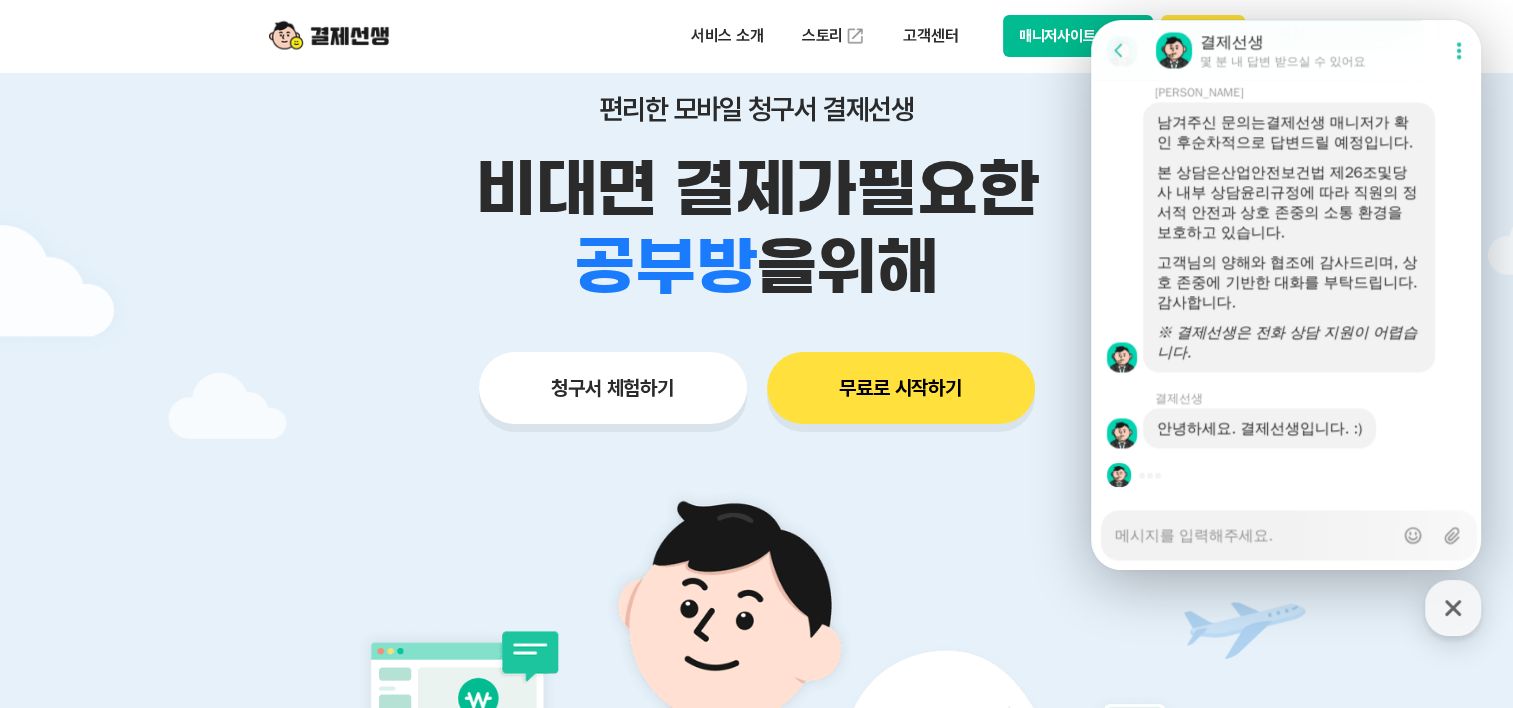click on "Messenger Input Textarea" at bounding box center [1254, 528] 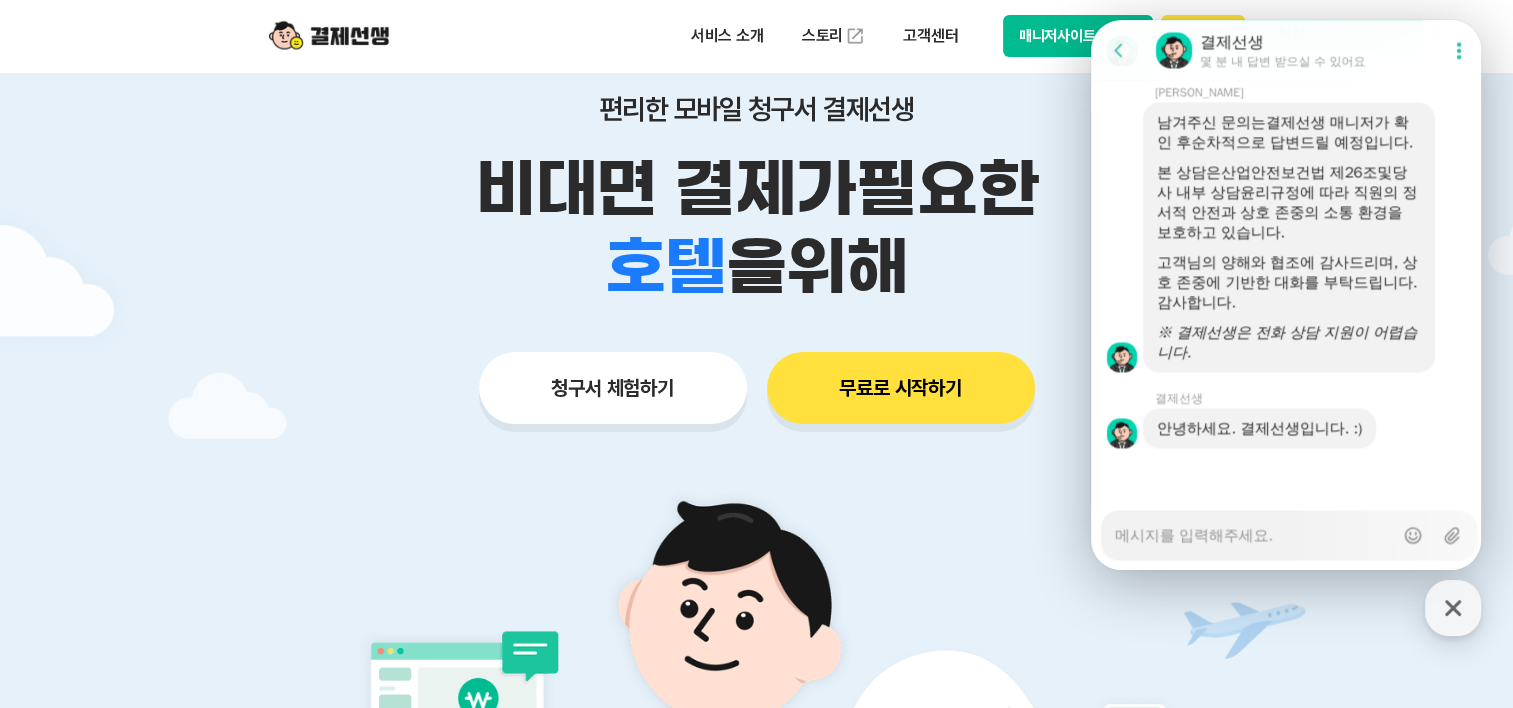type on "x" 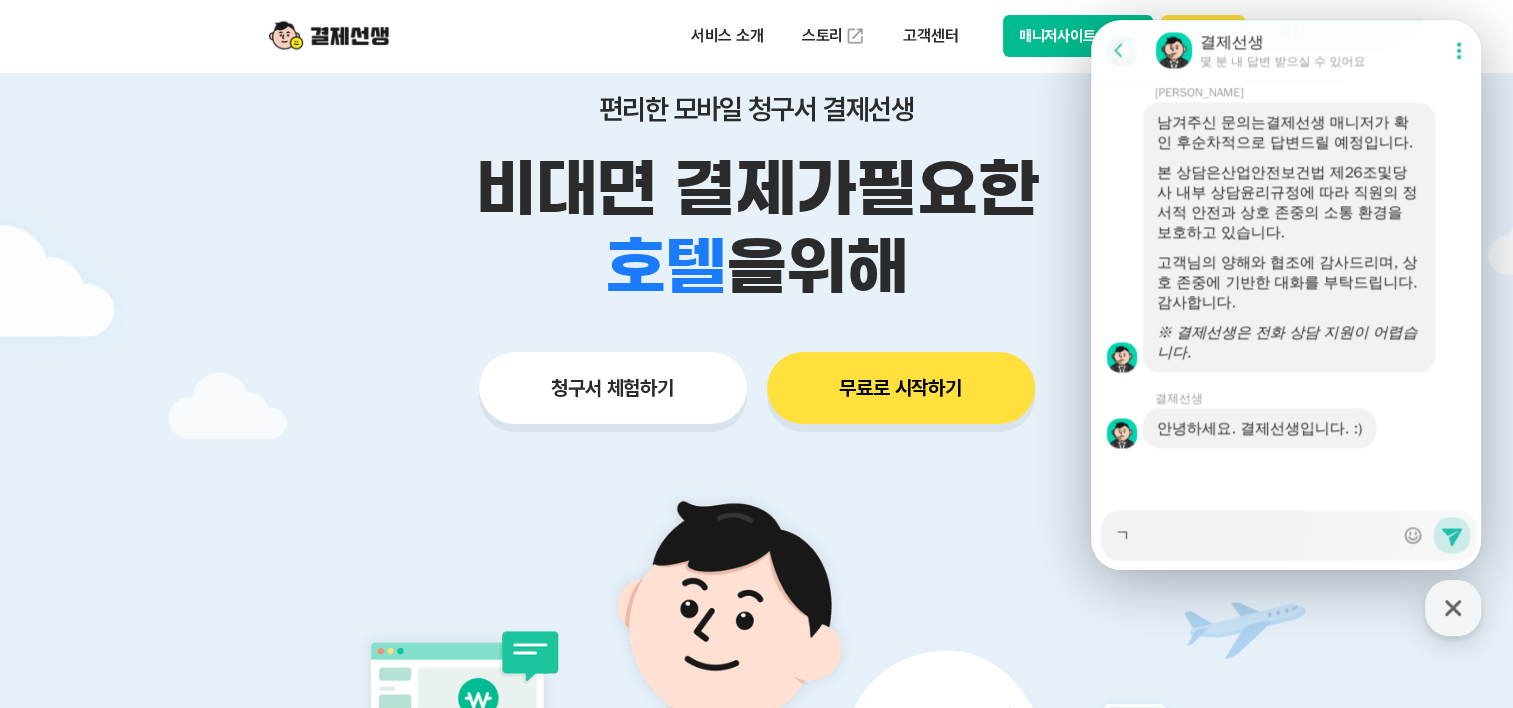 type on "x" 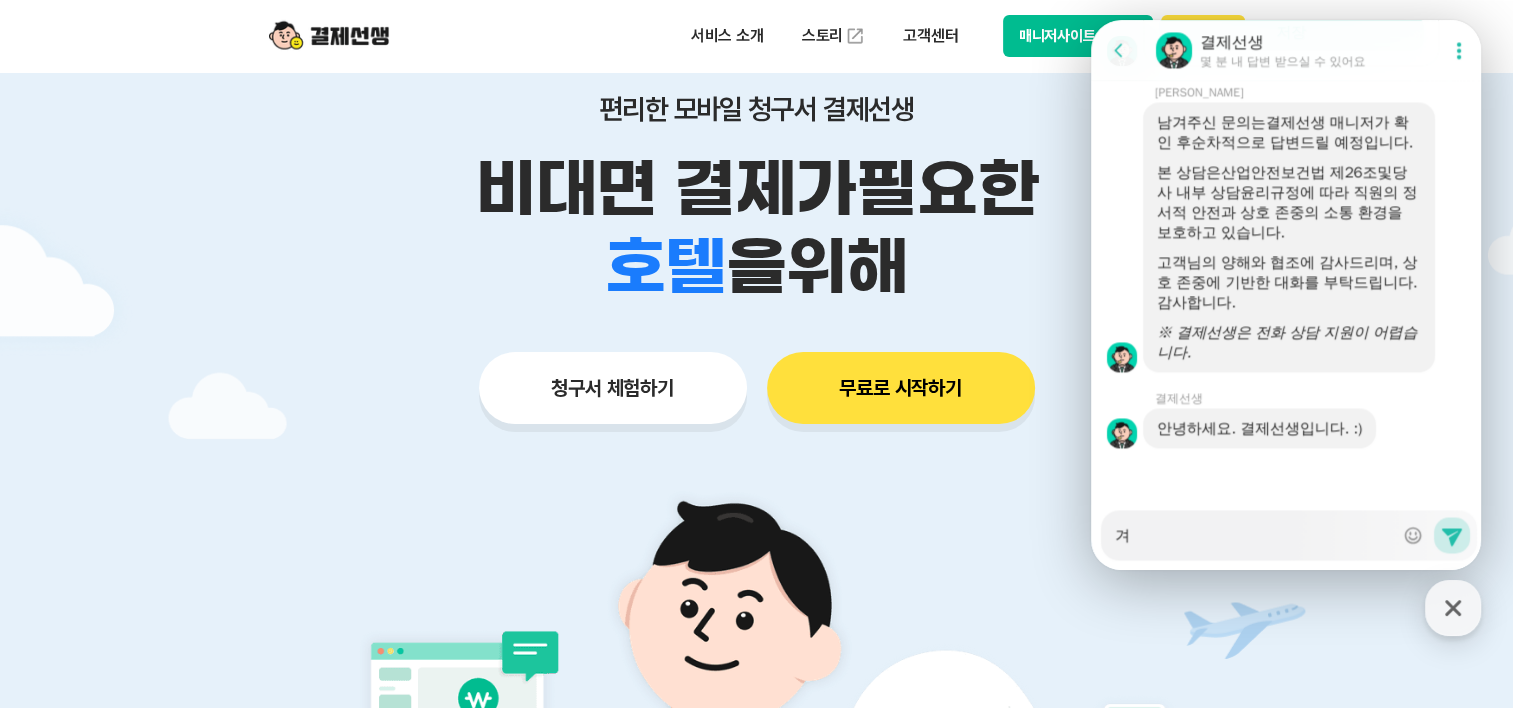 type on "x" 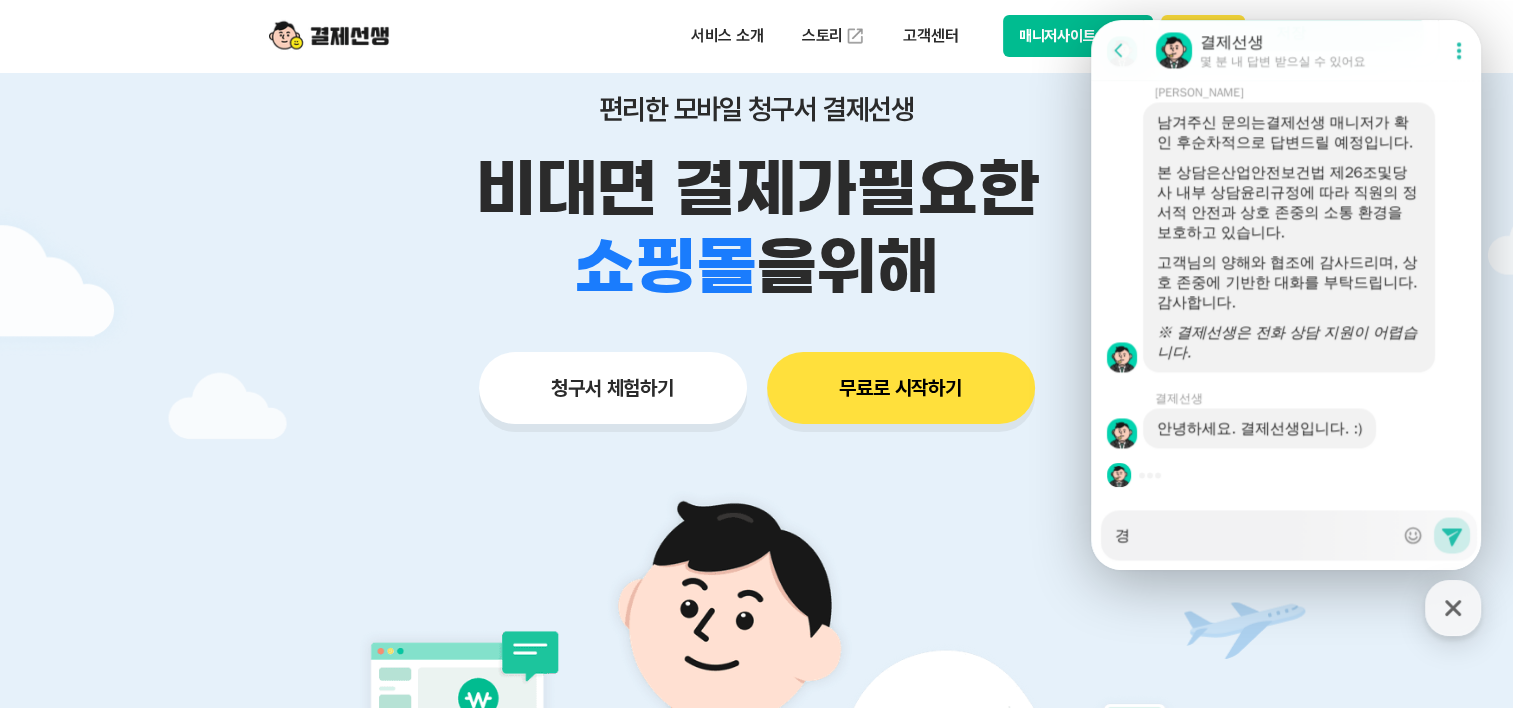 type on "x" 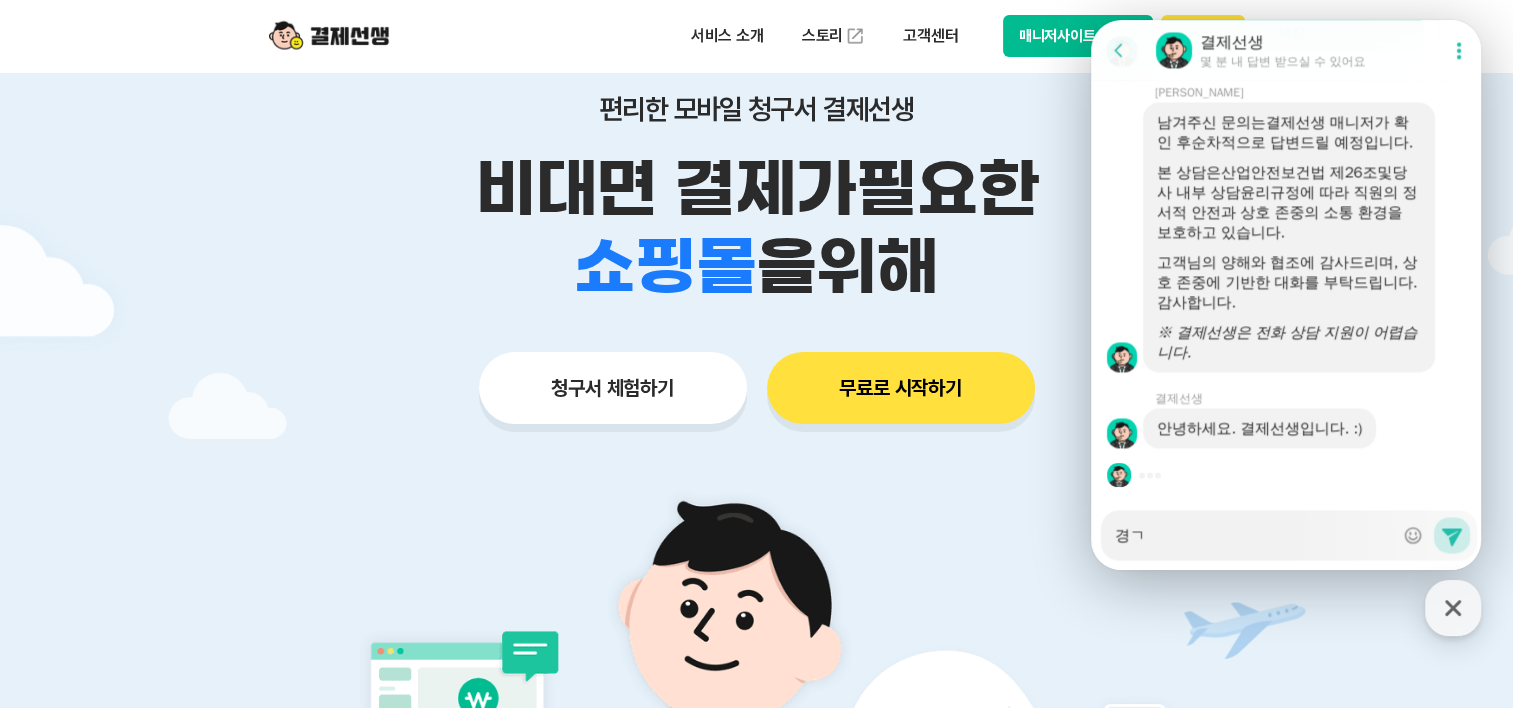 type on "x" 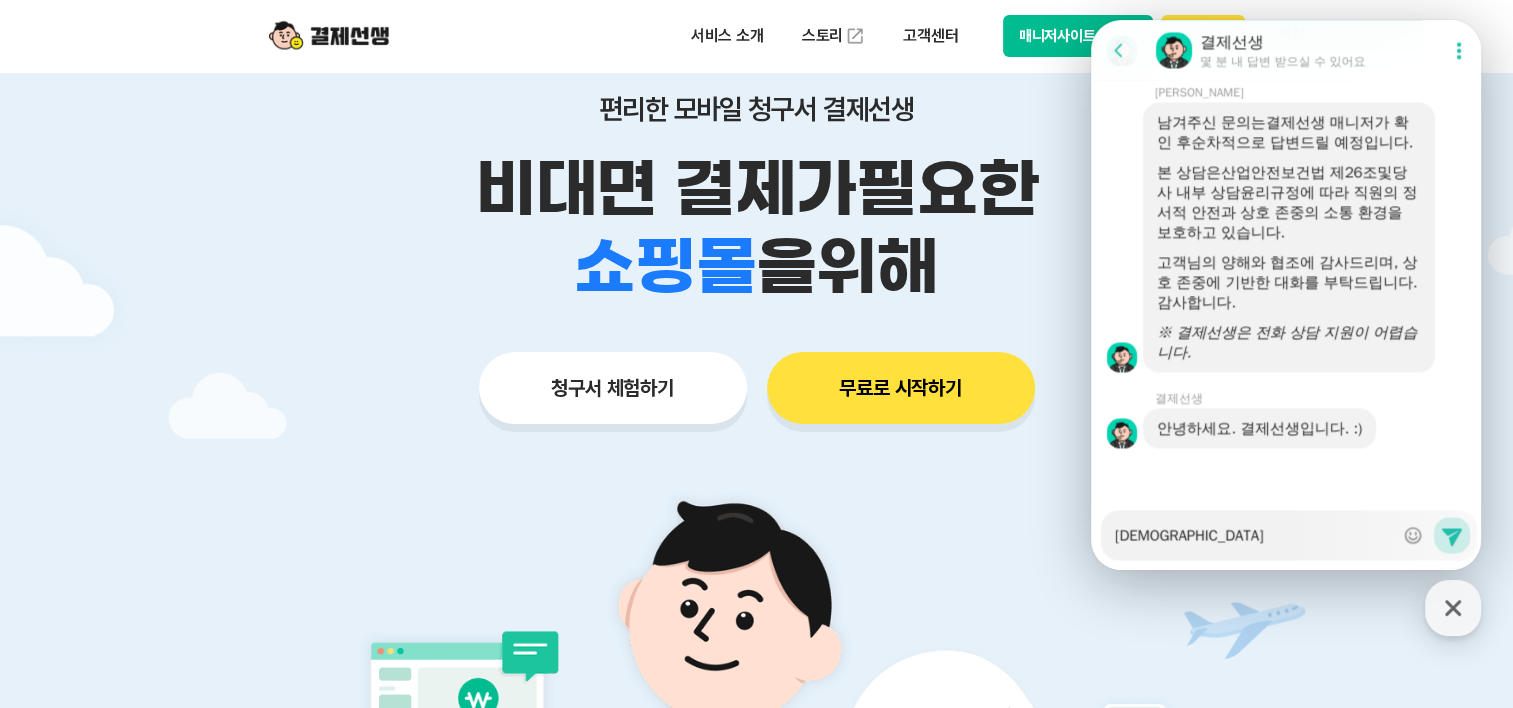 type on "x" 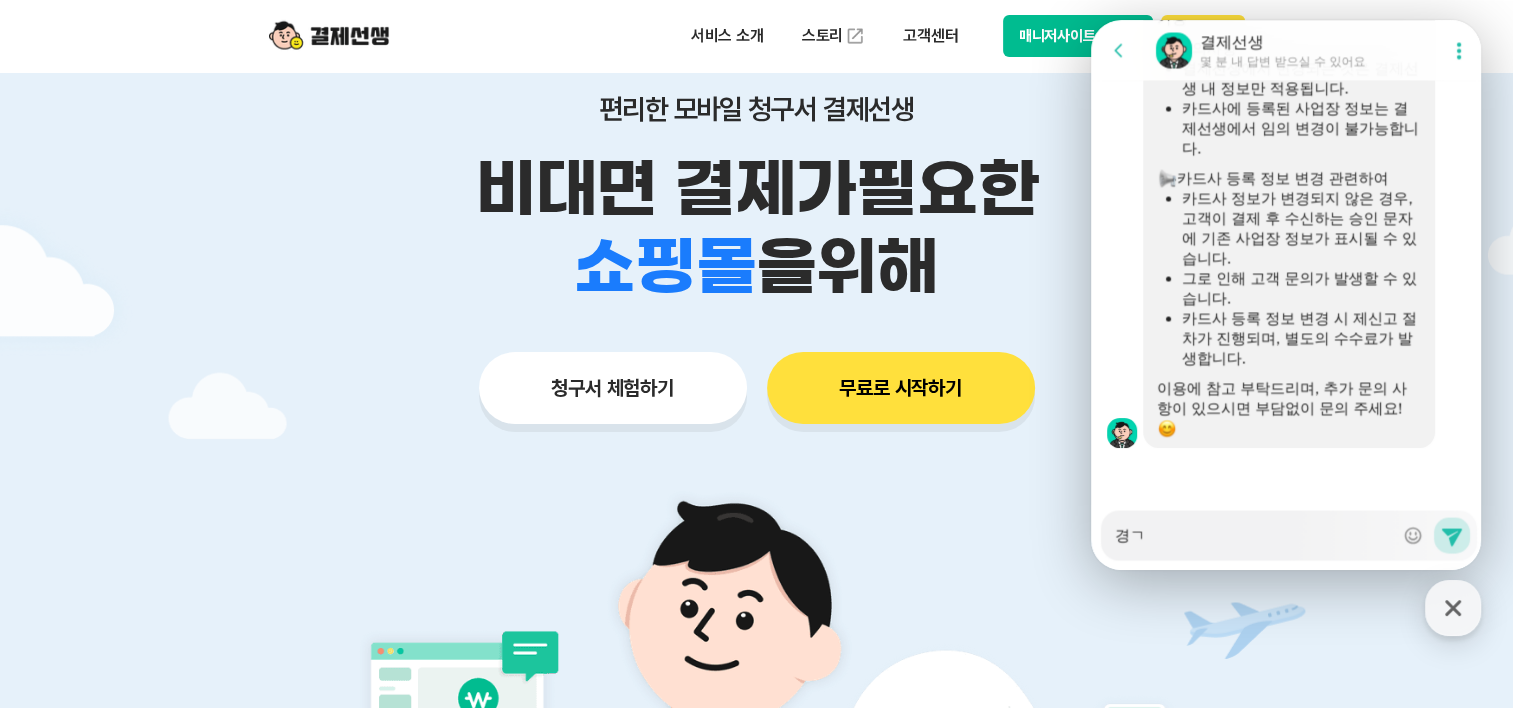 scroll, scrollTop: 3729, scrollLeft: 0, axis: vertical 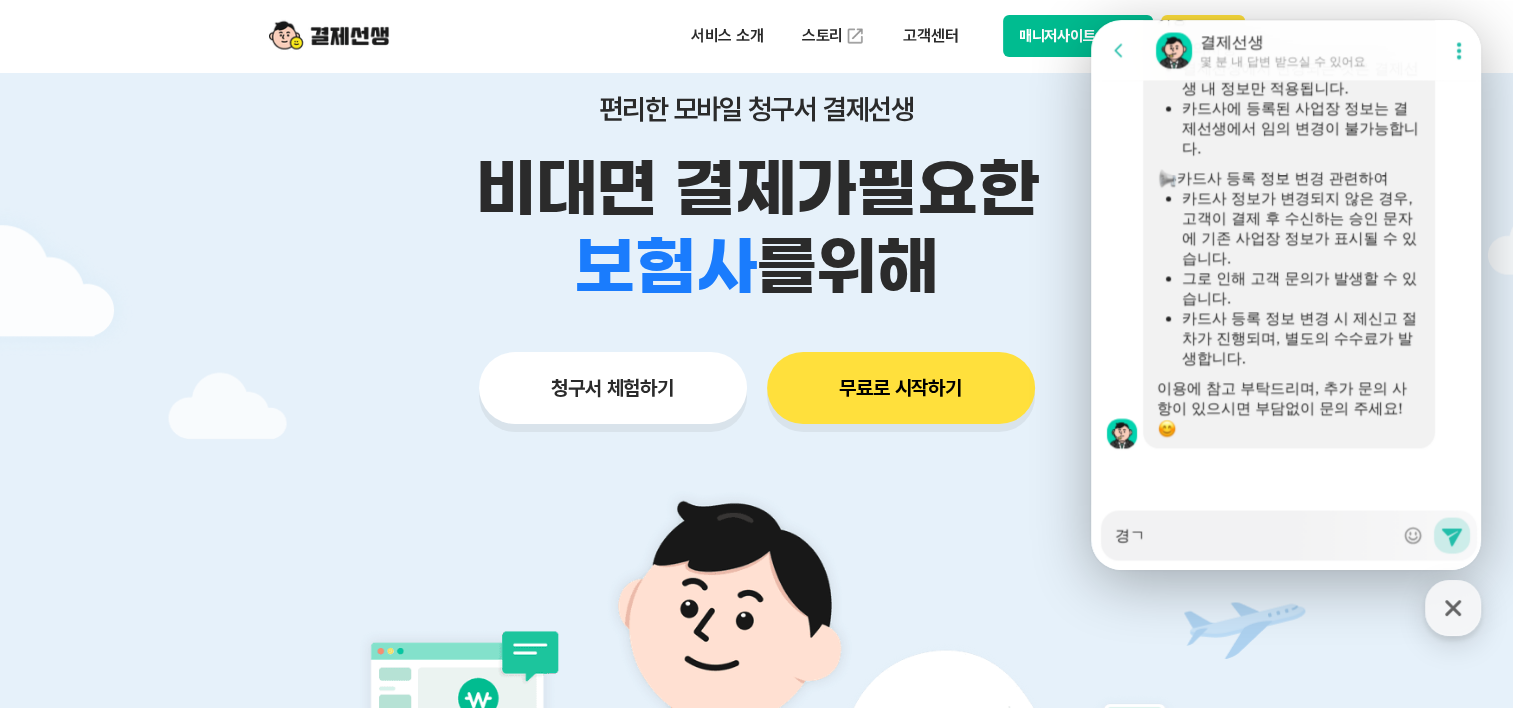 type on "x" 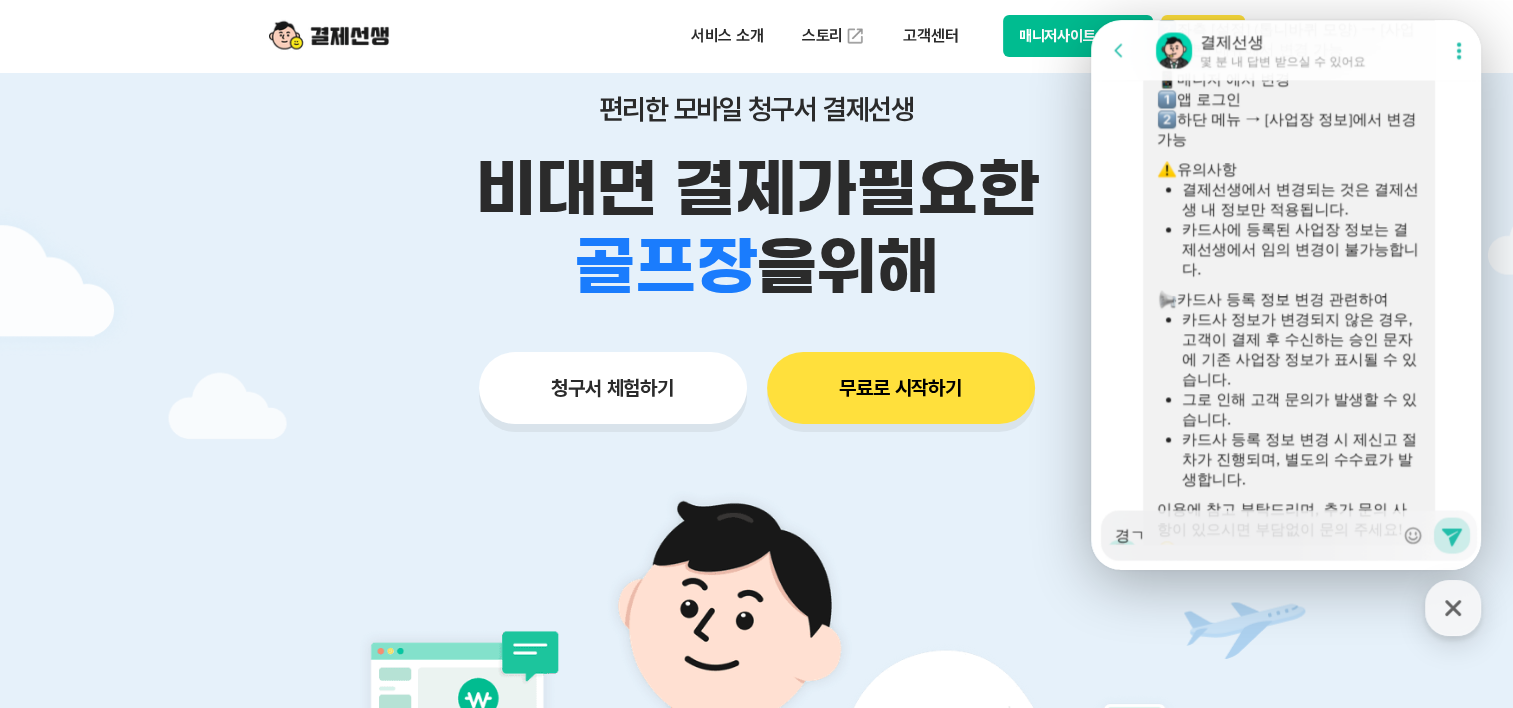scroll, scrollTop: 3429, scrollLeft: 0, axis: vertical 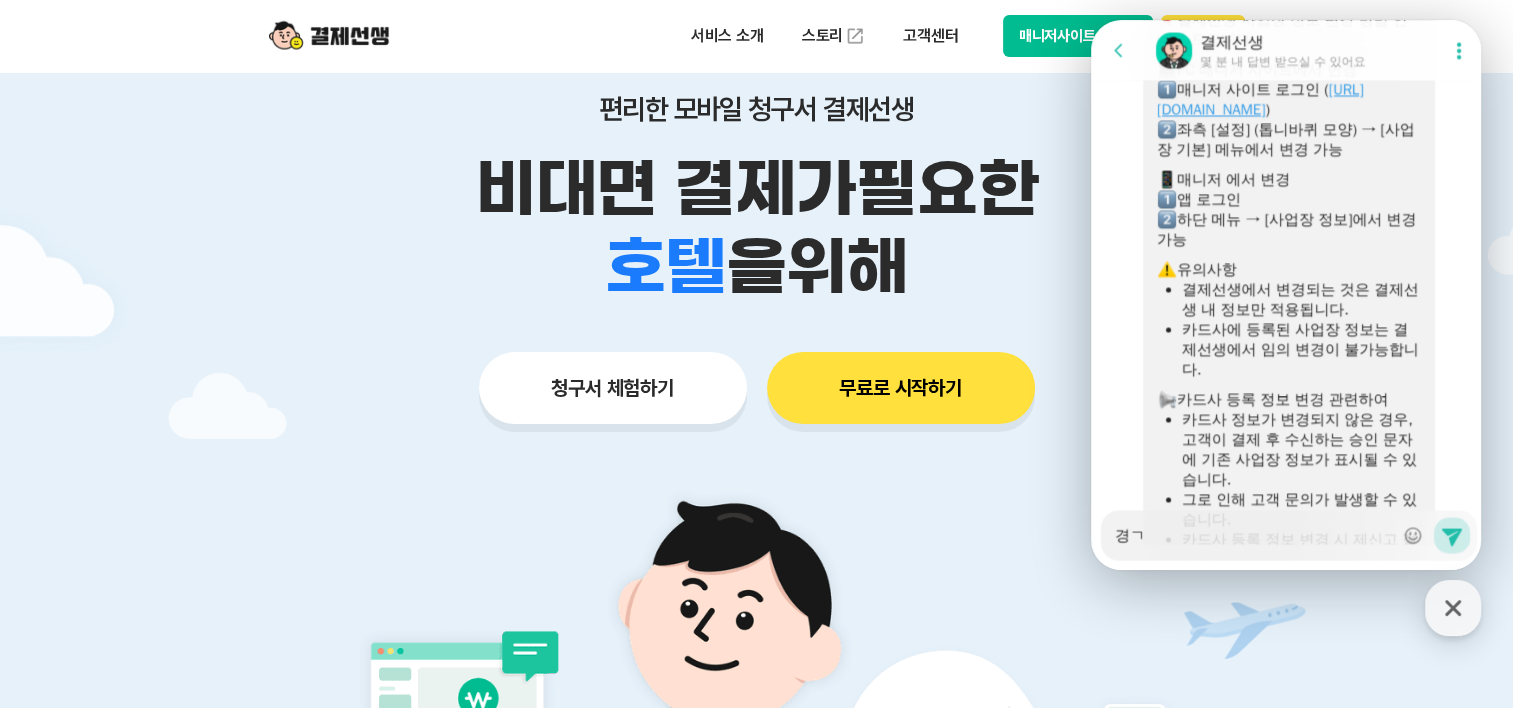 type on "경ㄱ" 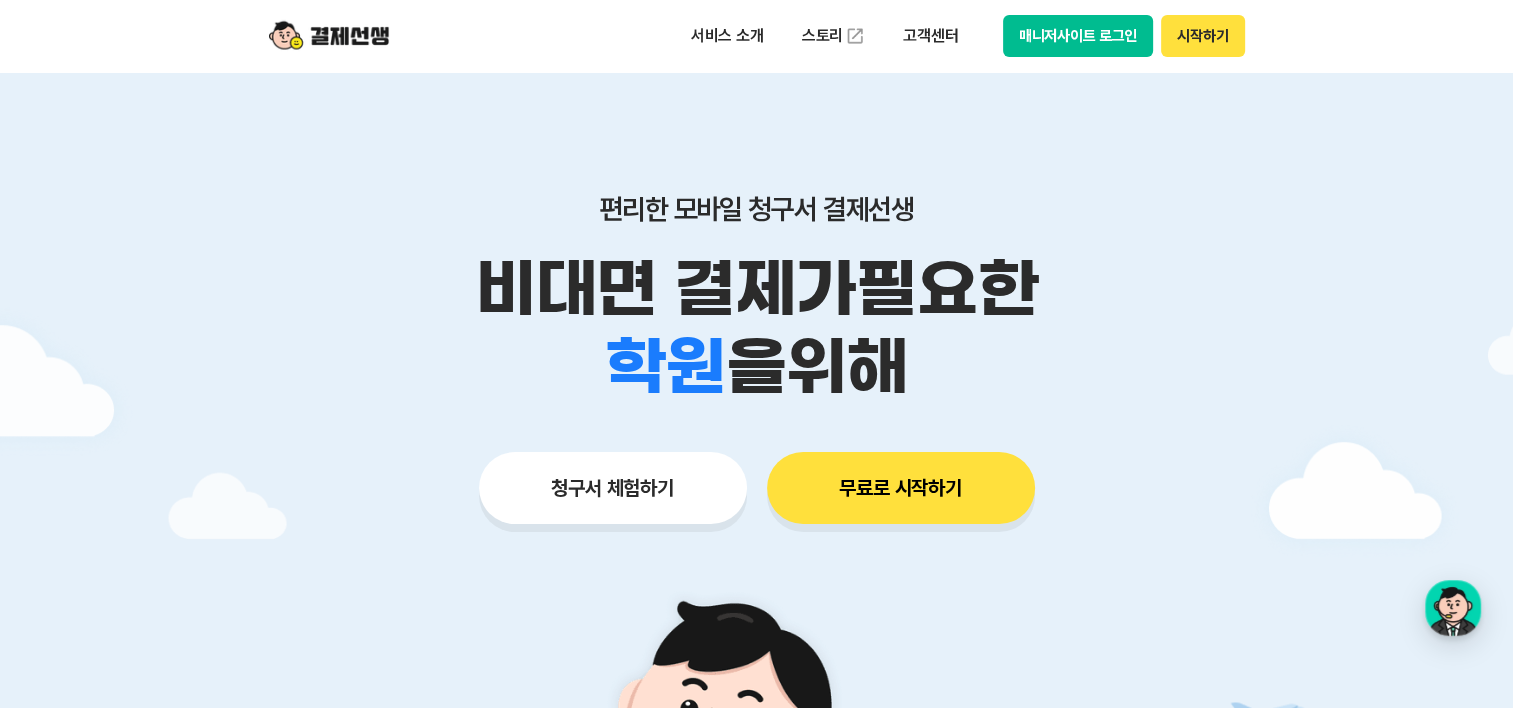 scroll, scrollTop: 0, scrollLeft: 0, axis: both 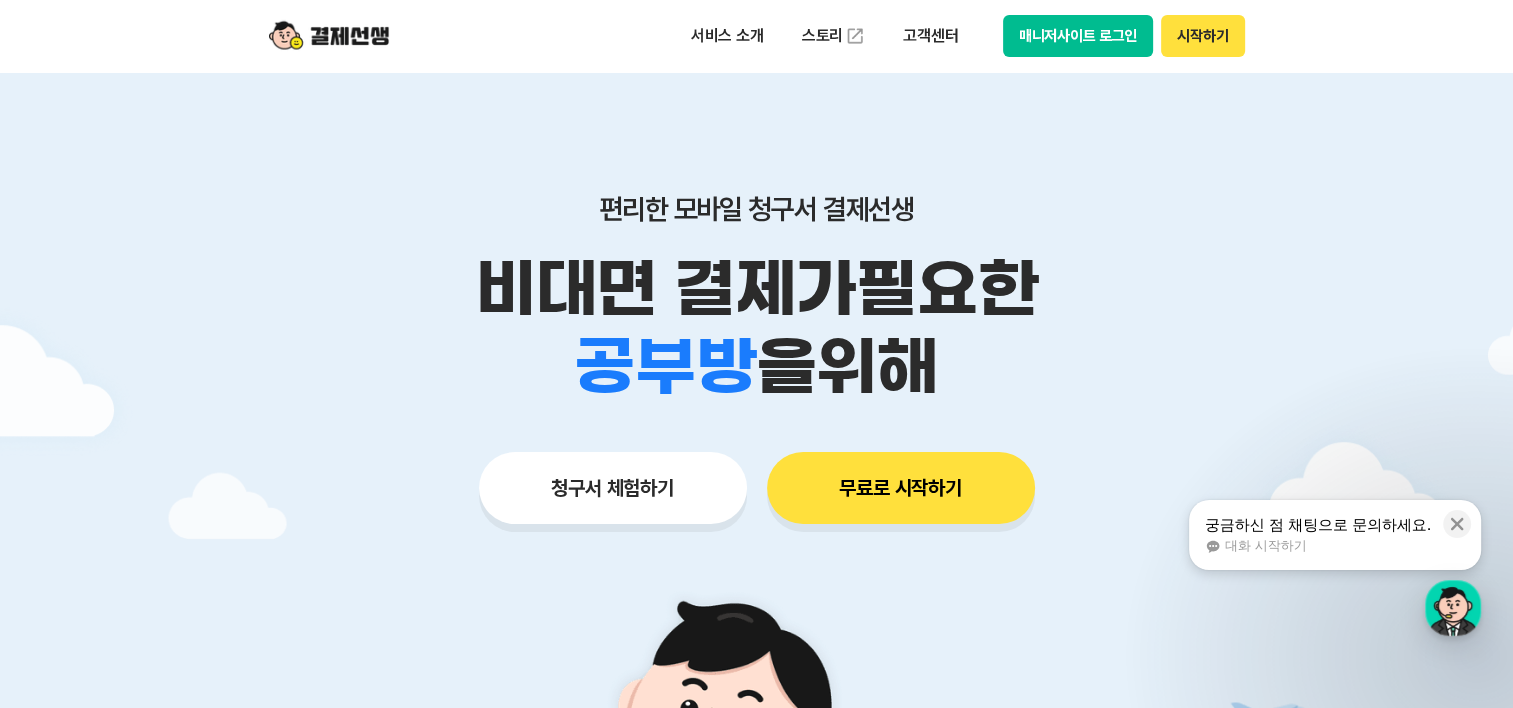 click on "매니저사이트 로그인" at bounding box center [1078, 36] 